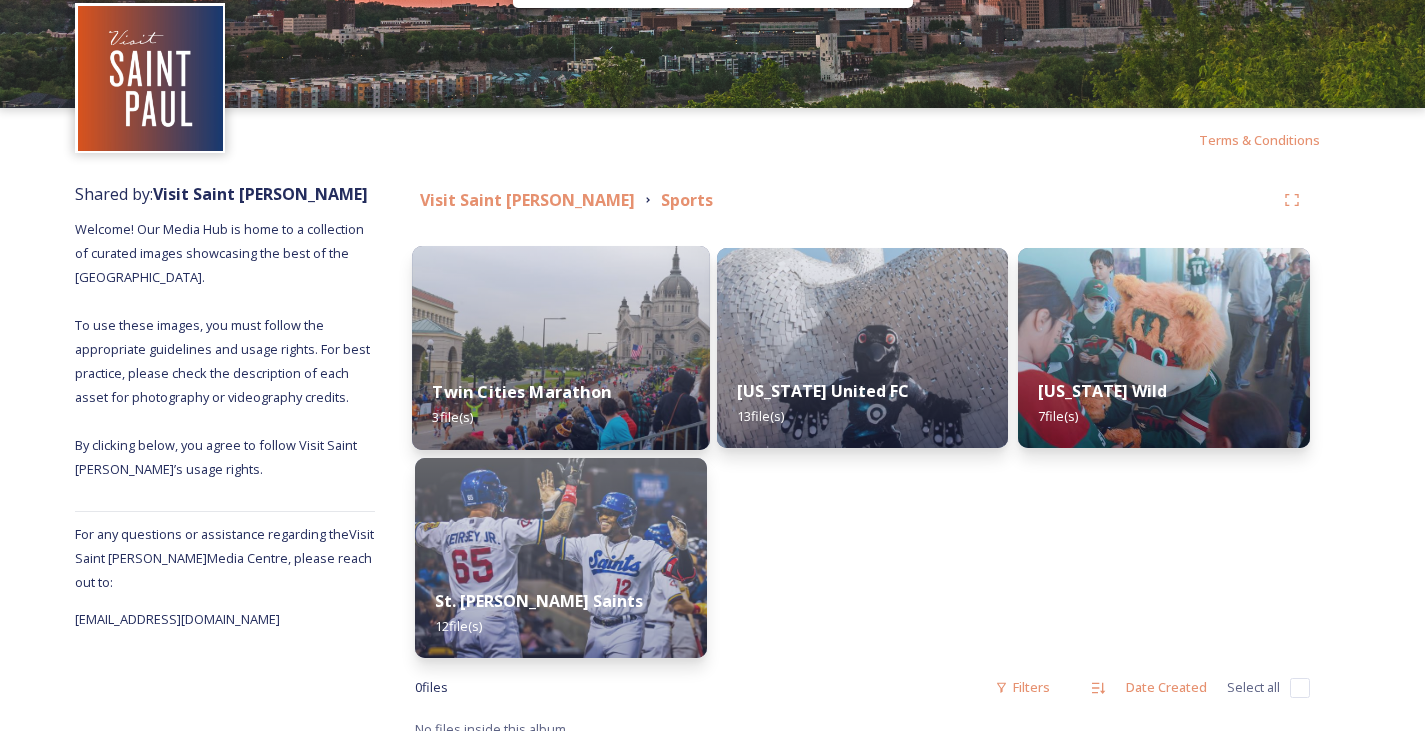 scroll, scrollTop: 69, scrollLeft: 0, axis: vertical 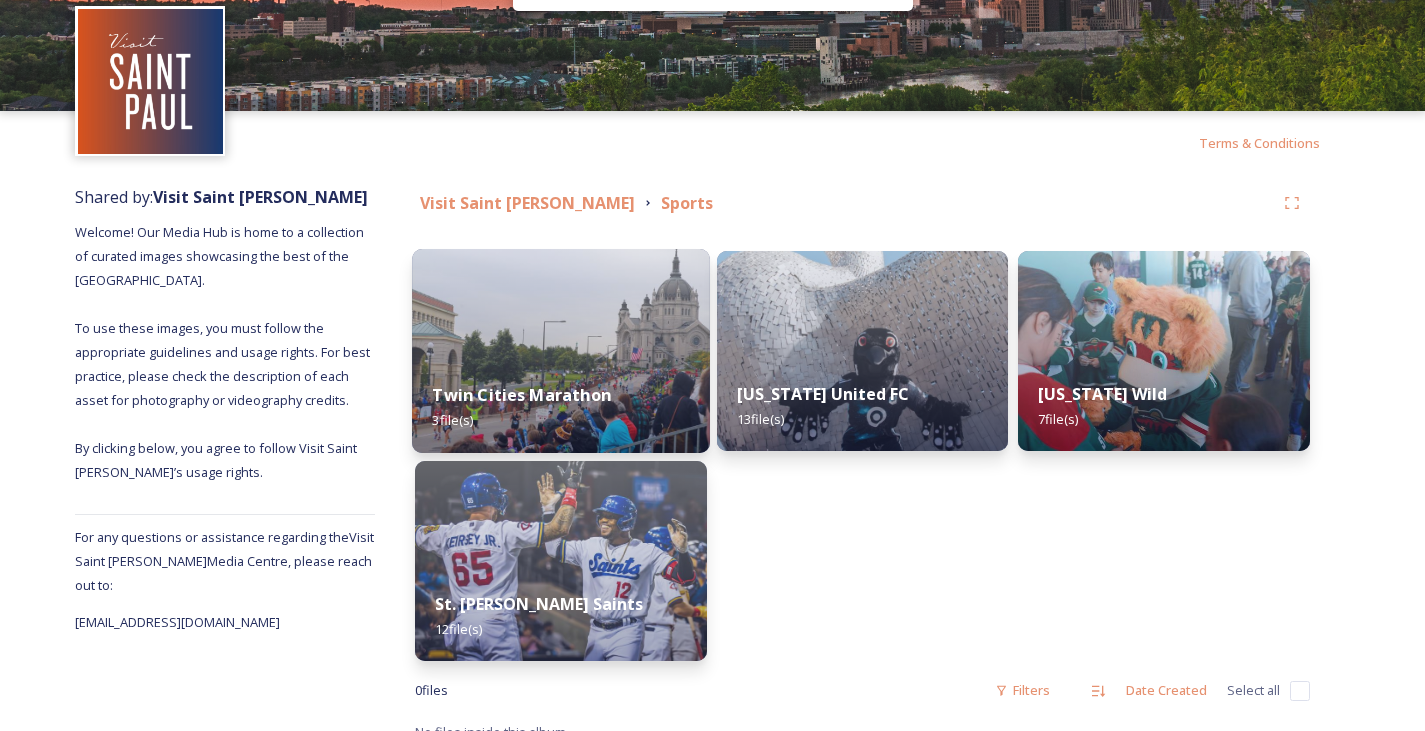click at bounding box center (561, 351) 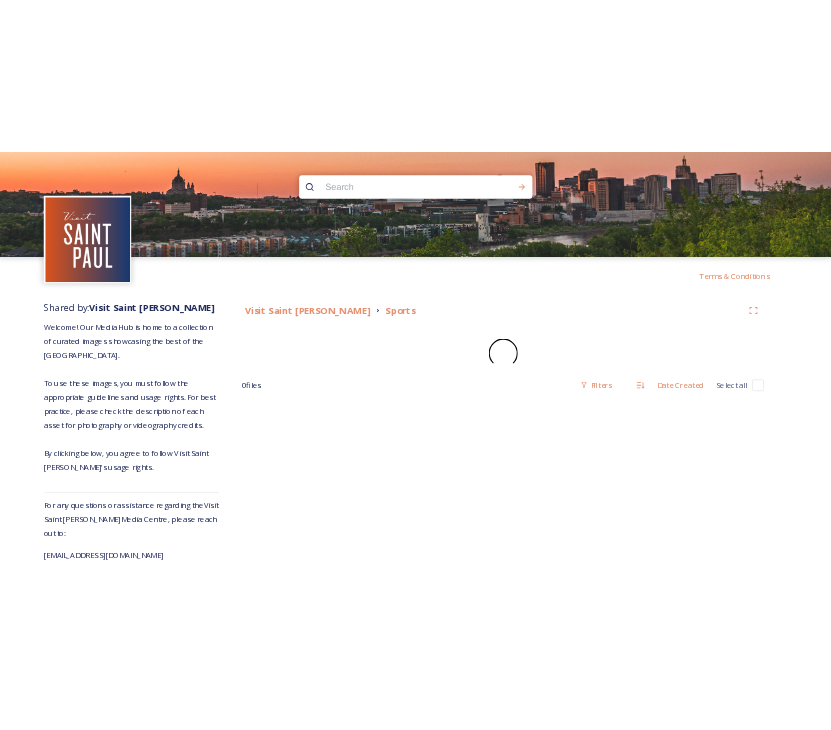 scroll, scrollTop: 0, scrollLeft: 0, axis: both 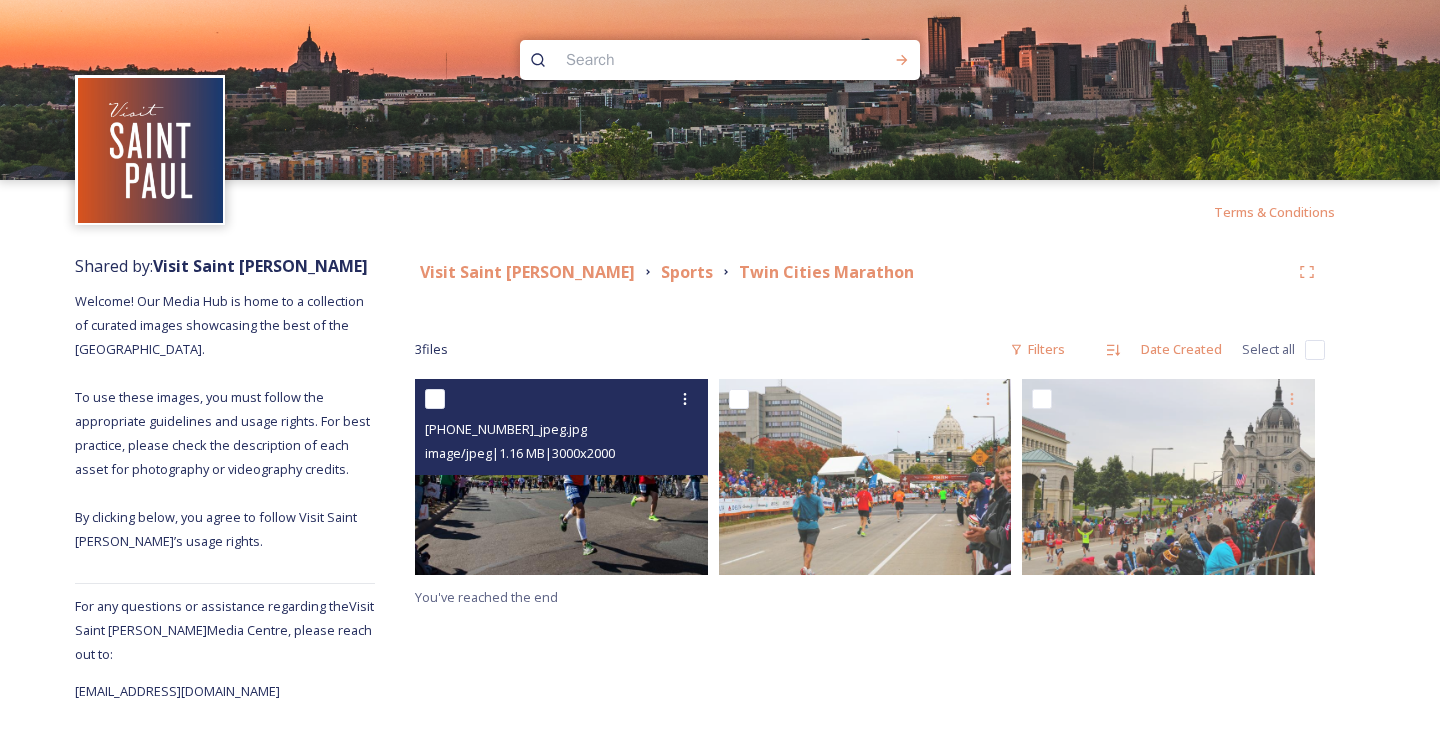 click at bounding box center [435, 399] 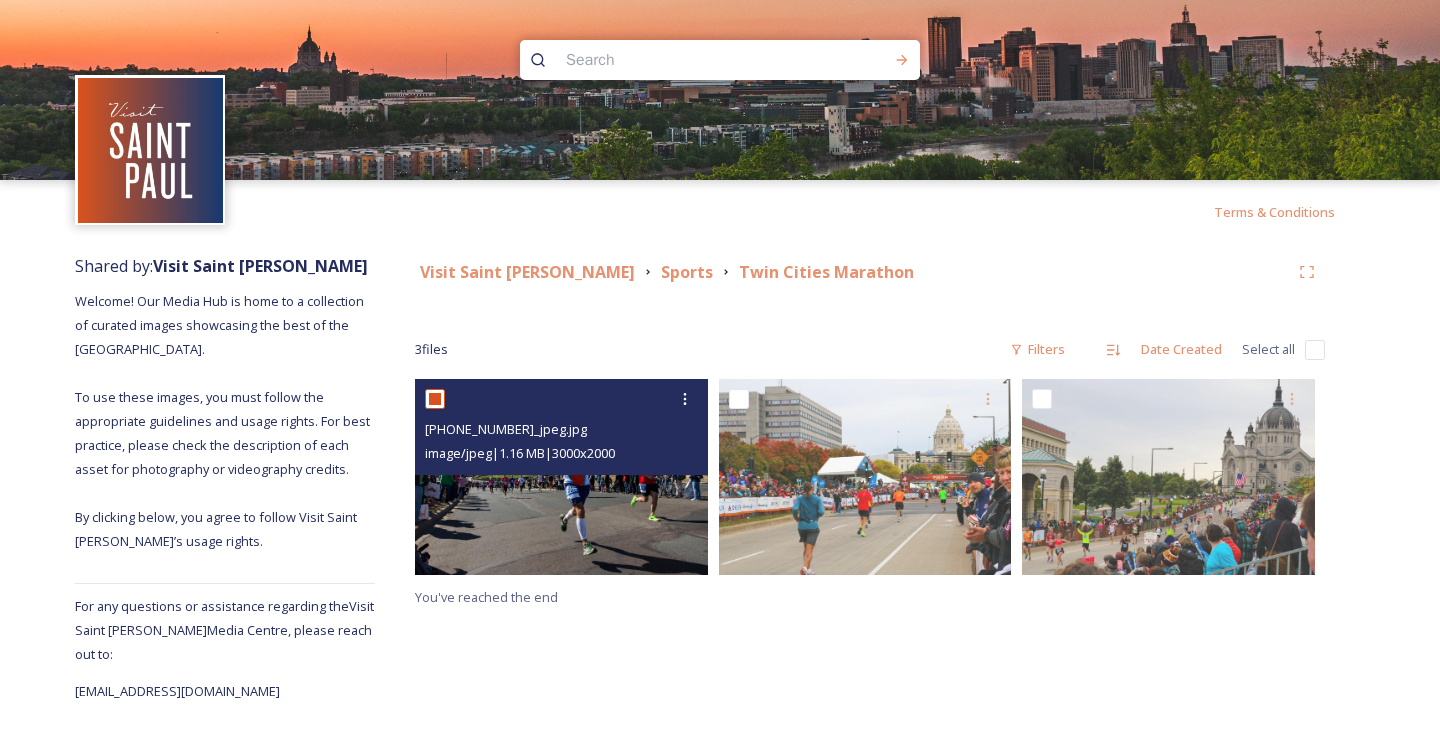 checkbox on "true" 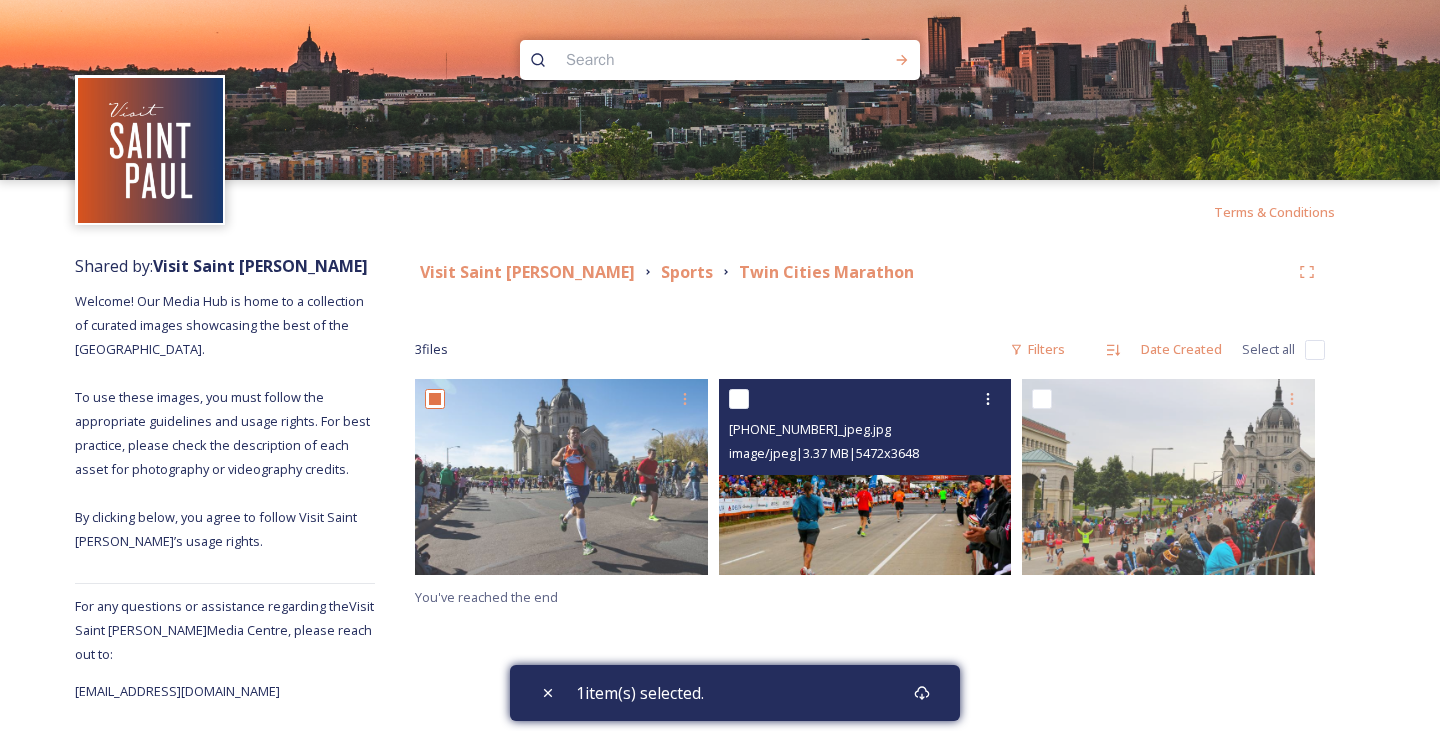 click at bounding box center (739, 399) 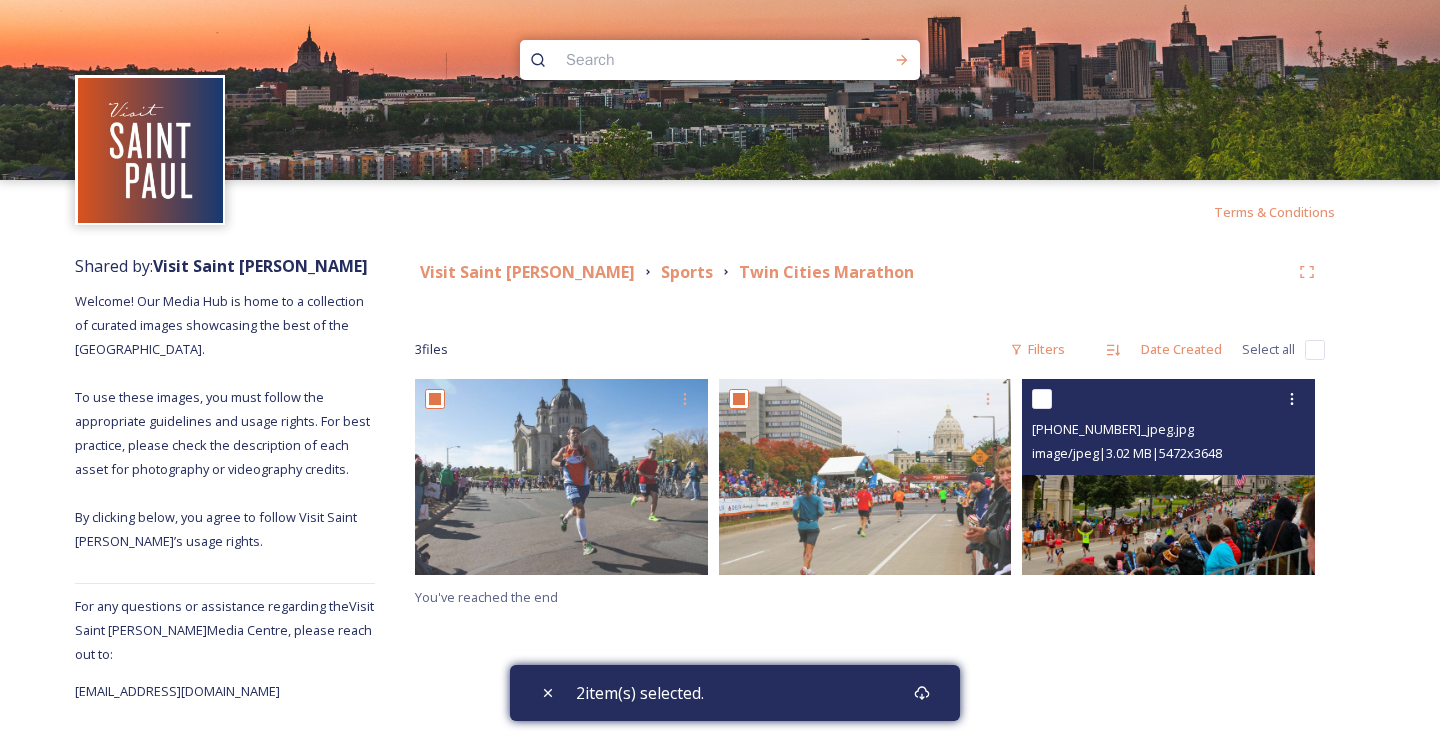click at bounding box center (1042, 399) 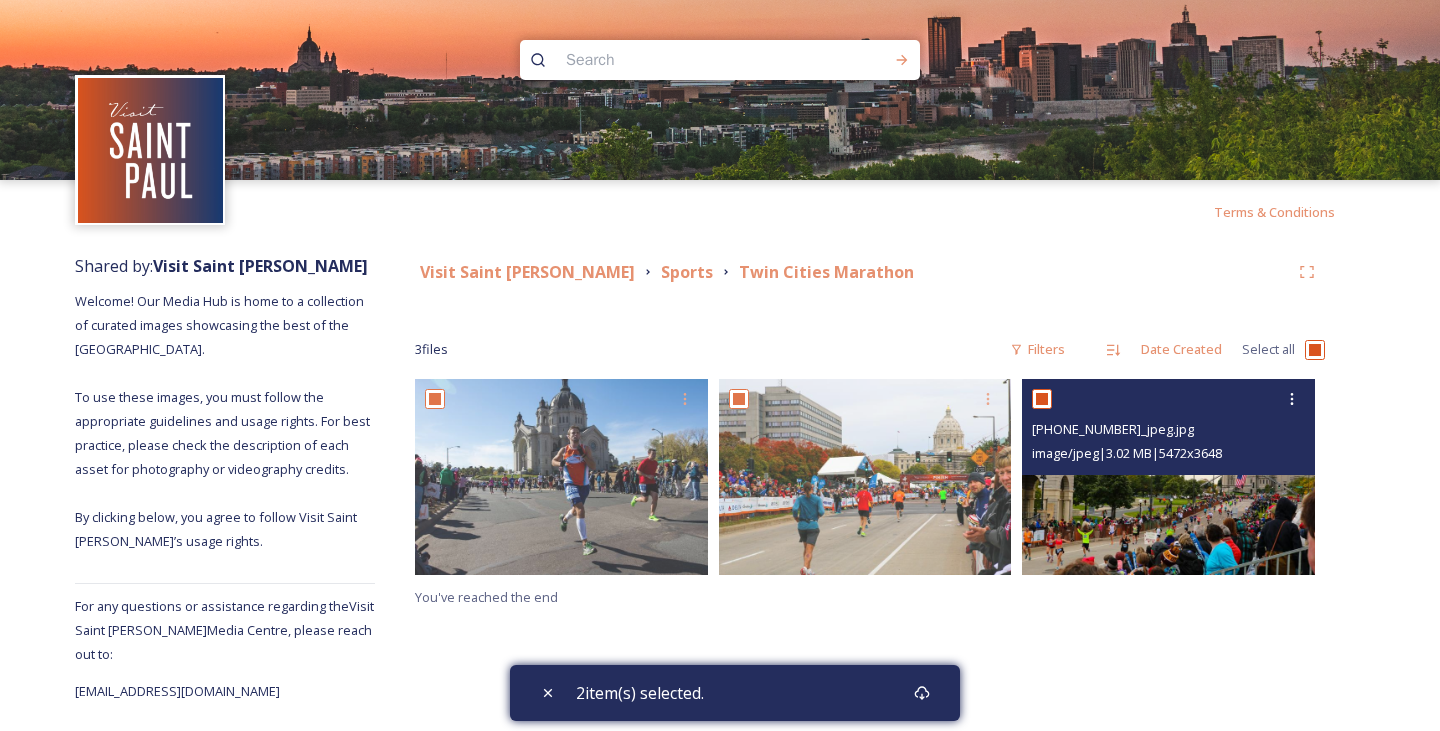 checkbox on "true" 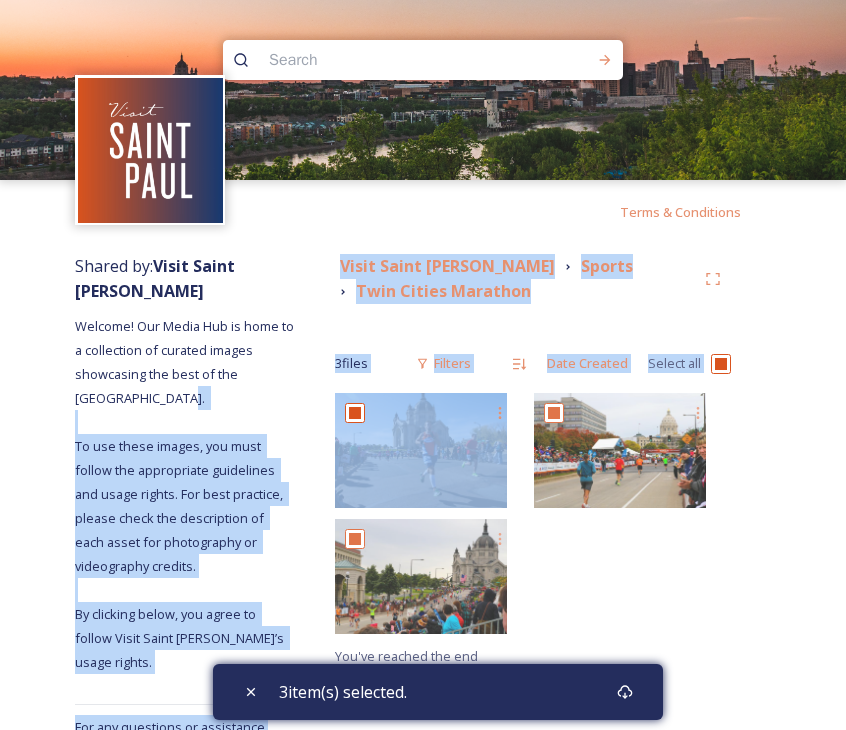 drag, startPoint x: 493, startPoint y: 459, endPoint x: -179, endPoint y: 407, distance: 674.0089 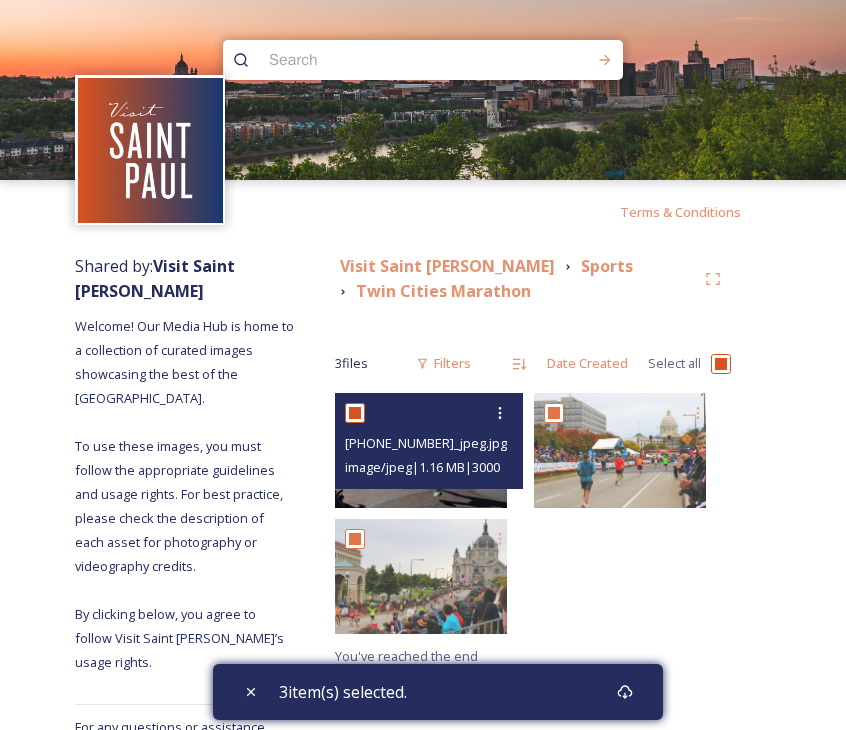 click at bounding box center (355, 413) 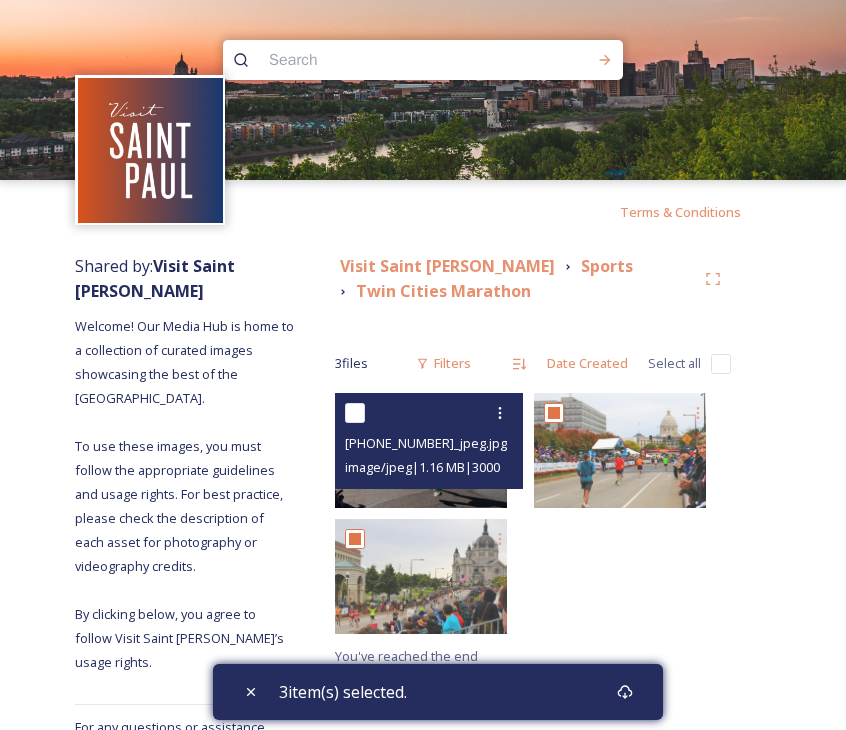 checkbox on "false" 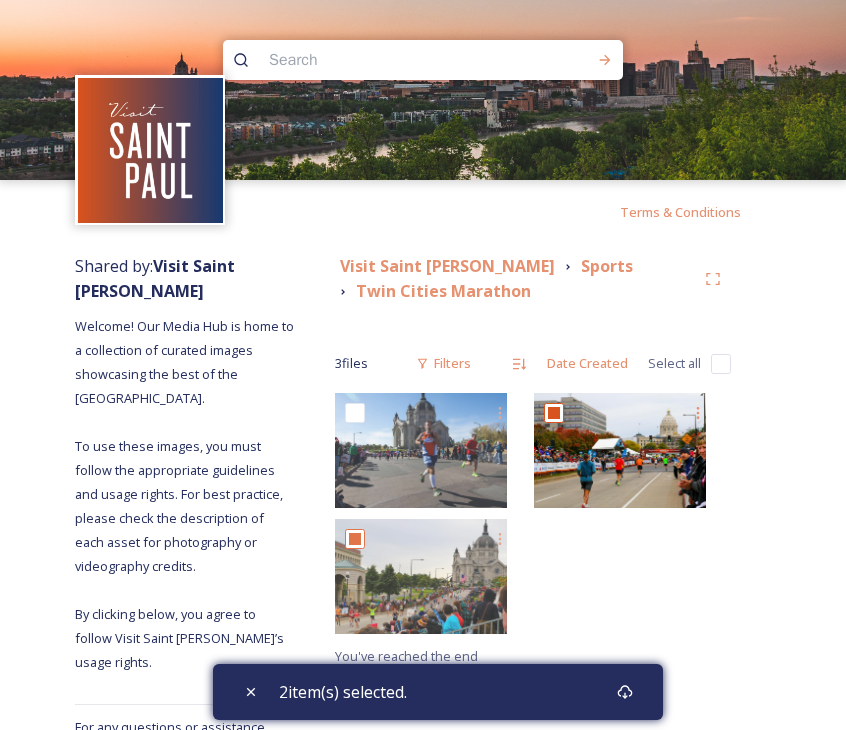 click at bounding box center [554, 413] 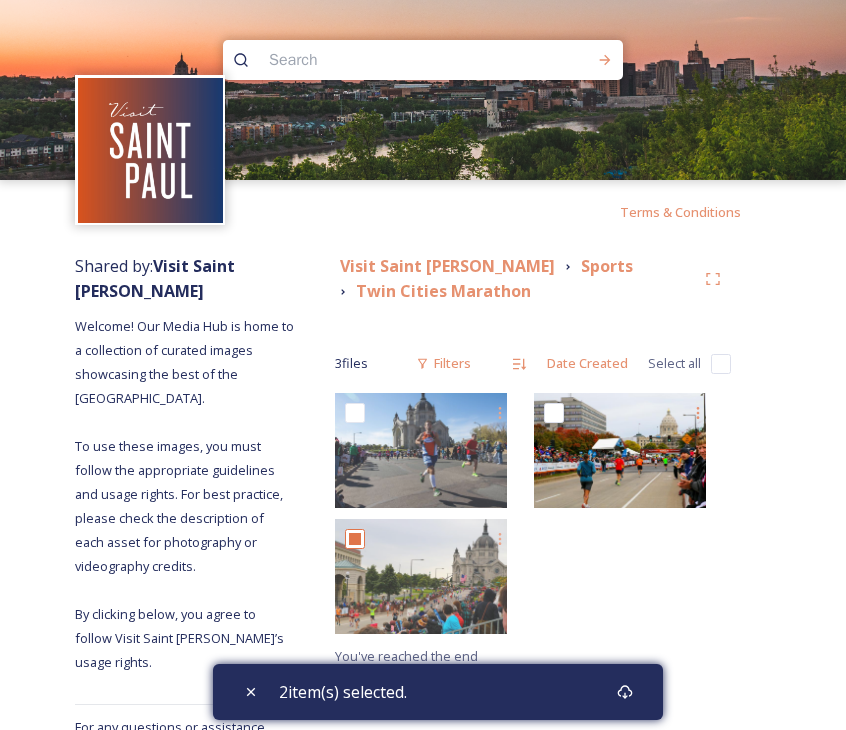 checkbox on "false" 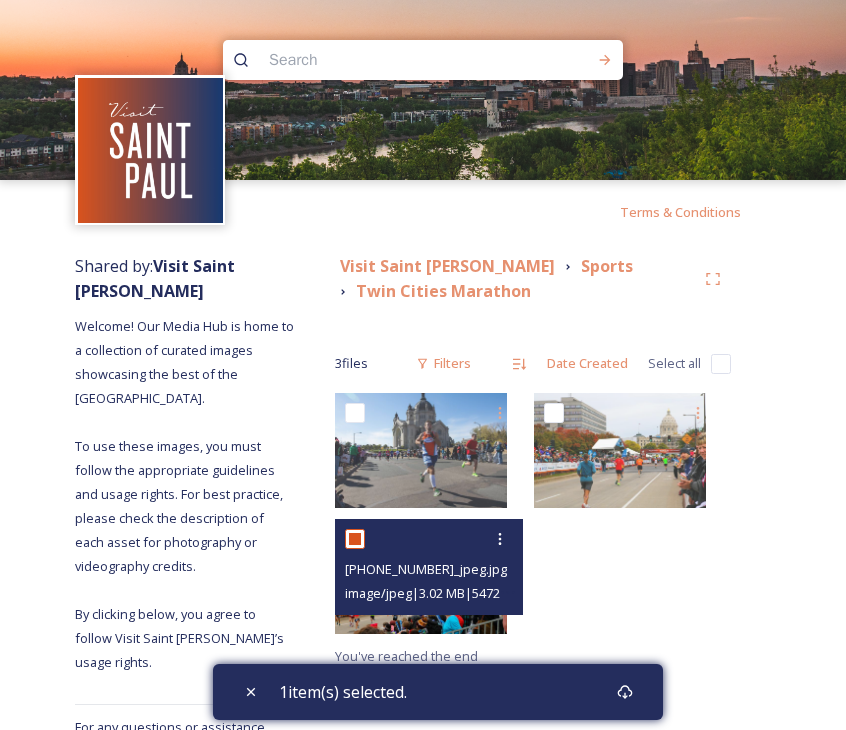 click at bounding box center [355, 539] 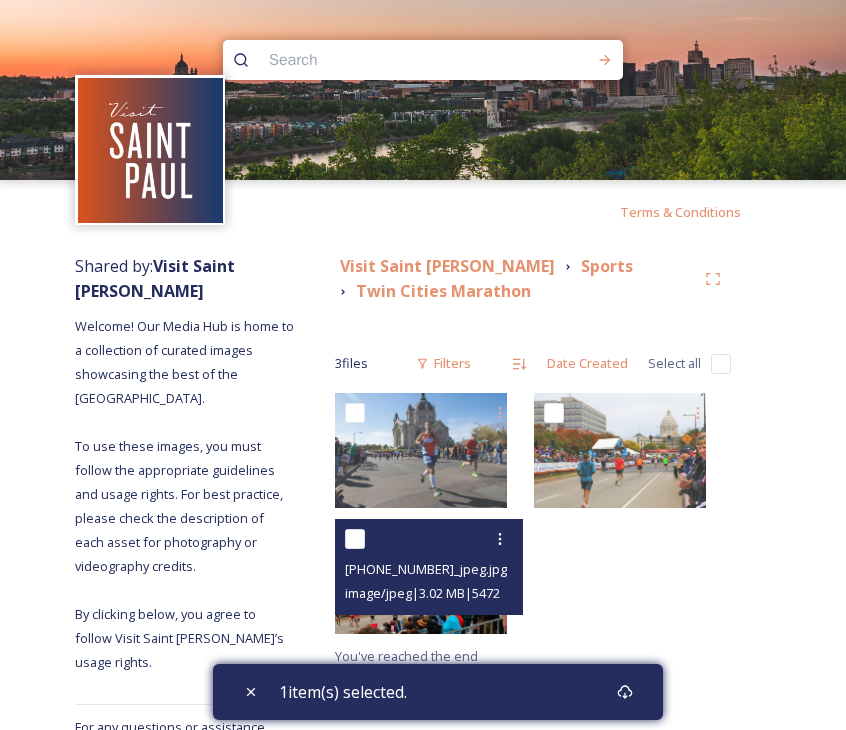 checkbox on "false" 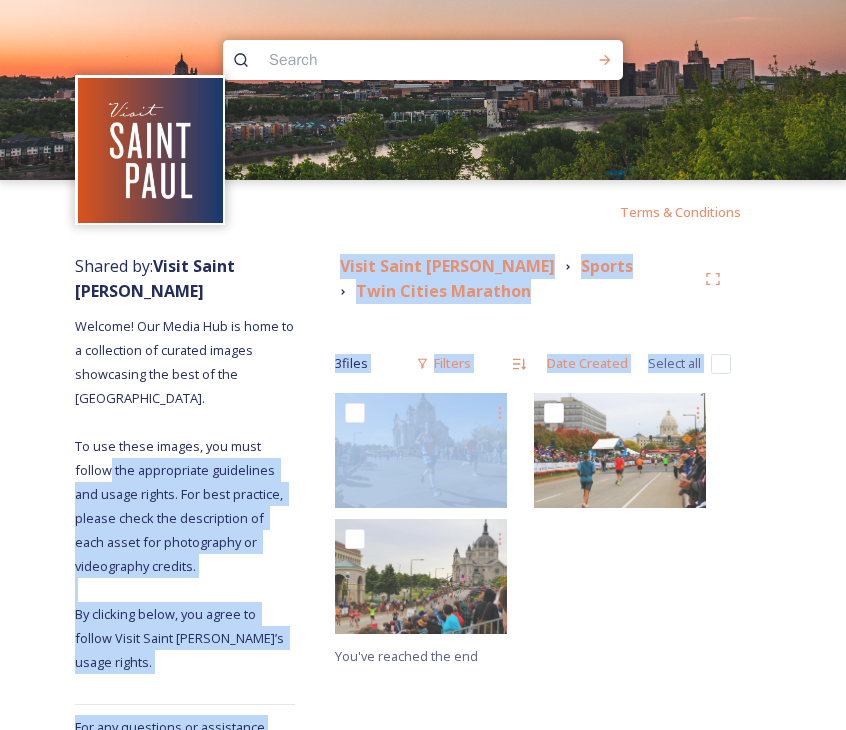 drag, startPoint x: 462, startPoint y: 422, endPoint x: 49, endPoint y: 421, distance: 413.00122 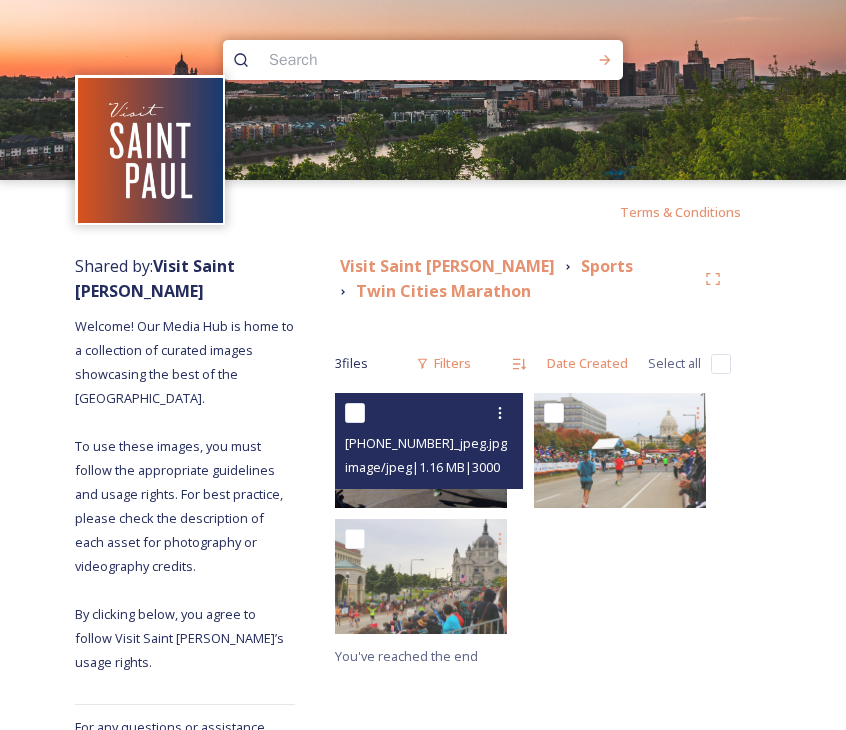 click at bounding box center (355, 413) 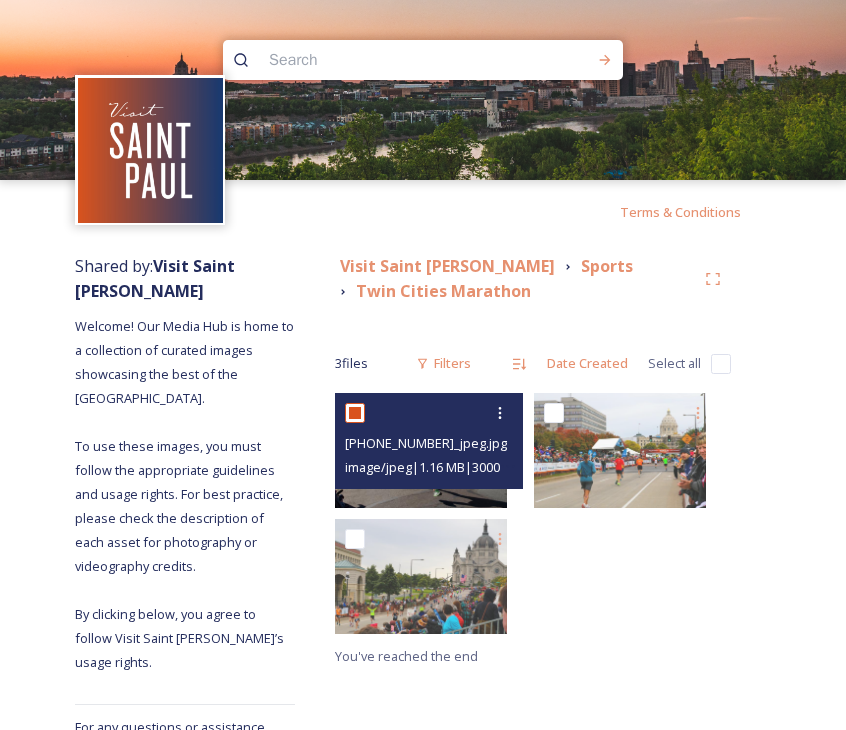 checkbox on "true" 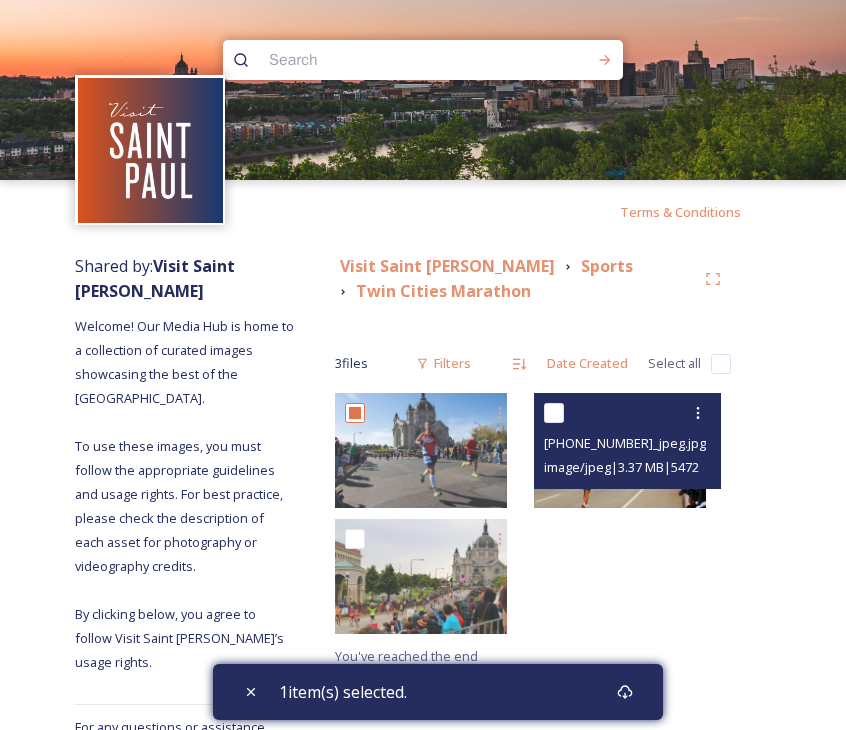 click at bounding box center (554, 413) 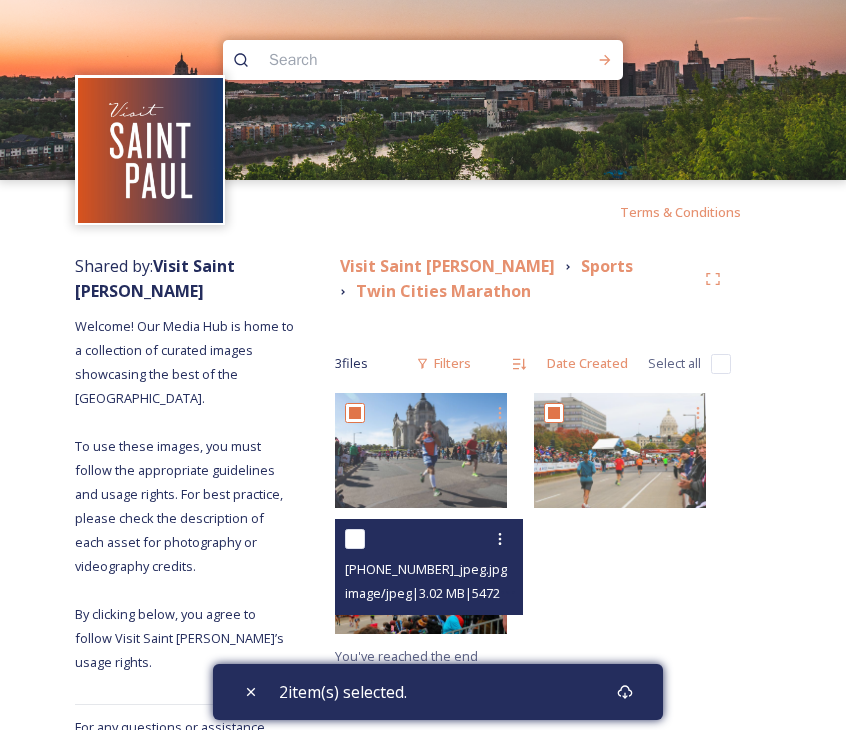 click at bounding box center (355, 539) 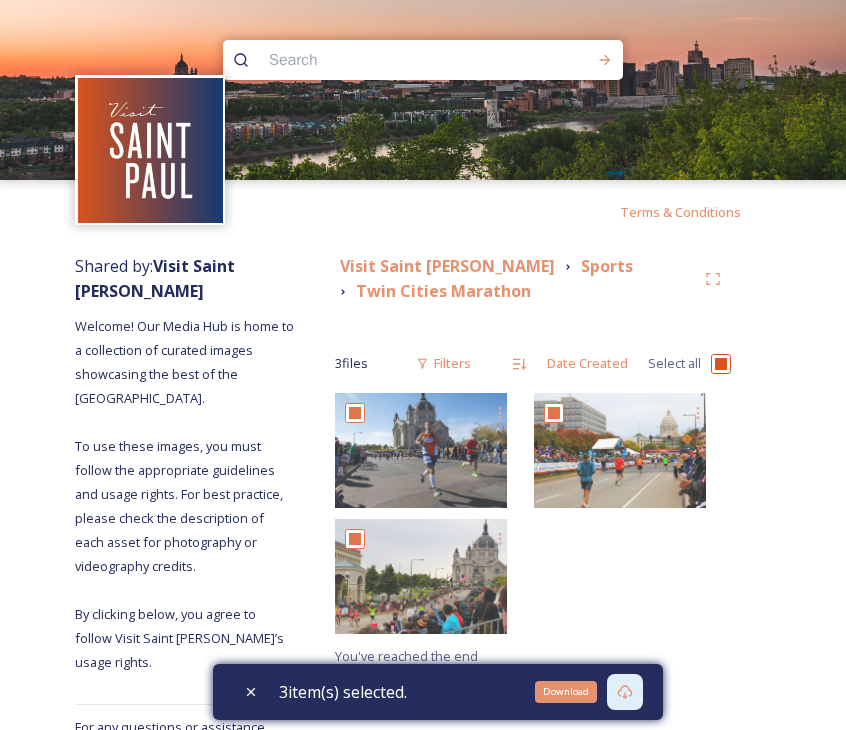 click 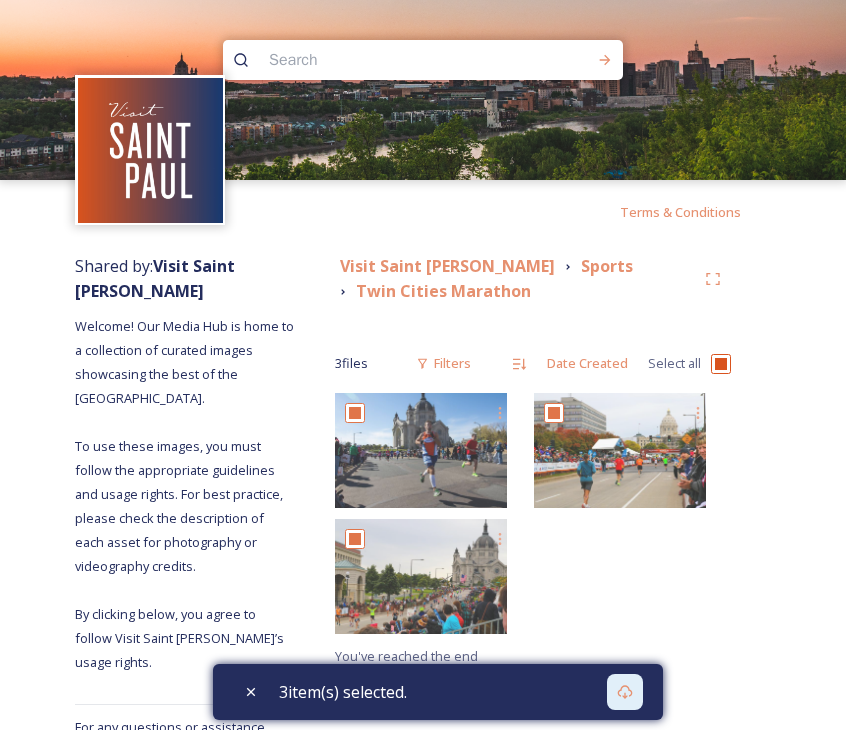 click on "Visit Saint [PERSON_NAME]  Sports  Twin Cities Marathon  3  file s Filters Date Created Select all You've reached the end 3  item(s) selected." at bounding box center (533, 546) 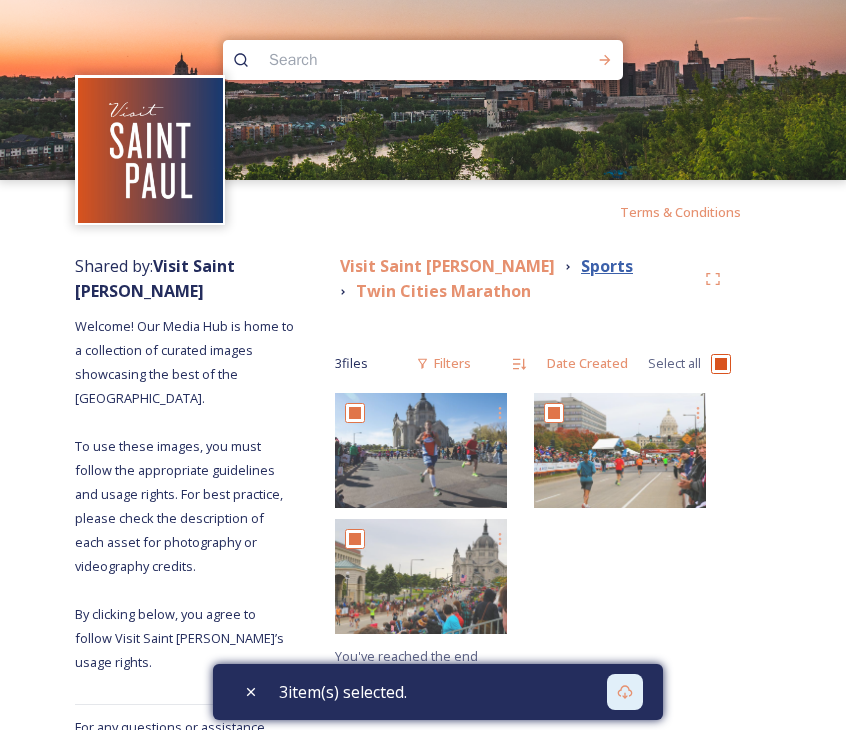 click on "Sports" at bounding box center (607, 266) 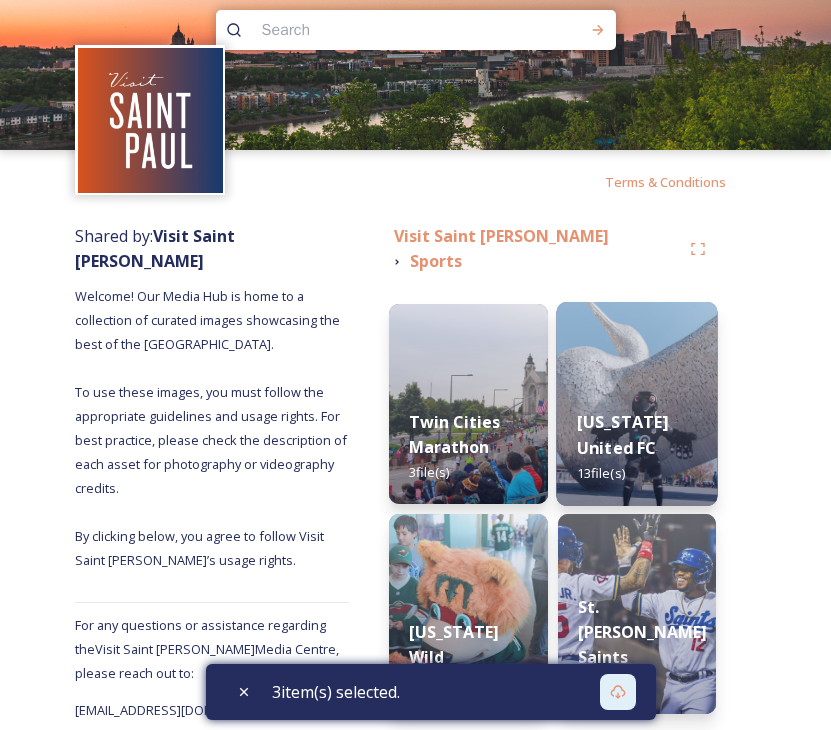 scroll, scrollTop: 31, scrollLeft: 0, axis: vertical 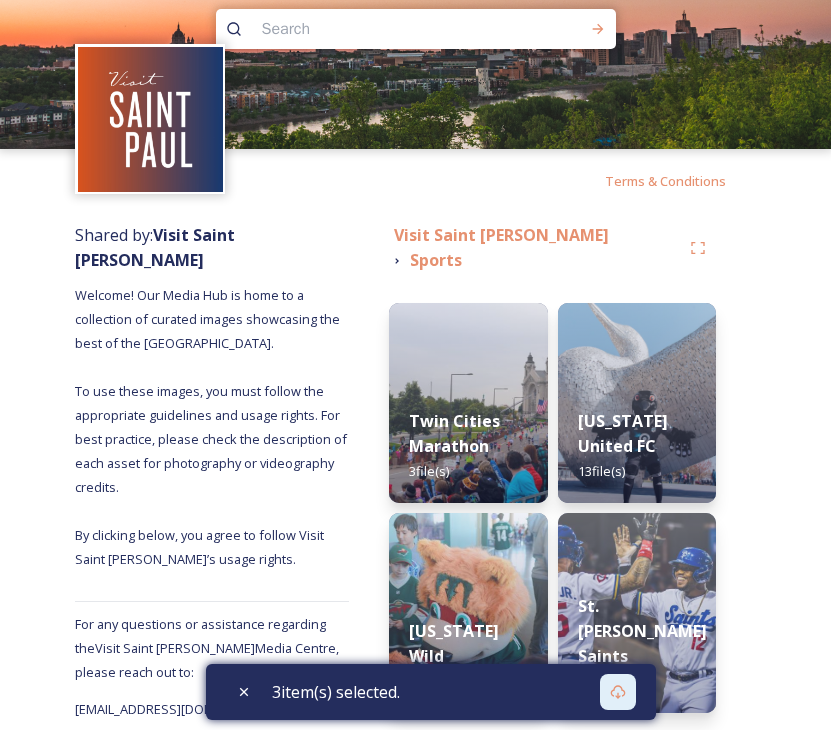 drag, startPoint x: 639, startPoint y: 358, endPoint x: 723, endPoint y: 350, distance: 84.38009 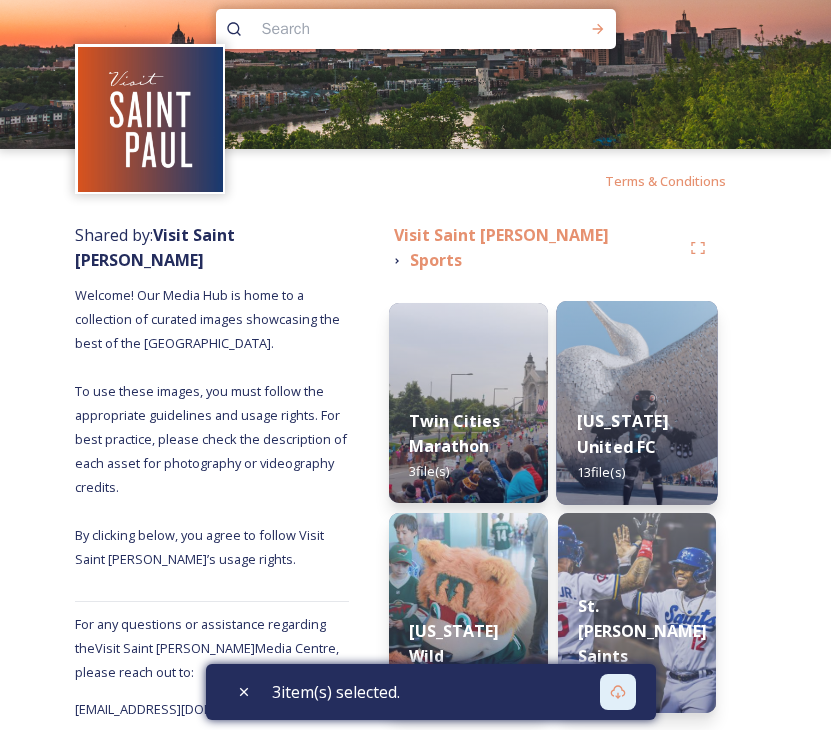 click at bounding box center [637, 403] 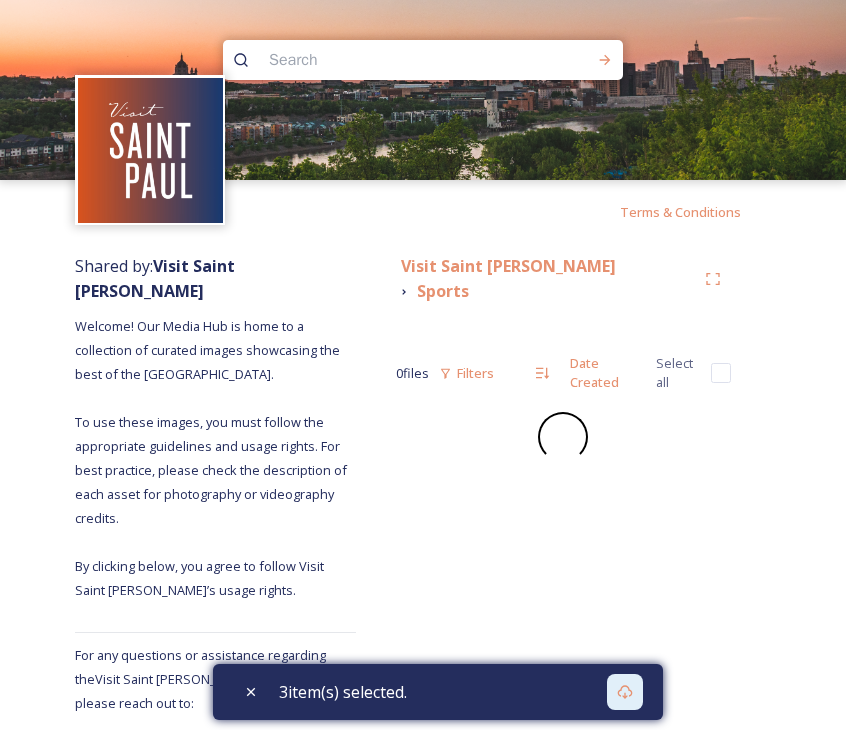 checkbox on "false" 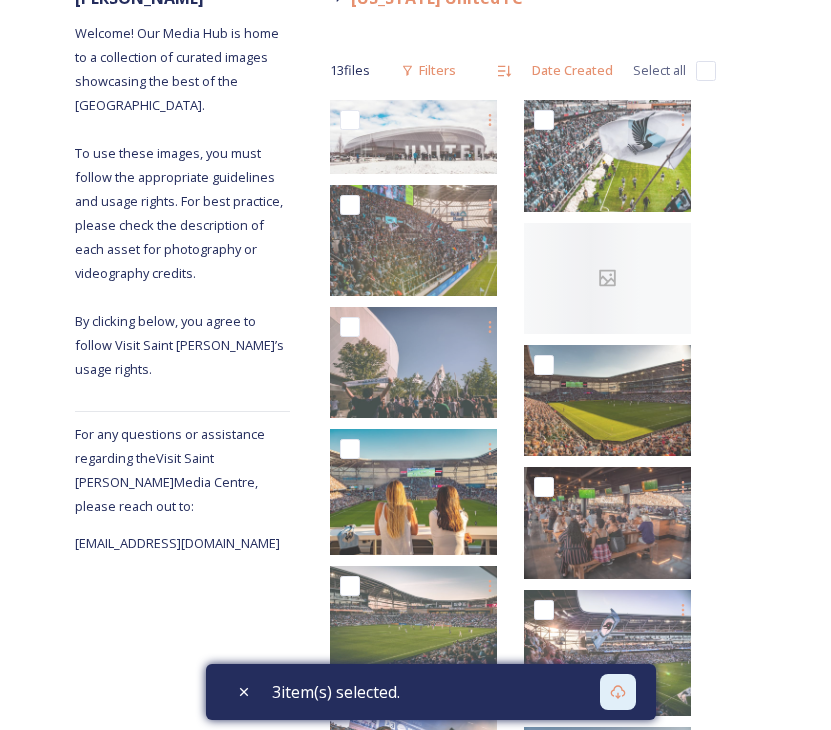 scroll, scrollTop: 295, scrollLeft: 0, axis: vertical 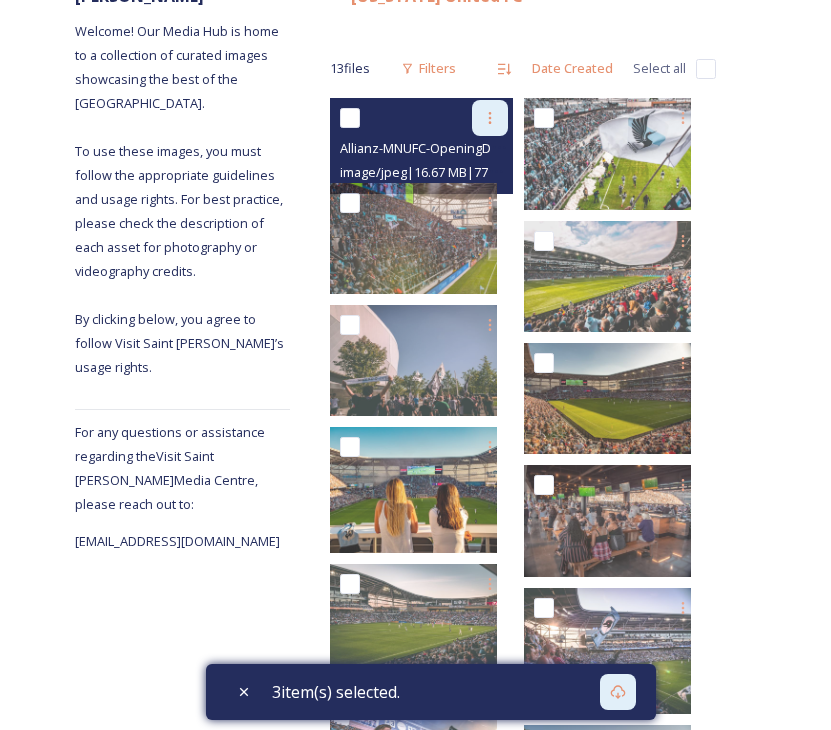 click at bounding box center (490, 118) 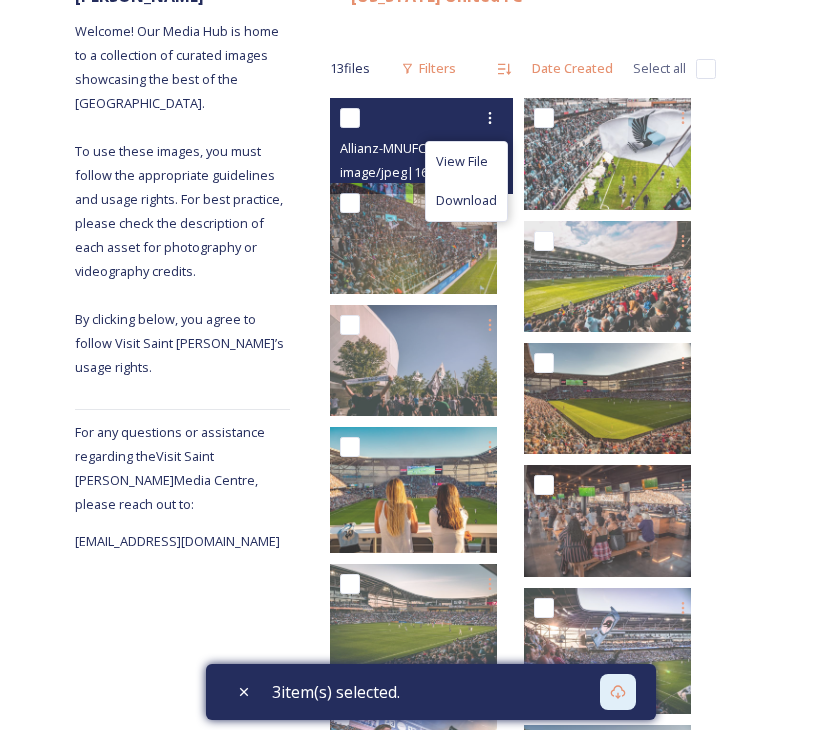 click at bounding box center (350, 118) 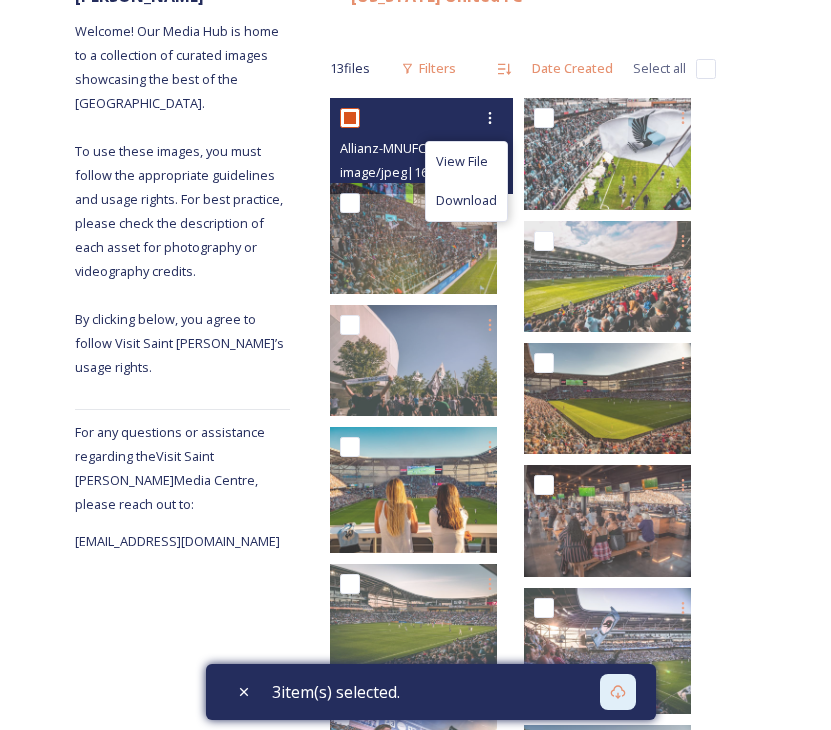 checkbox on "true" 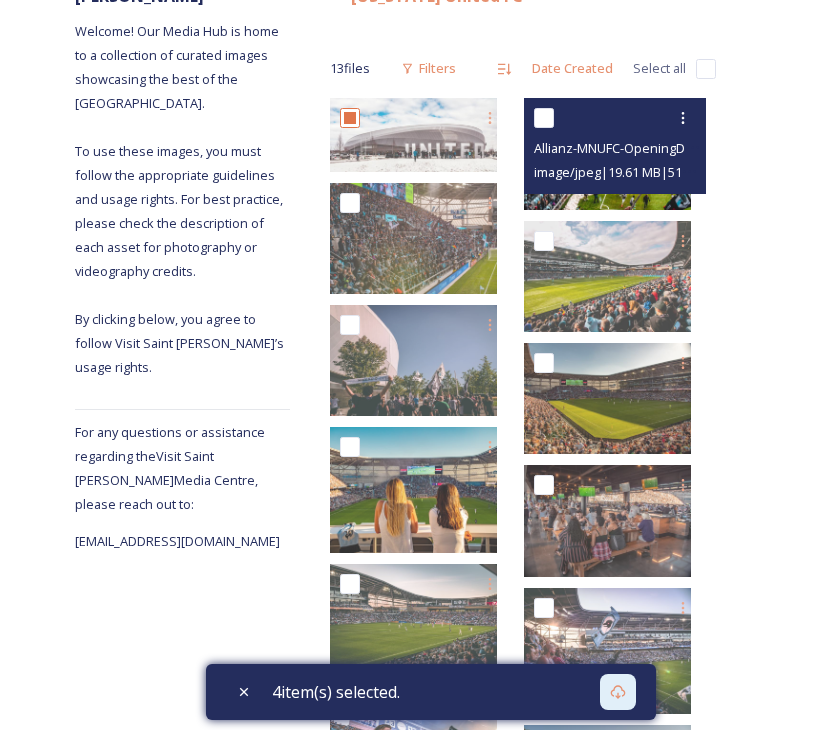 click at bounding box center (544, 118) 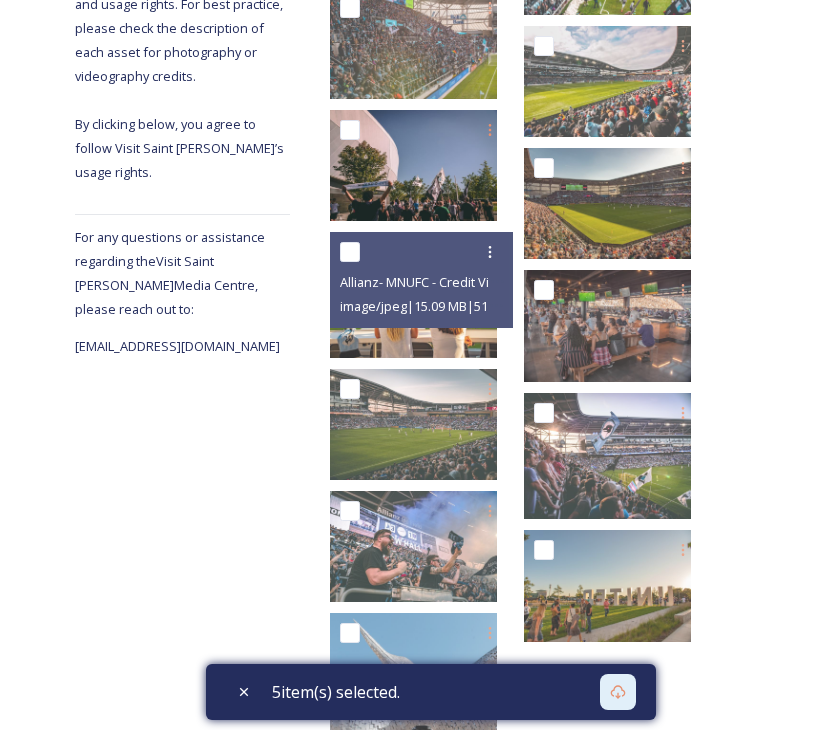 scroll, scrollTop: 686, scrollLeft: 0, axis: vertical 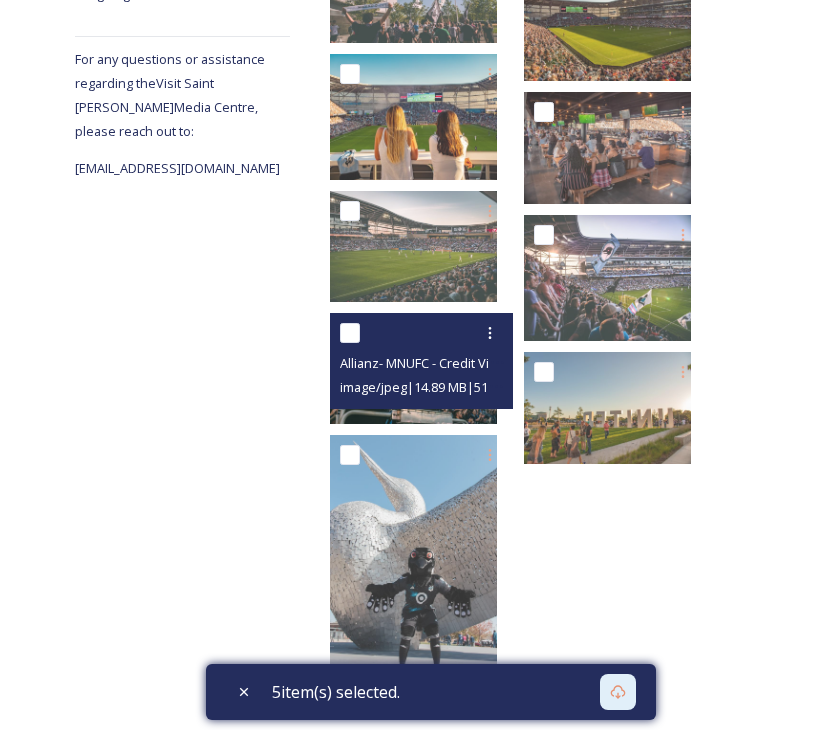 click at bounding box center [350, 333] 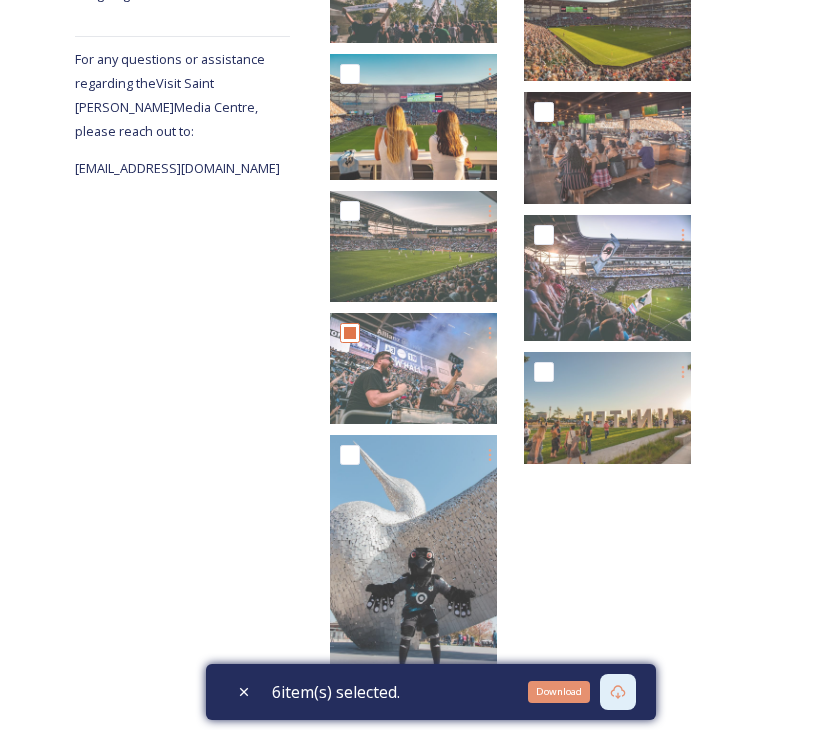 click 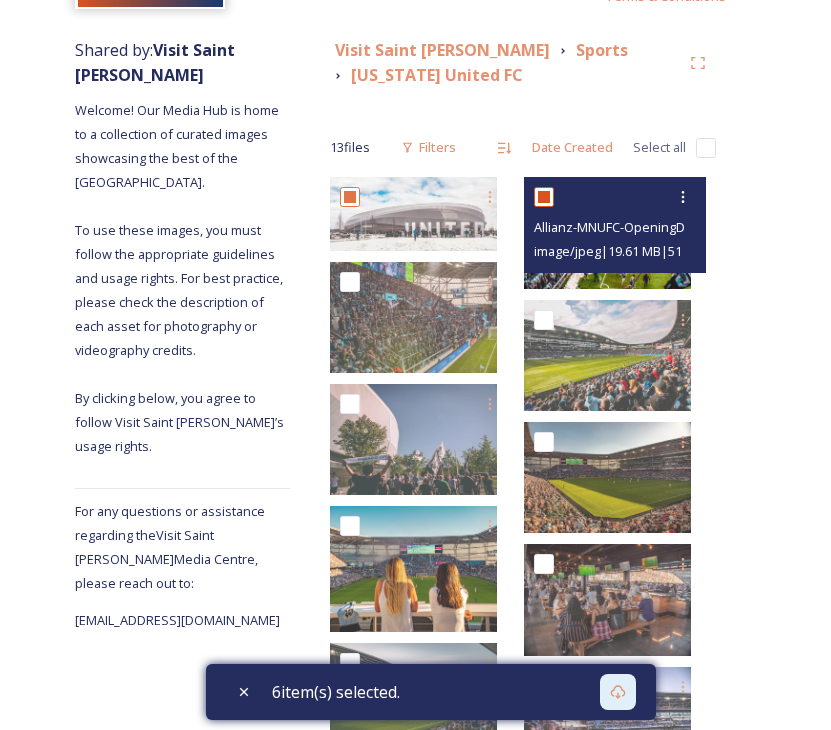 scroll, scrollTop: 203, scrollLeft: 0, axis: vertical 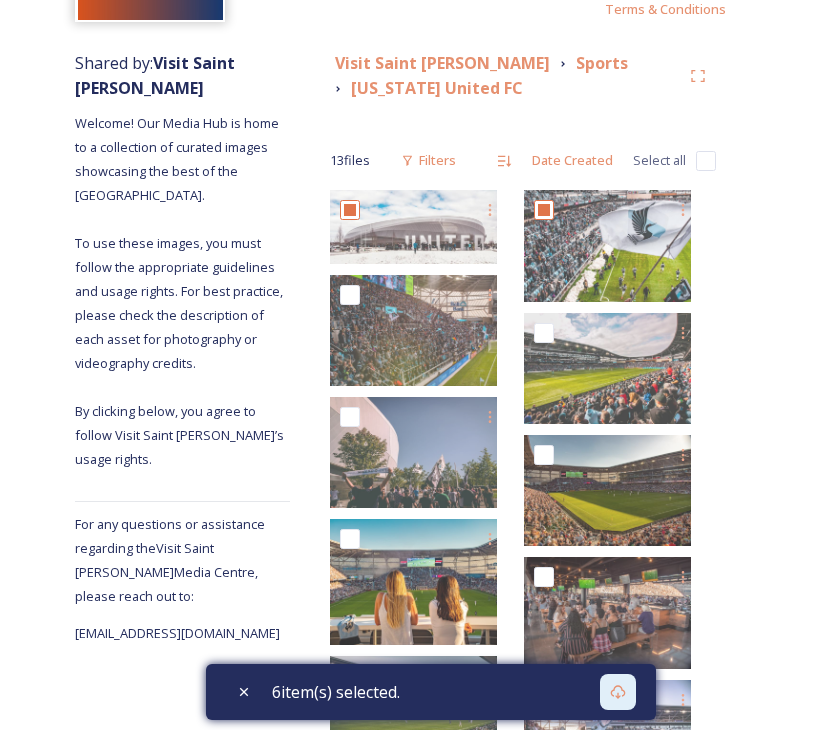 click on "Welcome! Our Media Hub is home to a collection of curated images showcasing the best of the [GEOGRAPHIC_DATA].
To use these images, you must follow the appropriate guidelines and usage rights. For best practice, please check the description of each asset for photography or videography credits.
By clicking below, you agree to follow Visit Saint [PERSON_NAME]’s usage rights." at bounding box center [181, 291] 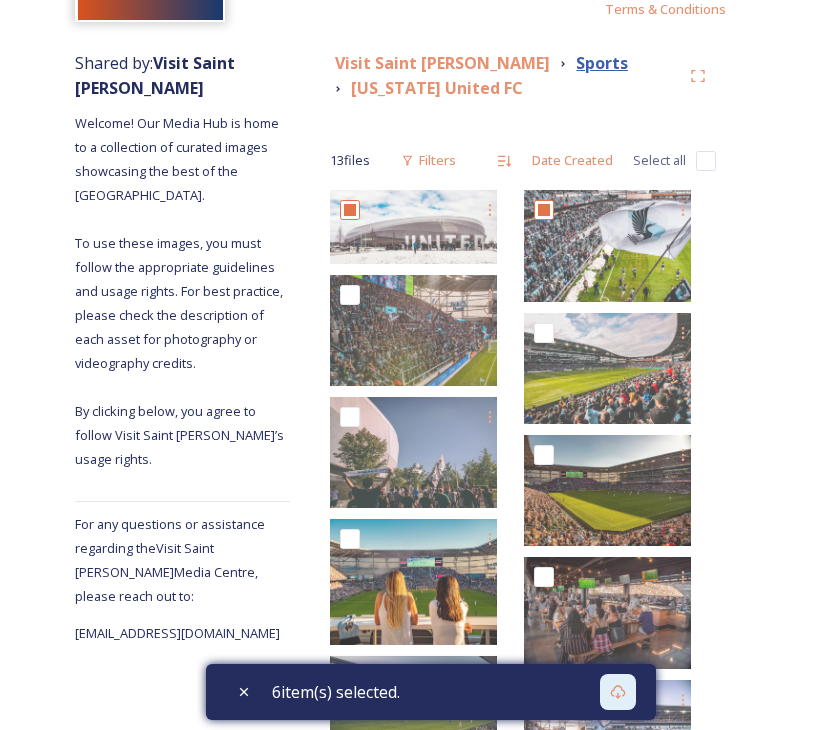 click on "Sports" at bounding box center (602, 63) 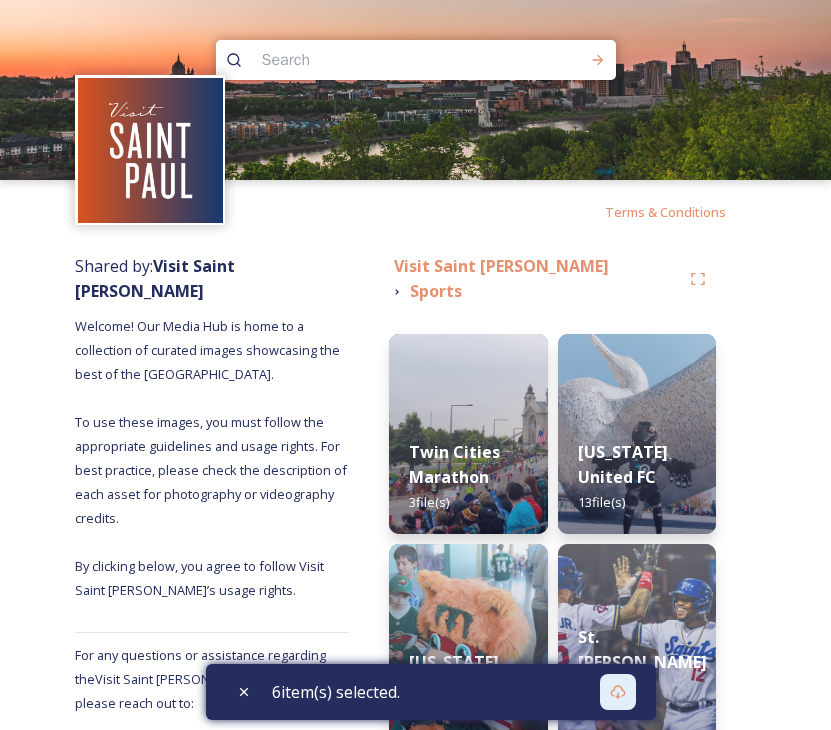 scroll, scrollTop: 112, scrollLeft: 0, axis: vertical 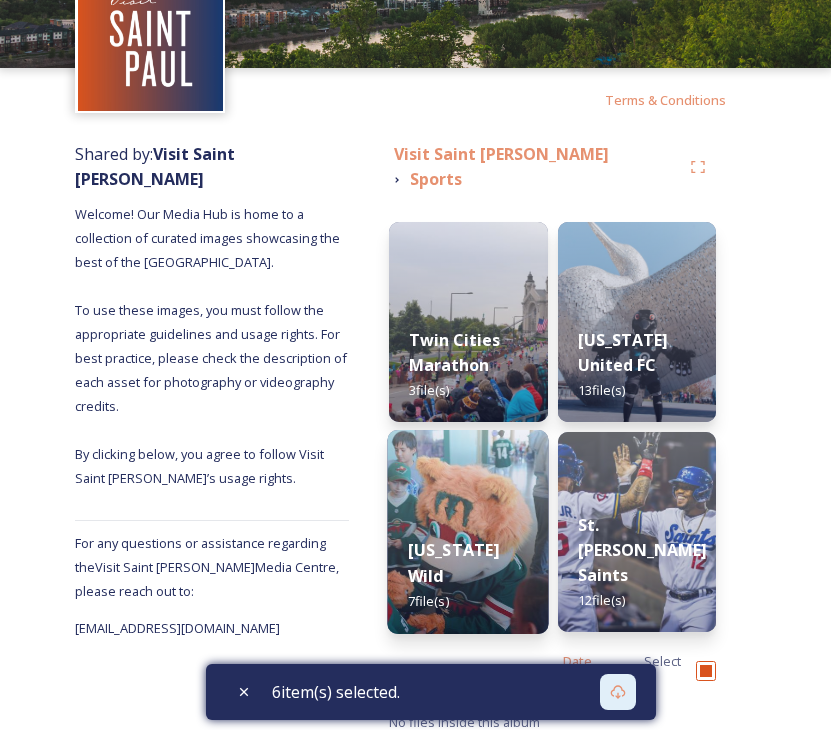 click at bounding box center (469, 532) 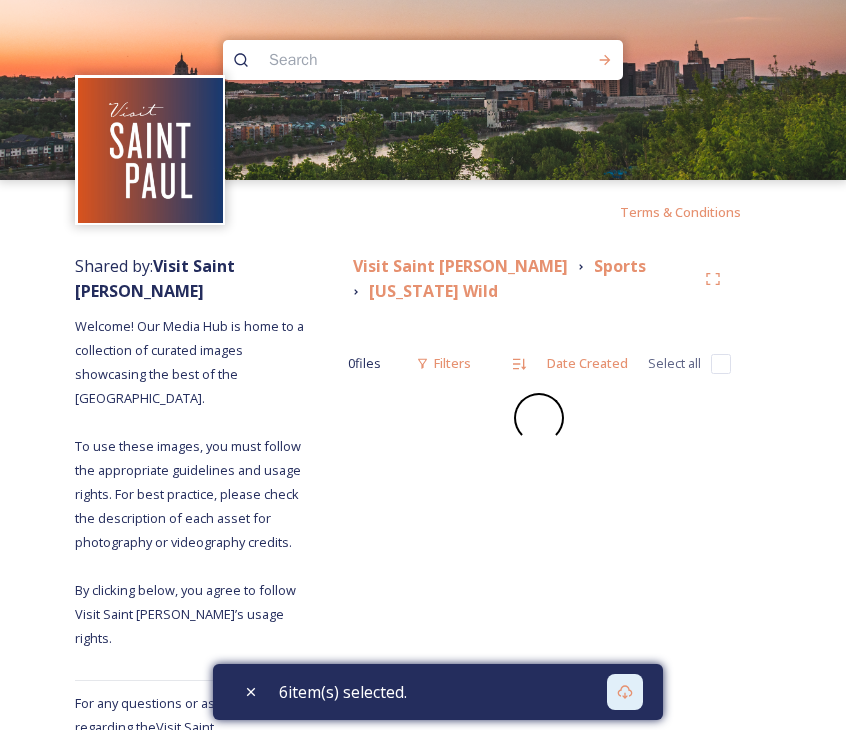 checkbox on "false" 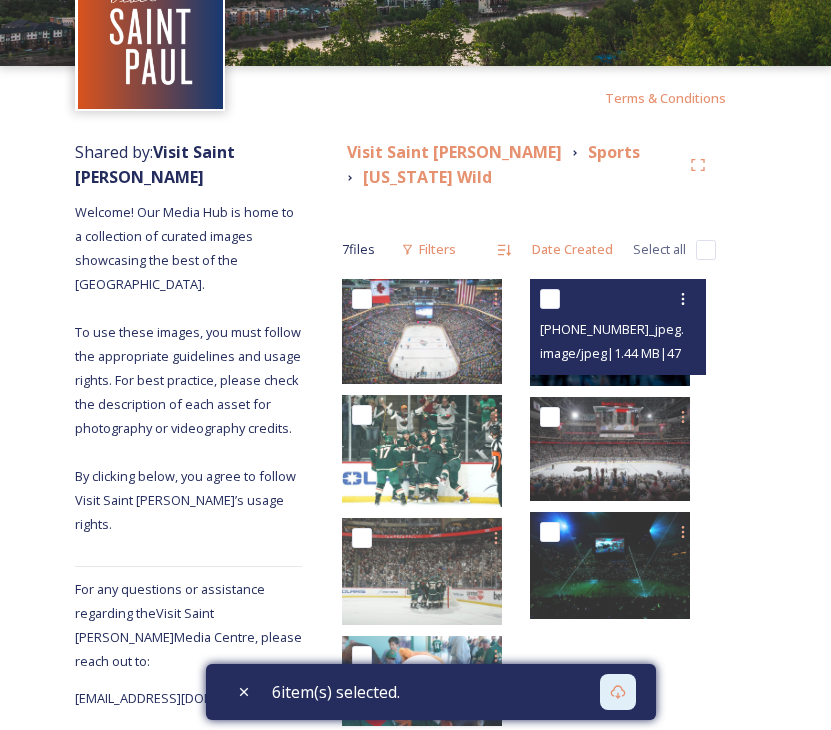 scroll, scrollTop: 172, scrollLeft: 0, axis: vertical 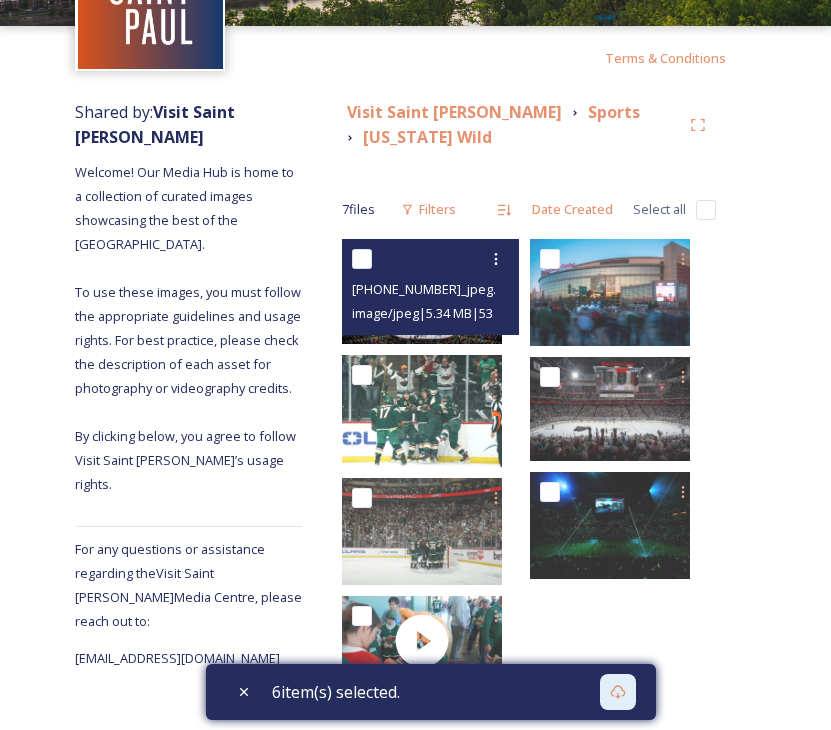click at bounding box center [362, 259] 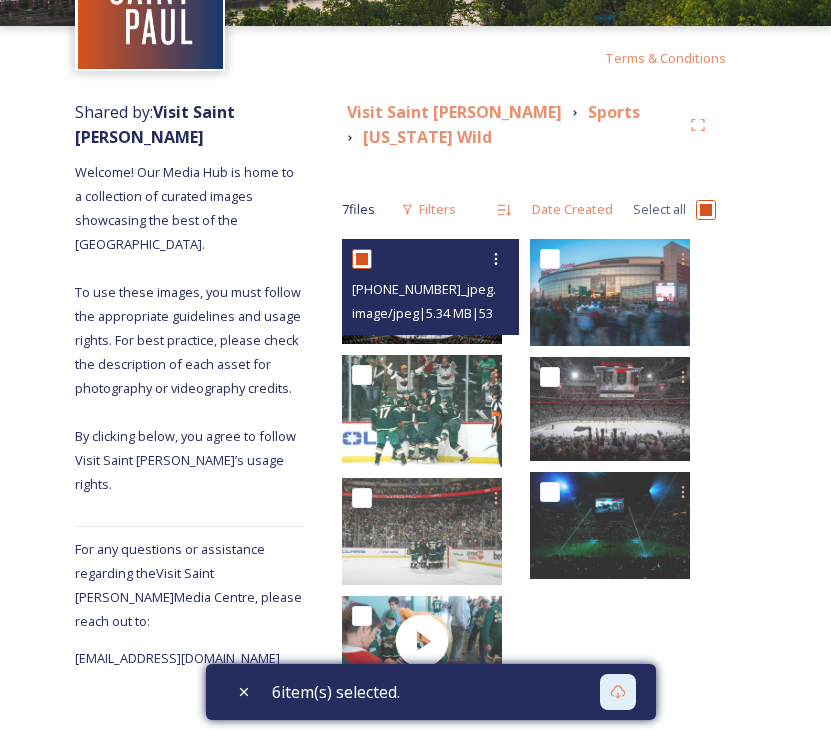 checkbox on "true" 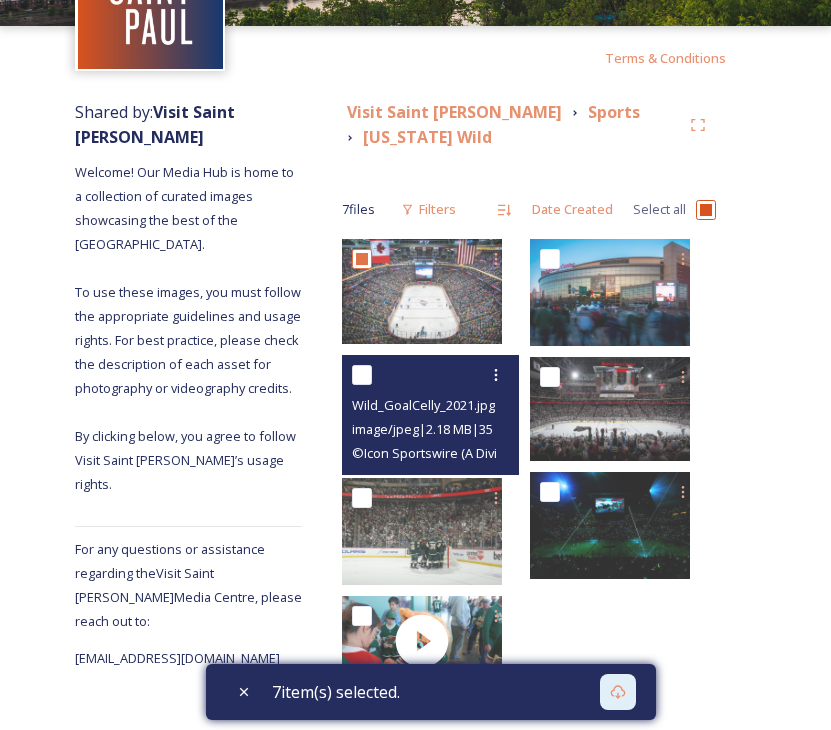 click at bounding box center [362, 375] 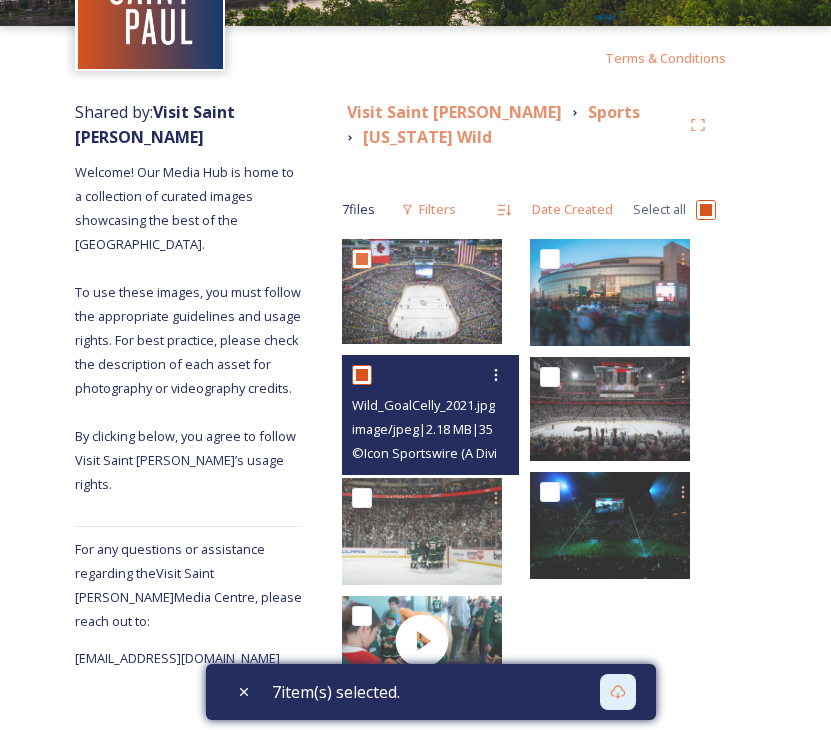 checkbox on "true" 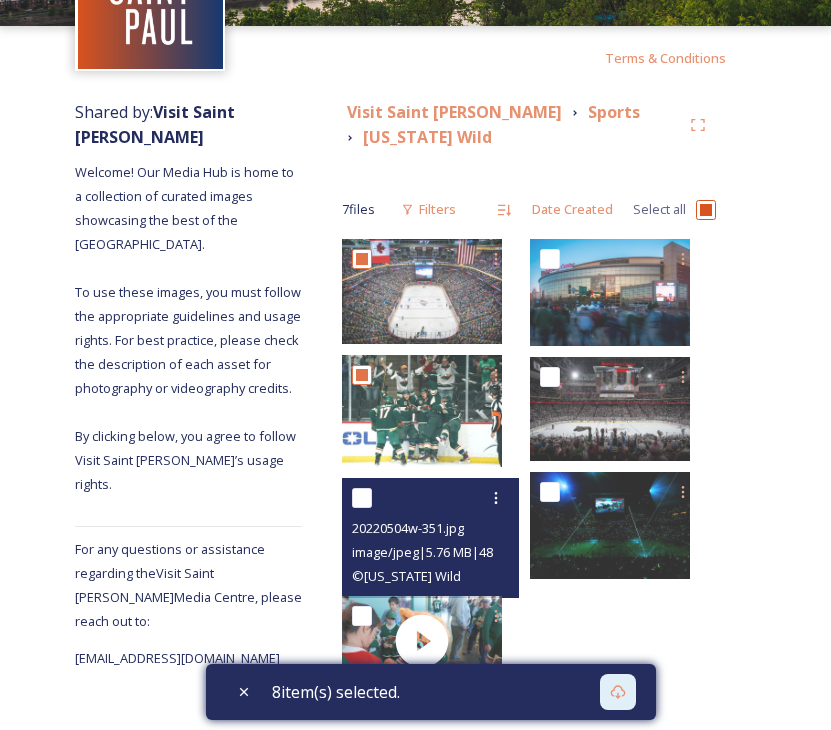 click at bounding box center [362, 498] 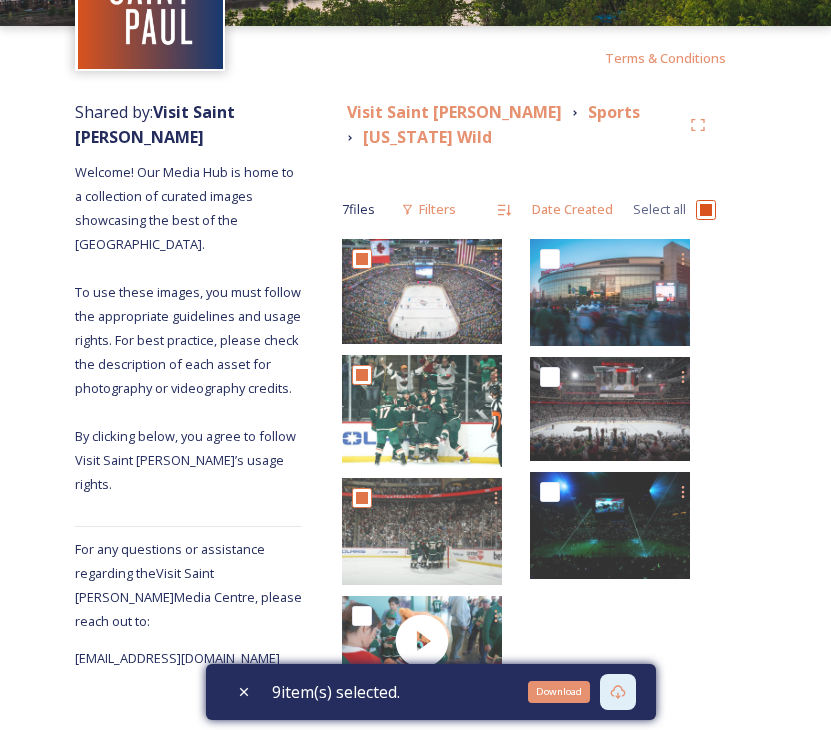 click 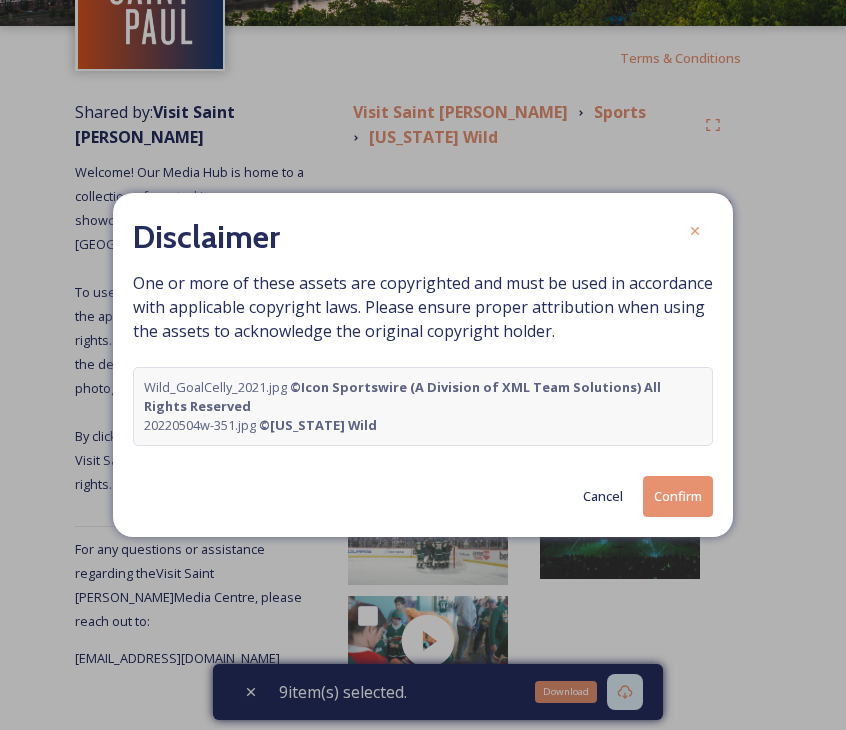 click on "Cancel" at bounding box center [603, 496] 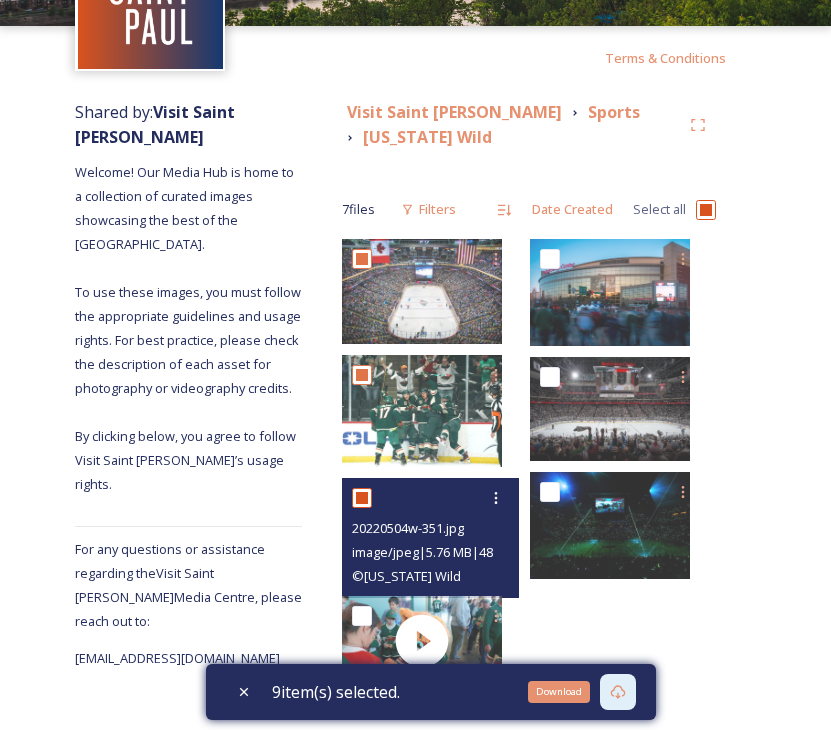 click at bounding box center [362, 498] 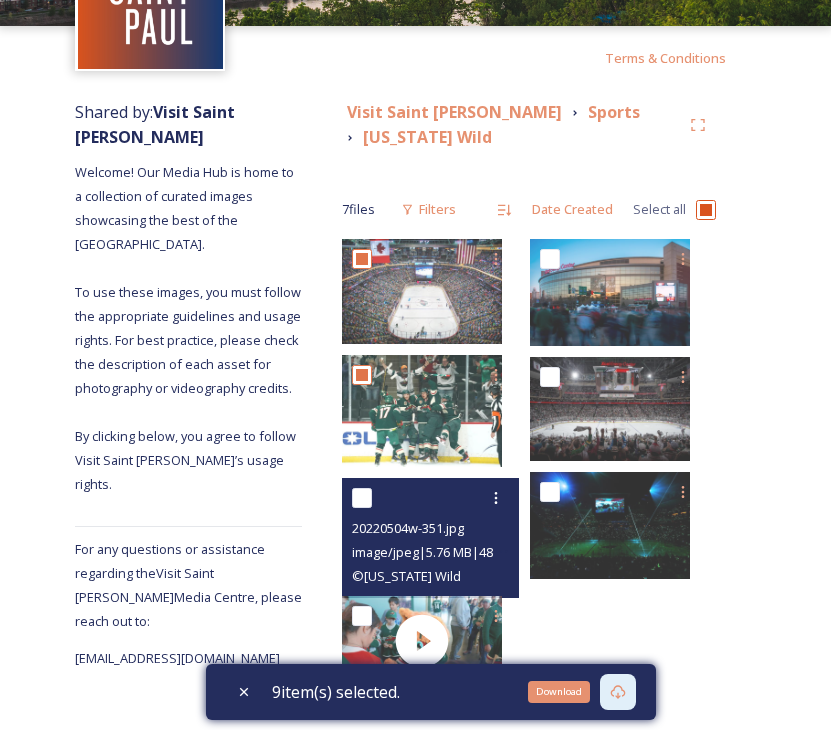 checkbox on "false" 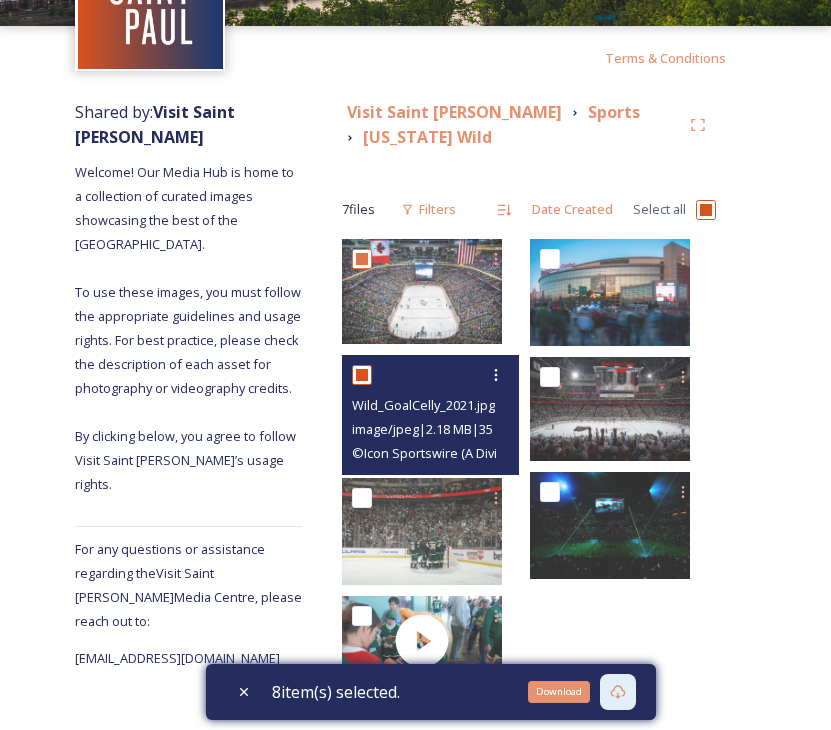 click at bounding box center [362, 375] 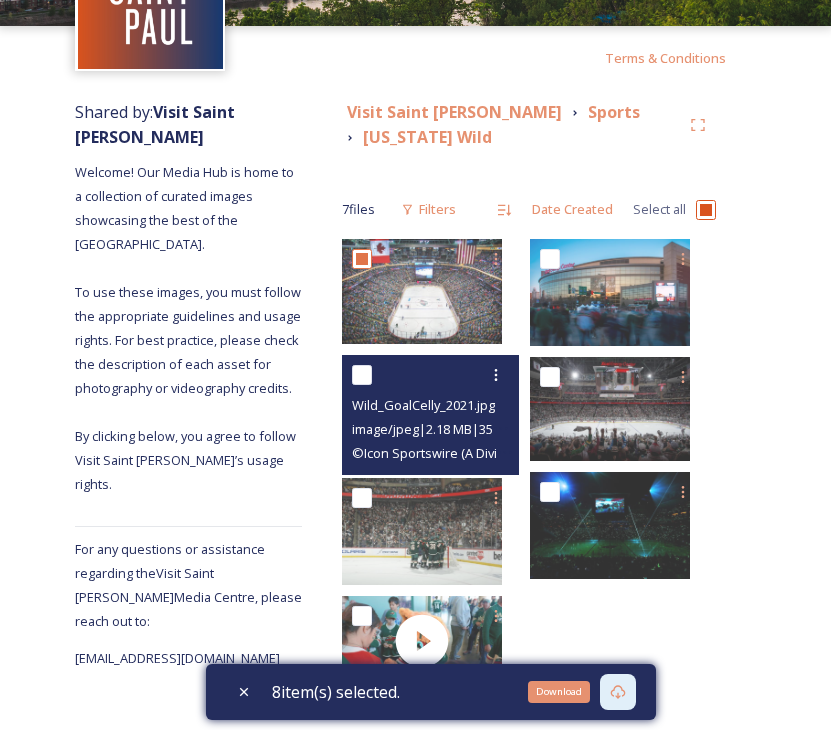 checkbox on "false" 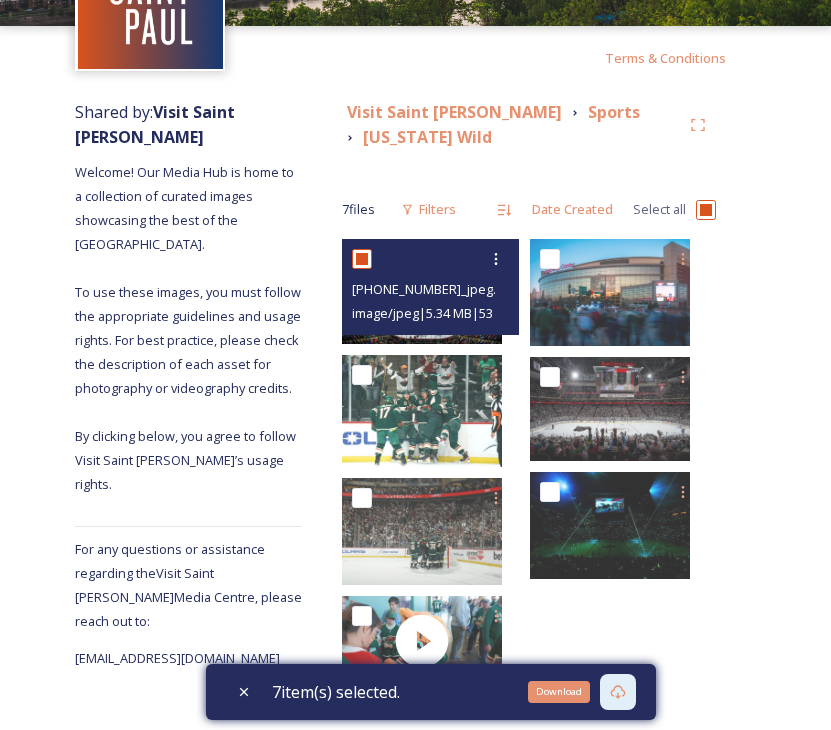 click at bounding box center (362, 259) 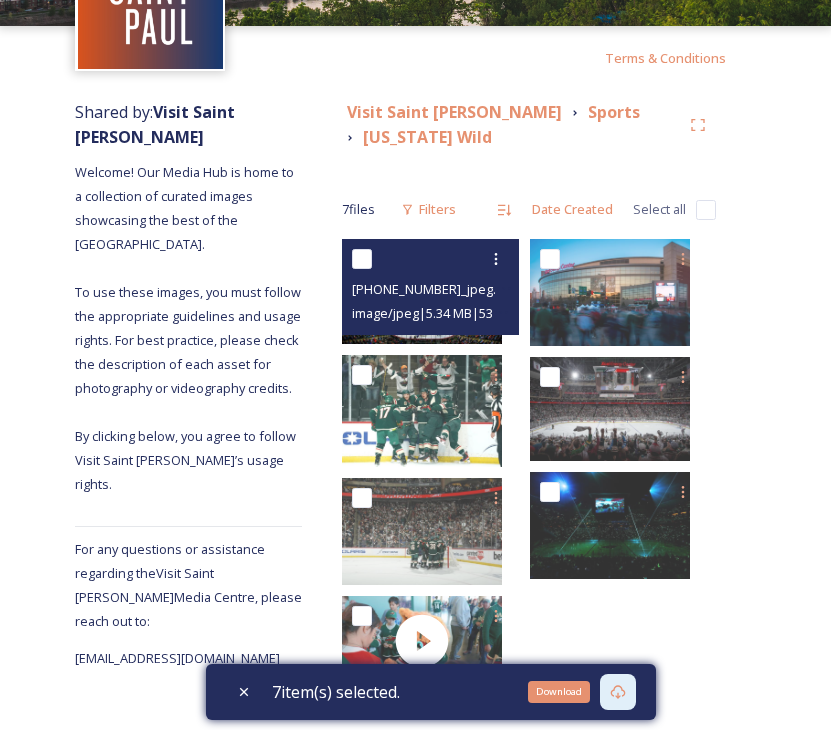 checkbox on "false" 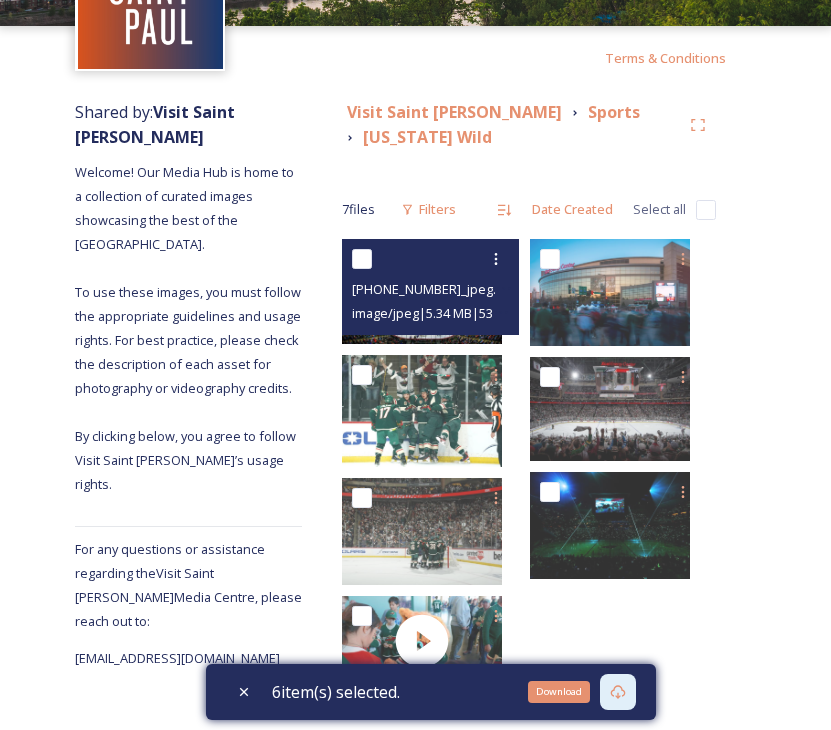 click at bounding box center [362, 259] 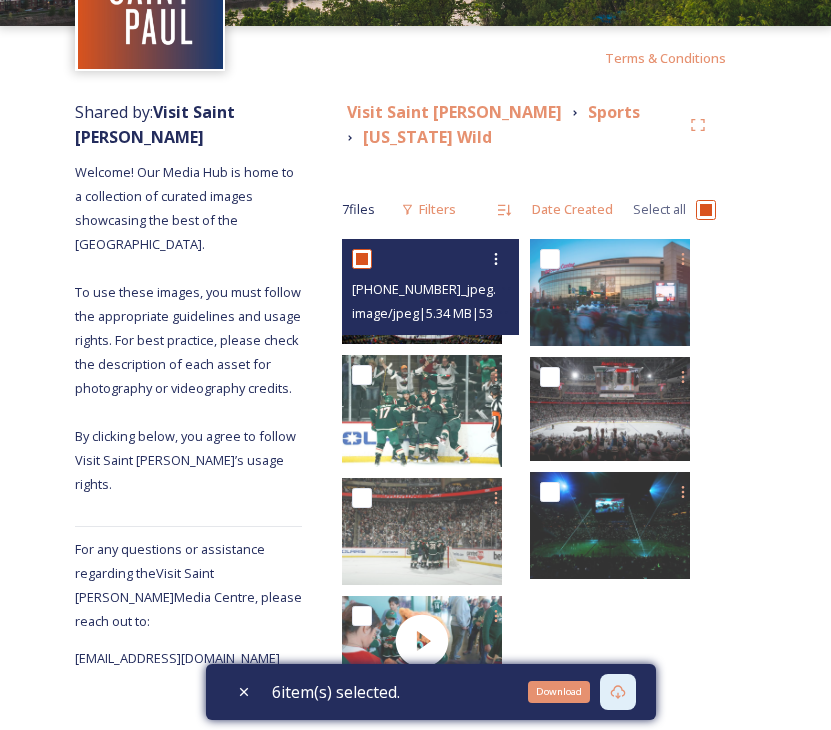 checkbox on "true" 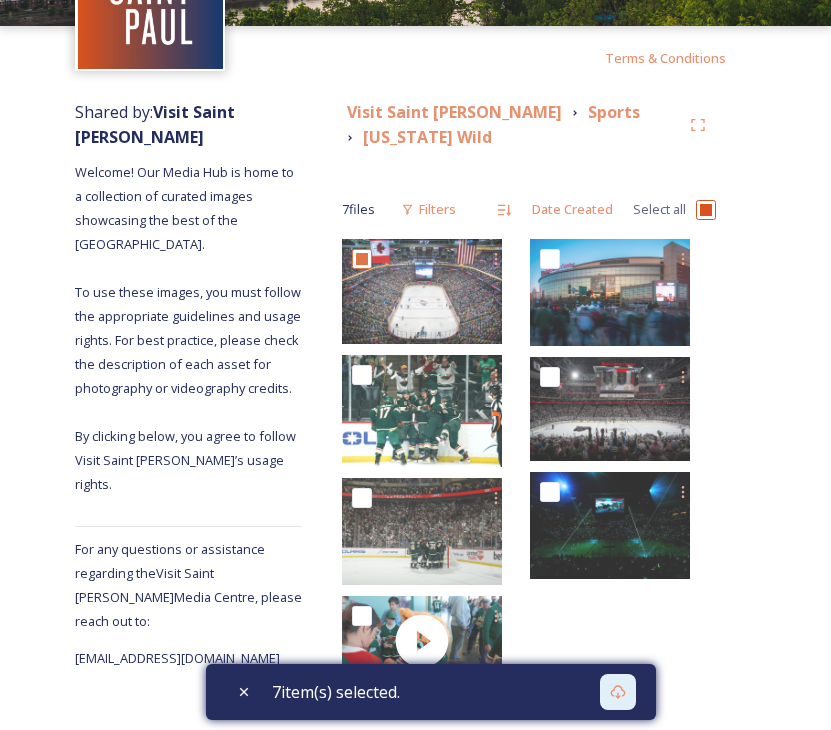 click on "7  item(s) selected." at bounding box center (431, 692) 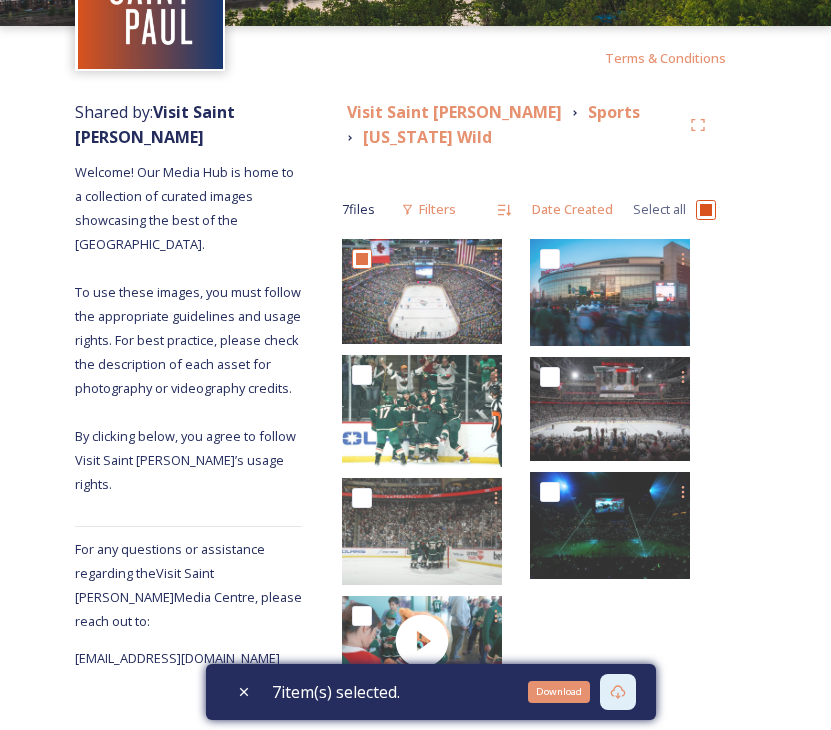 click 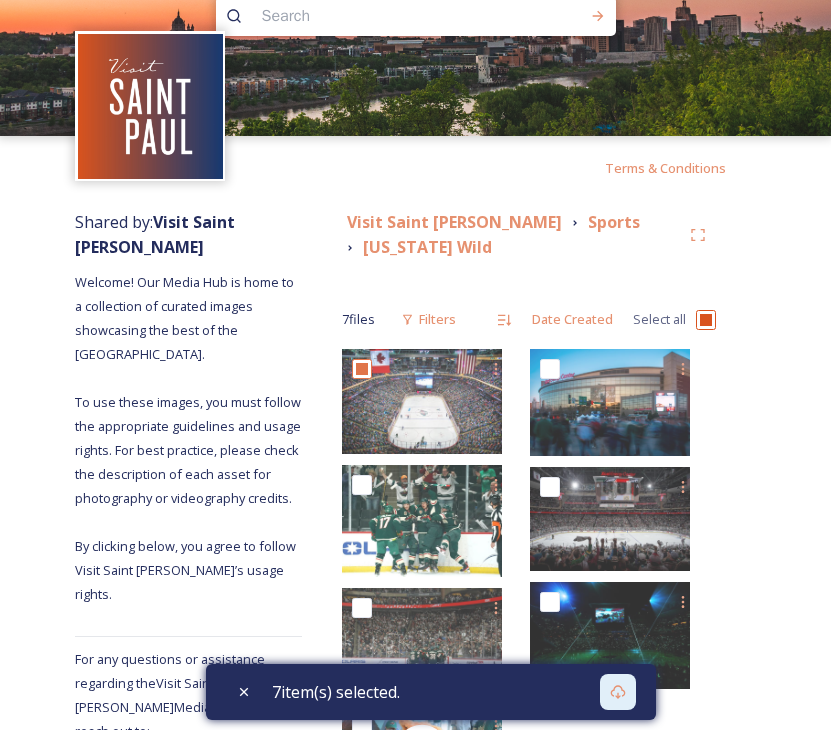 scroll, scrollTop: 21, scrollLeft: 0, axis: vertical 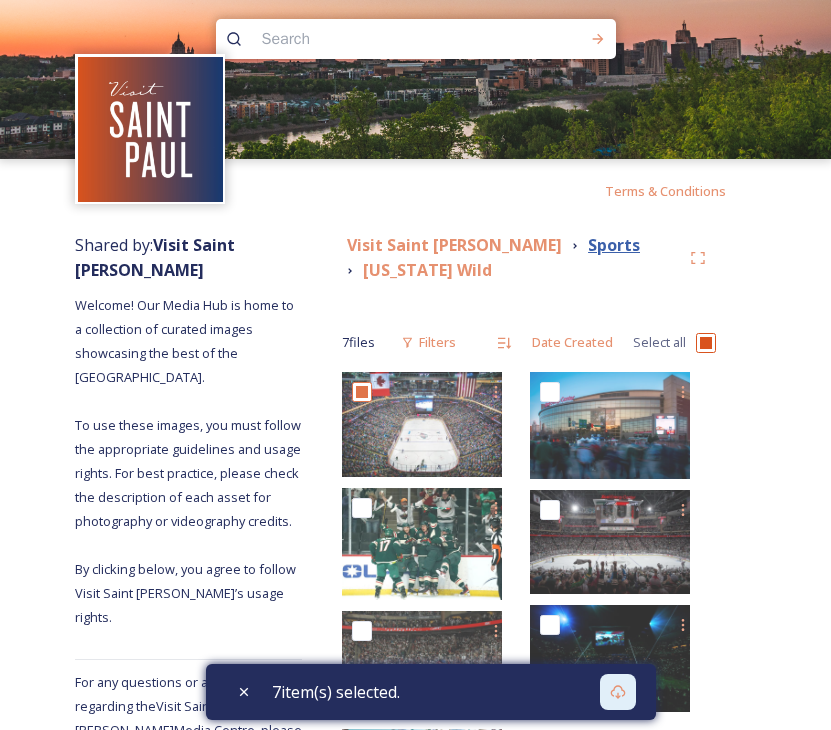 click on "Sports" at bounding box center [614, 245] 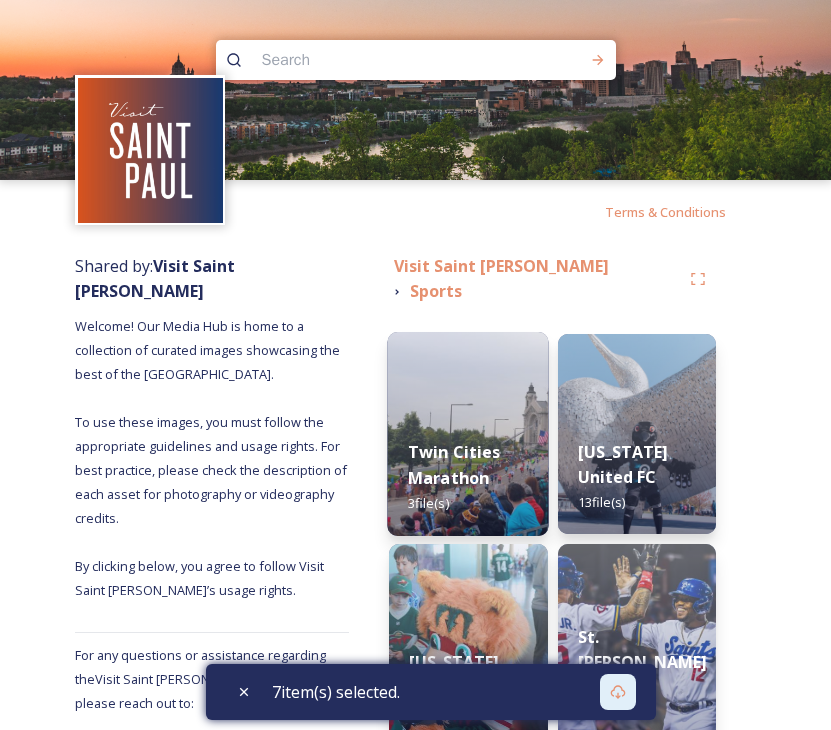 scroll, scrollTop: 112, scrollLeft: 0, axis: vertical 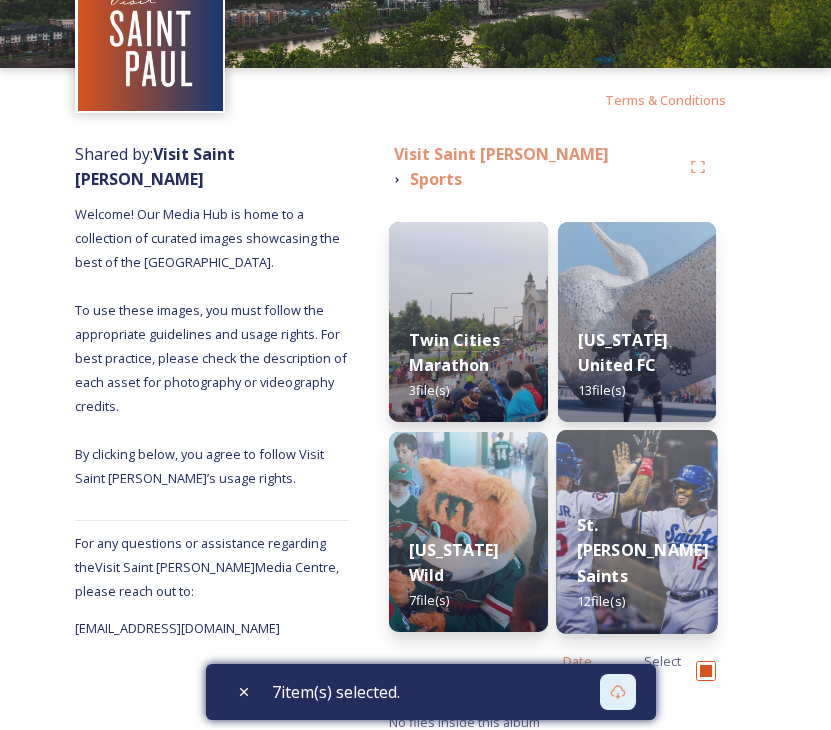 click at bounding box center [637, 532] 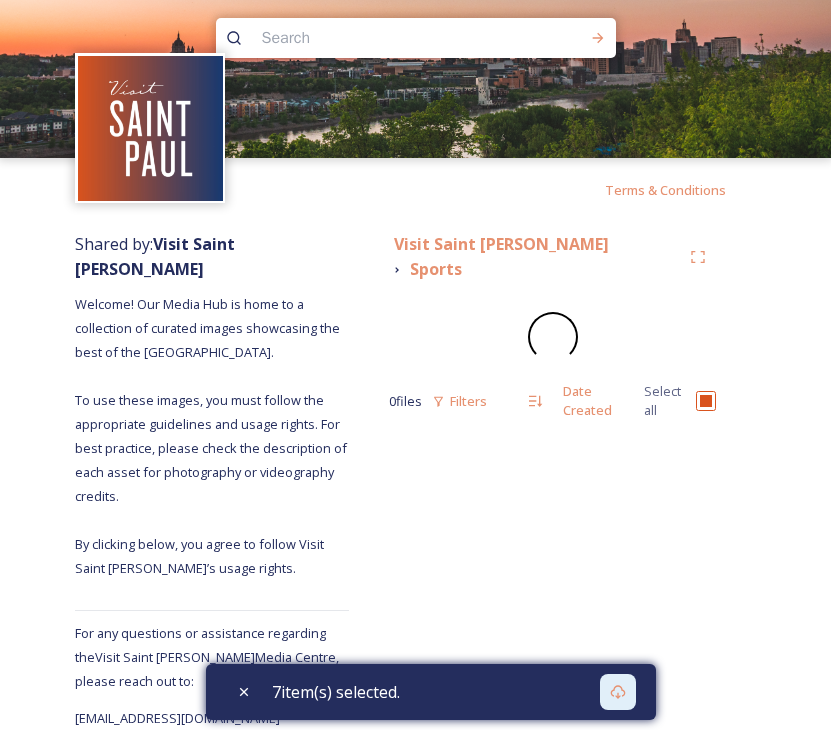 scroll, scrollTop: 0, scrollLeft: 0, axis: both 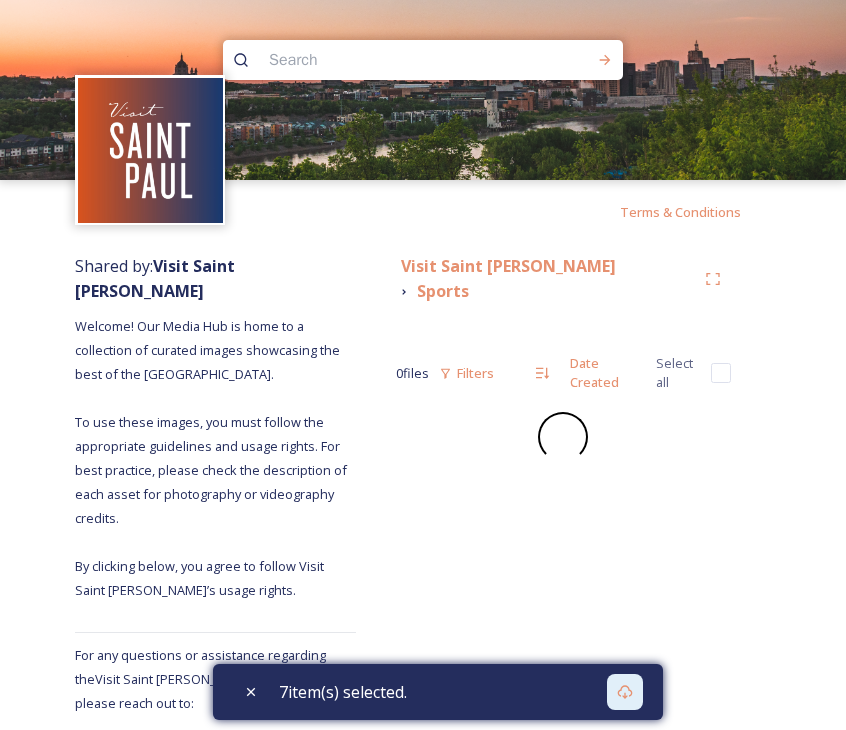 checkbox on "false" 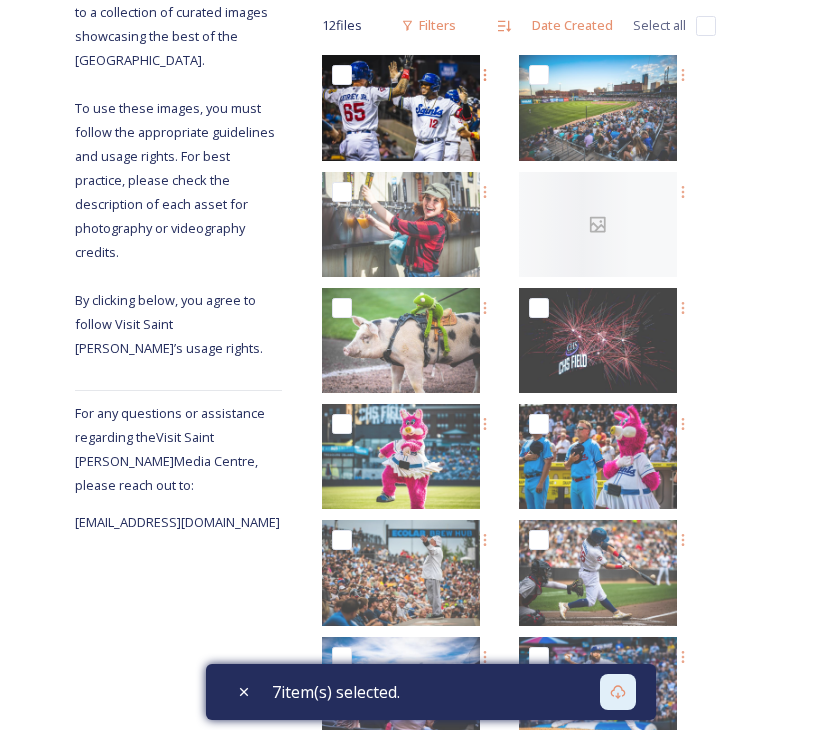 scroll, scrollTop: 341, scrollLeft: 0, axis: vertical 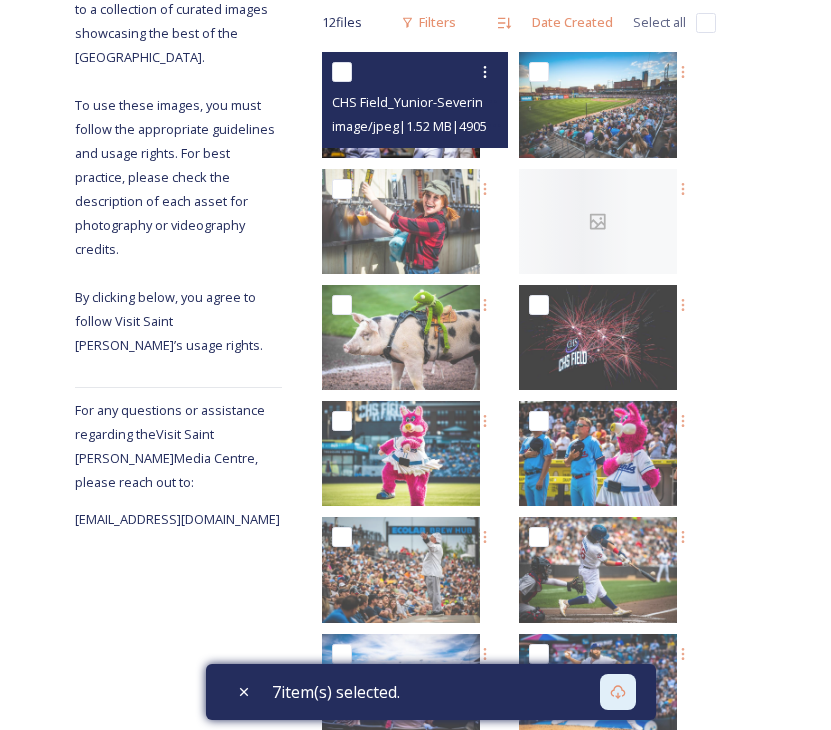 click at bounding box center (342, 72) 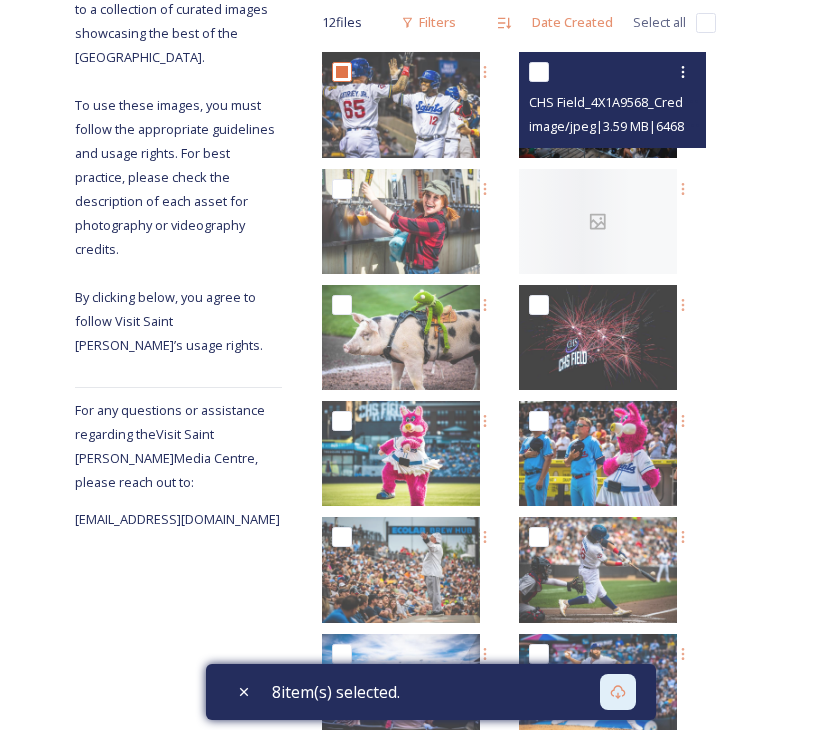 click at bounding box center [539, 72] 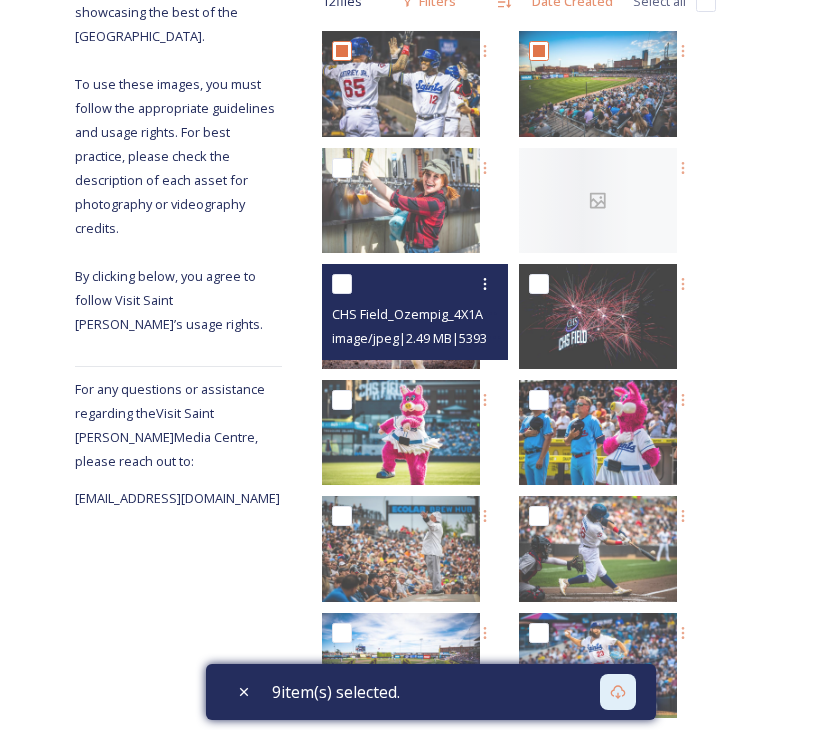 scroll, scrollTop: 363, scrollLeft: 0, axis: vertical 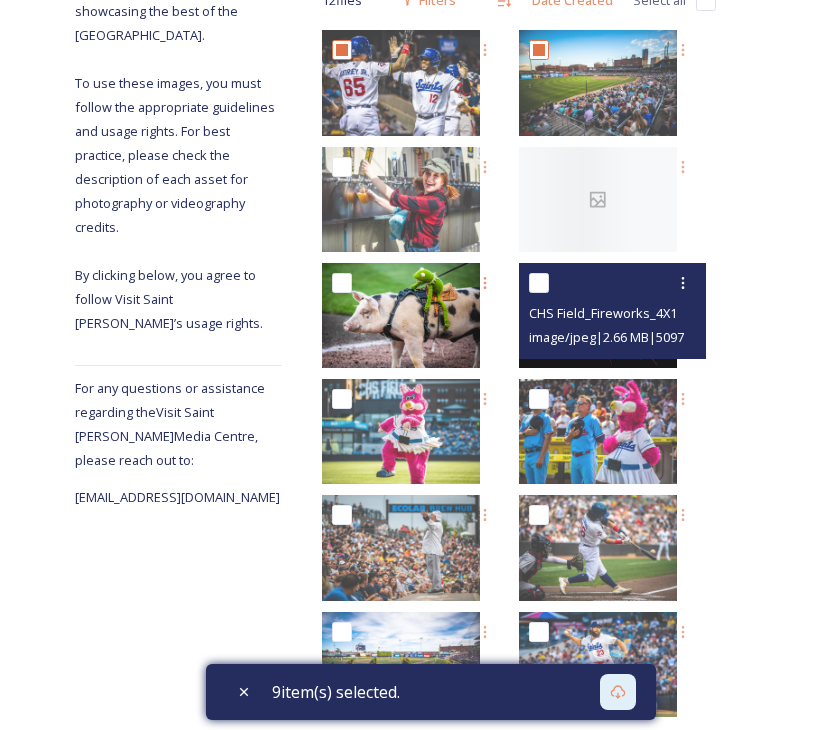 click at bounding box center [539, 283] 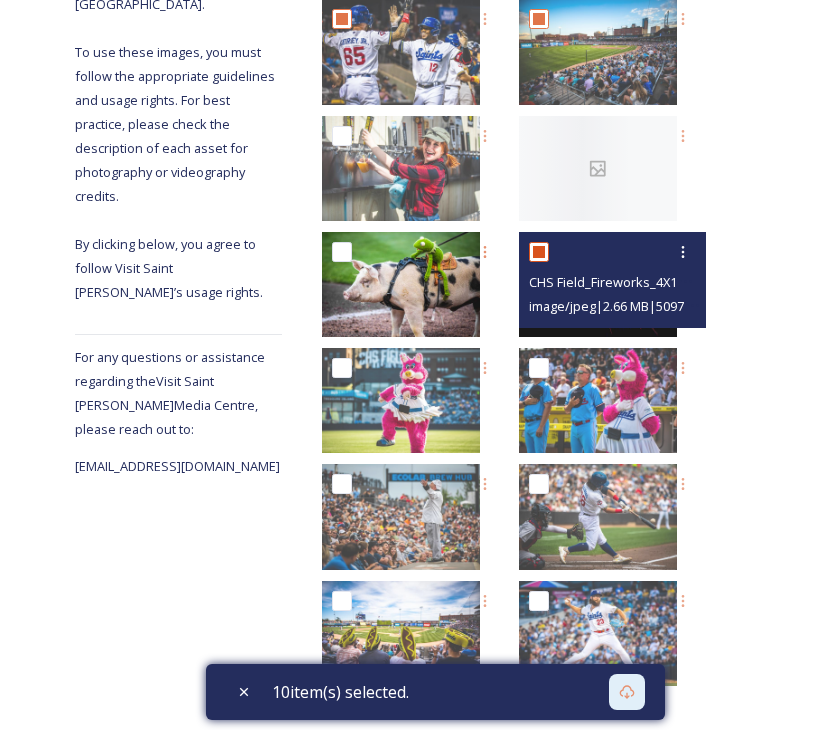 scroll, scrollTop: 412, scrollLeft: 0, axis: vertical 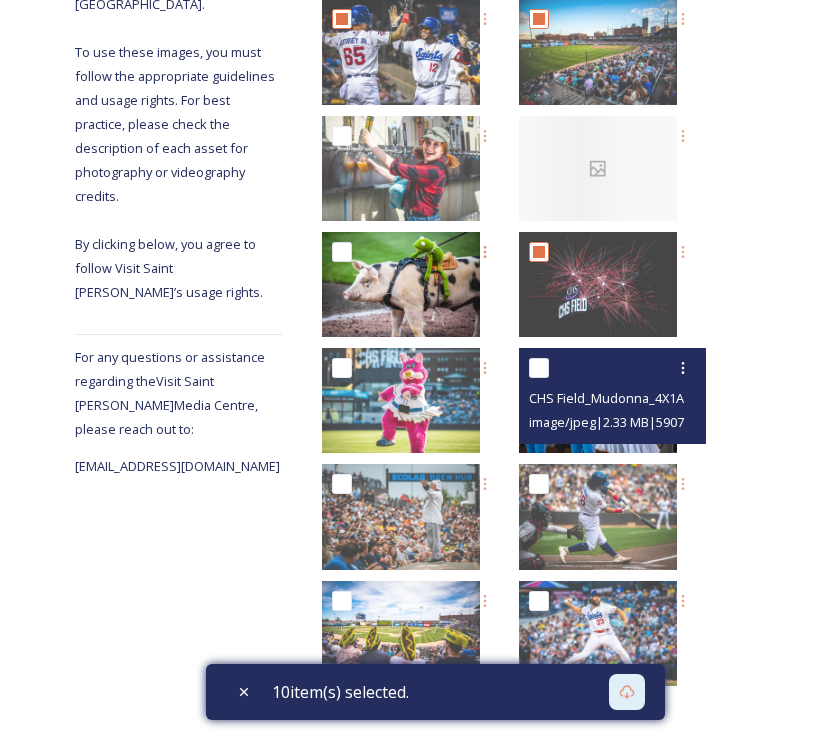 click at bounding box center [539, 368] 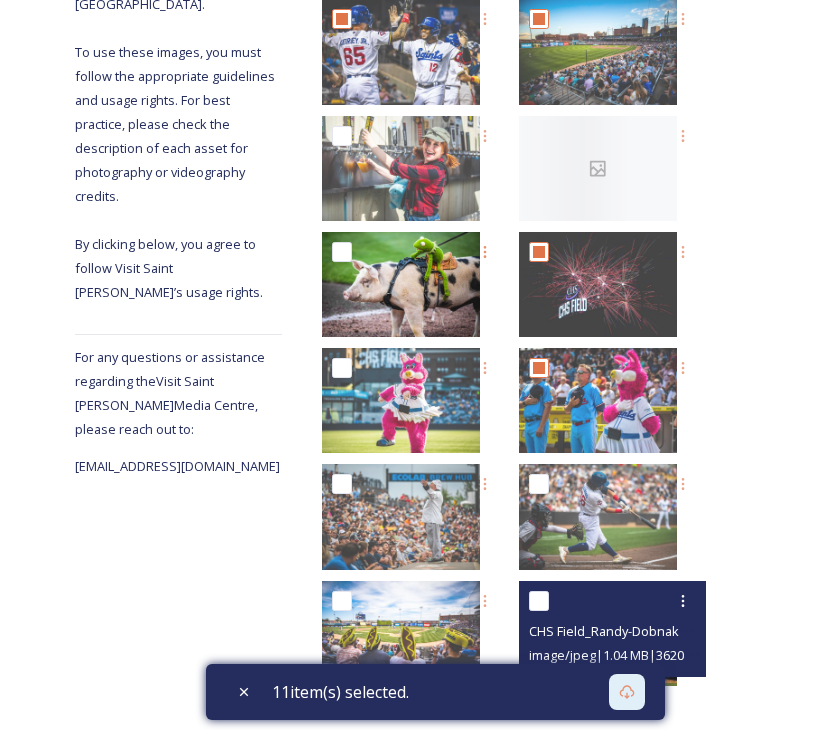 click at bounding box center [539, 601] 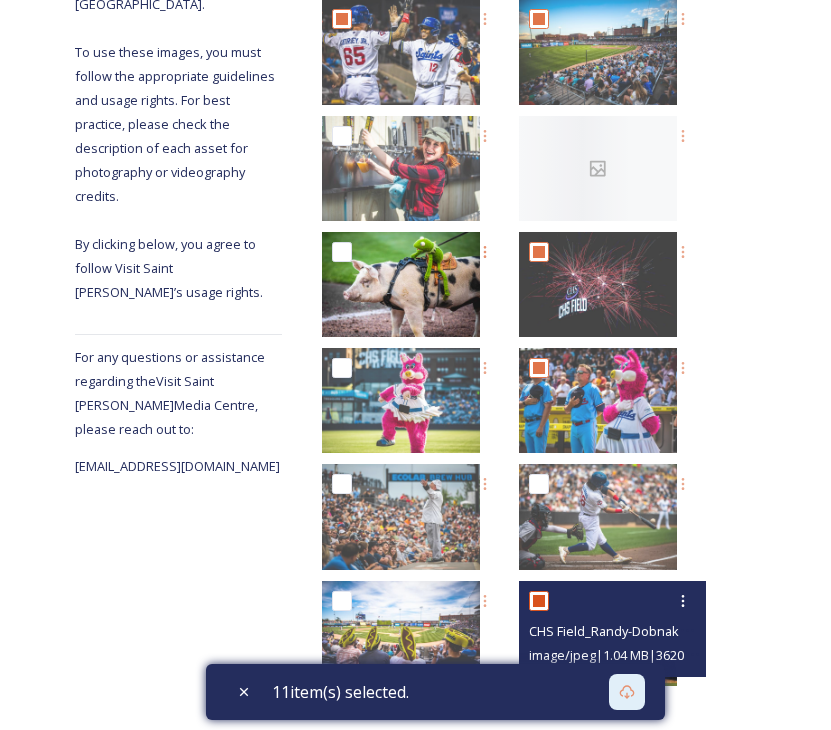 checkbox on "true" 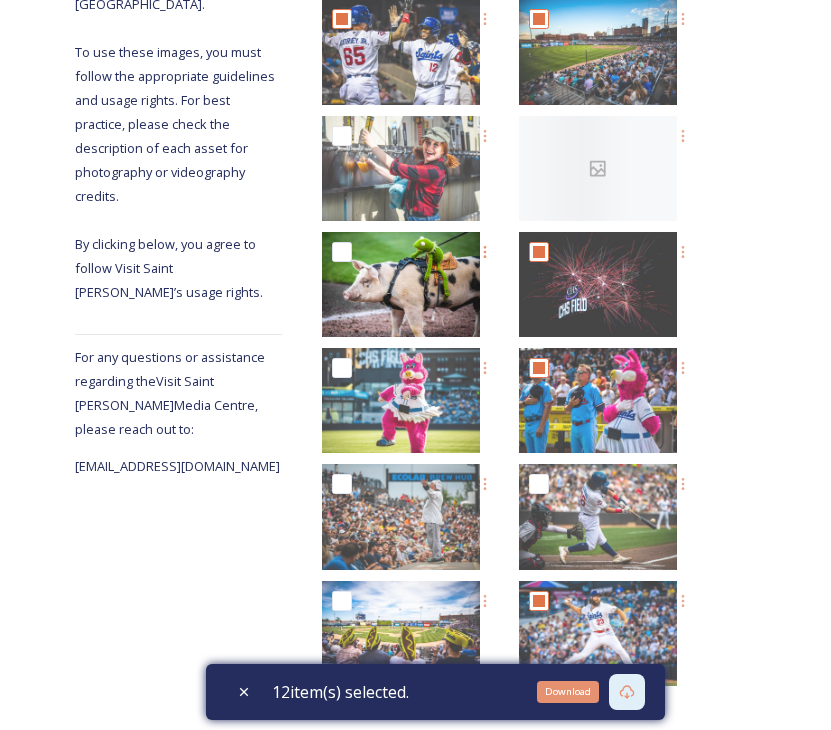 click 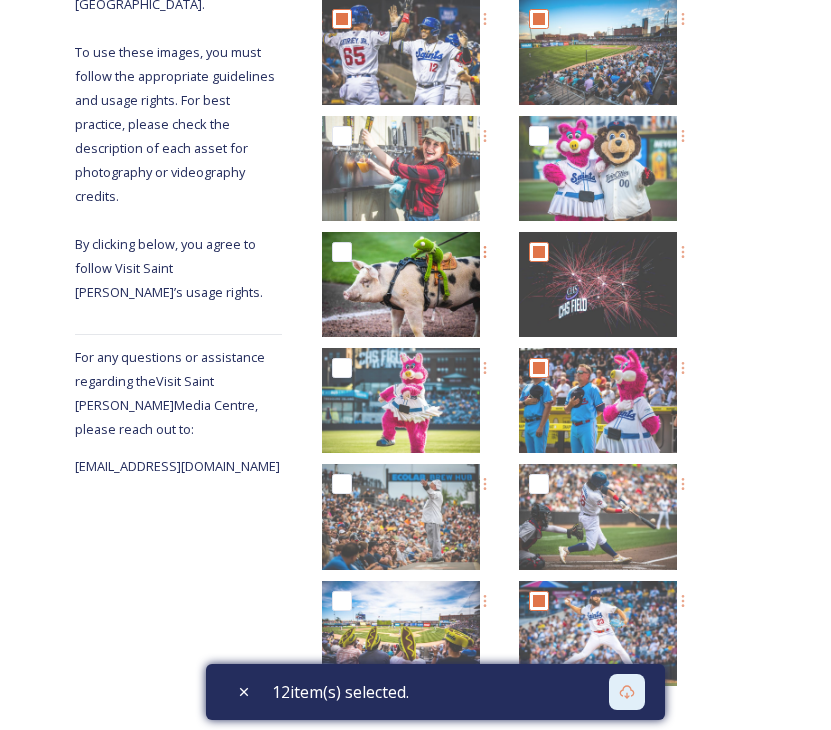 click on "Shared by:  Visit Saint [PERSON_NAME] Welcome! Our Media Hub is home to a collection of curated images showcasing the best of the [GEOGRAPHIC_DATA].
To use these images, you must follow the appropriate guidelines and usage rights. For best practice, please check the description of each asset for photography or videography credits.
By clicking below, you agree to follow Visit Saint [PERSON_NAME]’s usage rights.  For any questions or assistance regarding the  Visit [GEOGRAPHIC_DATA][PERSON_NAME], please reach out to: [EMAIL_ADDRESS][DOMAIN_NAME]" at bounding box center (178, 290) 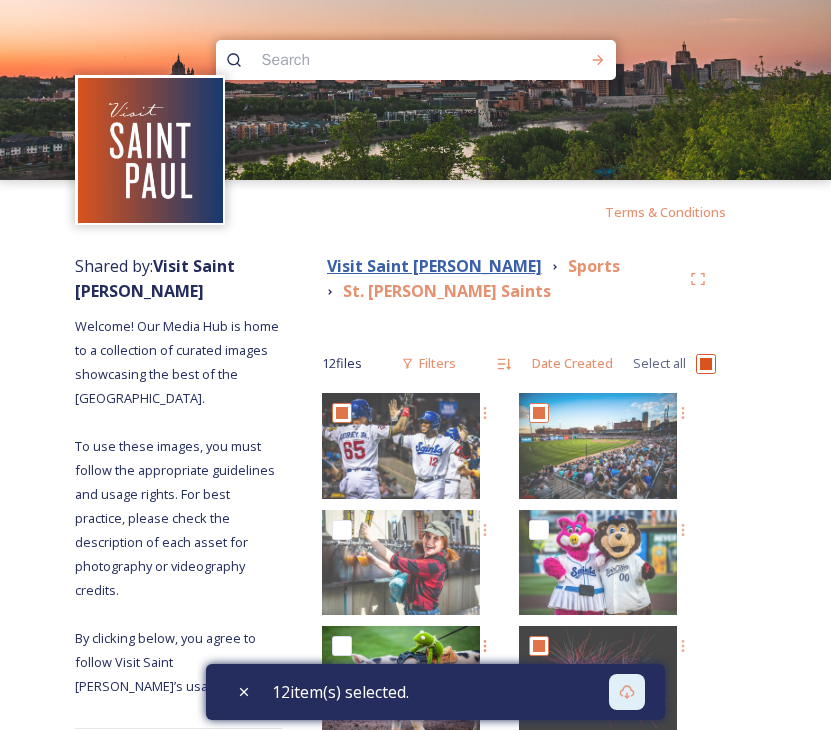 click on "Visit Saint [PERSON_NAME]" at bounding box center (434, 266) 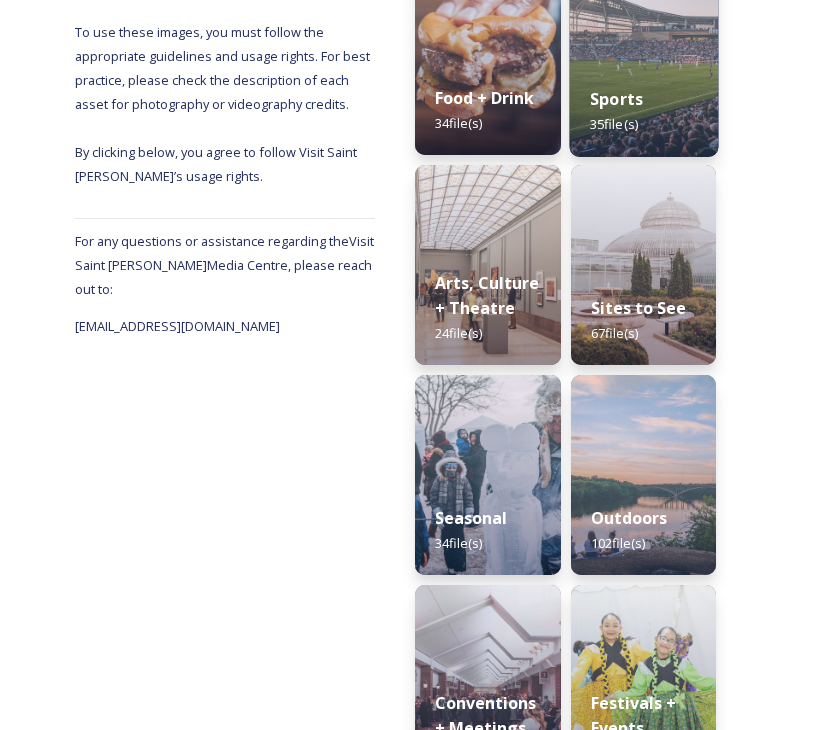 scroll, scrollTop: 366, scrollLeft: 0, axis: vertical 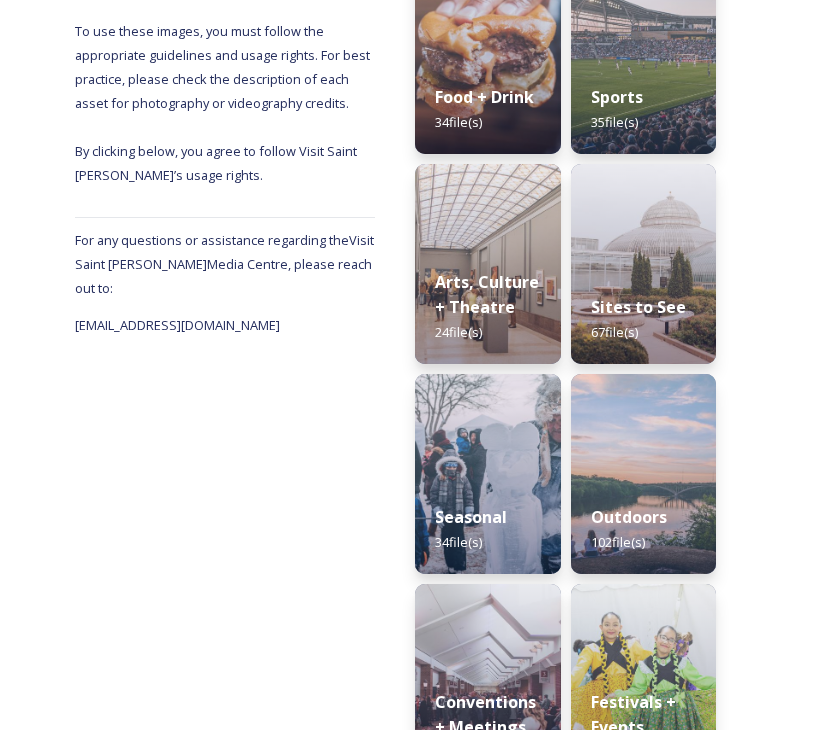 click on "Shared by:  Visit Saint [PERSON_NAME] Welcome! Our Media Hub is home to a collection of curated images showcasing the best of the [GEOGRAPHIC_DATA].
To use these images, you must follow the appropriate guidelines and usage rights. For best practice, please check the description of each asset for photography or videography credits.
By clicking below, you agree to follow Visit Saint [PERSON_NAME]’s usage rights.  For any questions or assistance regarding the  Visit [GEOGRAPHIC_DATA][PERSON_NAME], please reach out to: [EMAIL_ADDRESS][DOMAIN_NAME]" at bounding box center [225, 551] 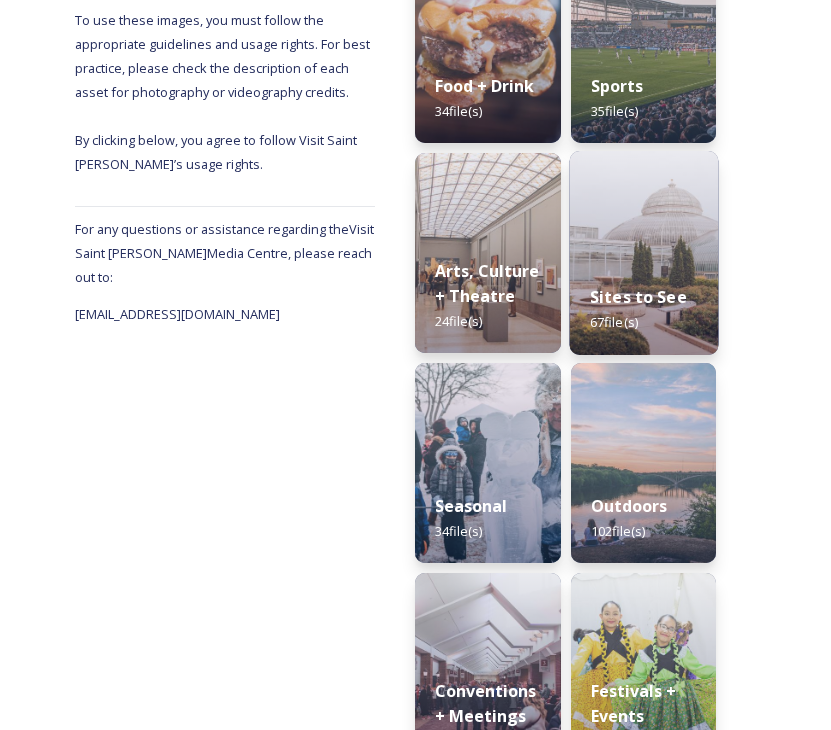 click on "Sites to See 67  file(s)" at bounding box center [643, 309] 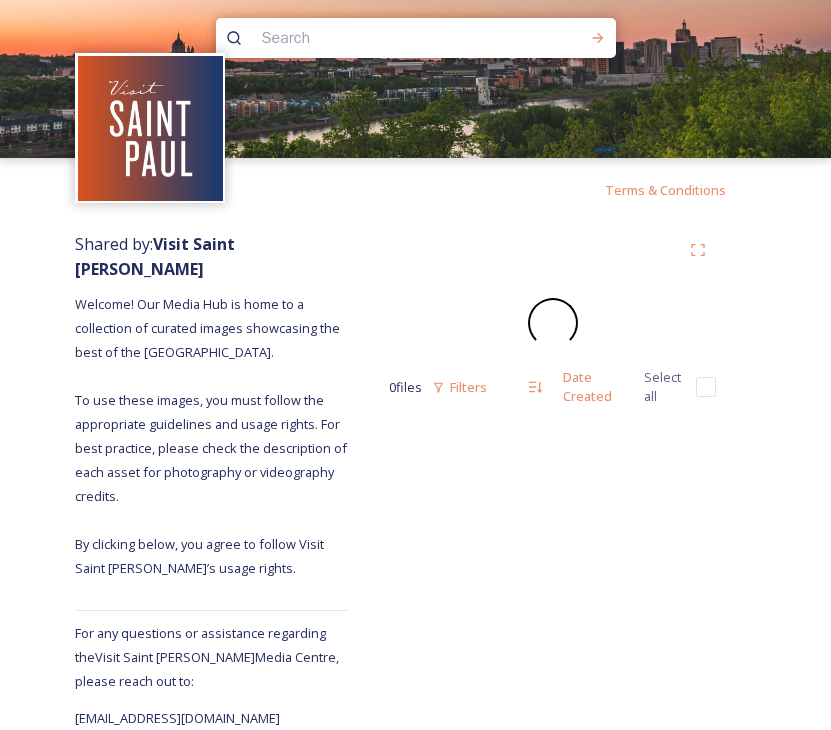 scroll, scrollTop: 0, scrollLeft: 0, axis: both 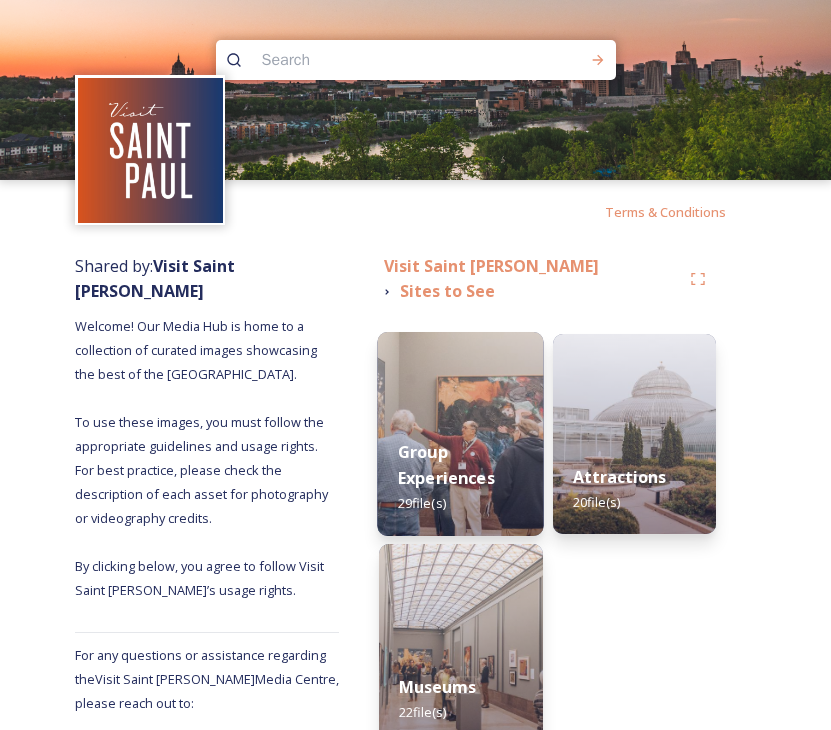 click at bounding box center (461, 434) 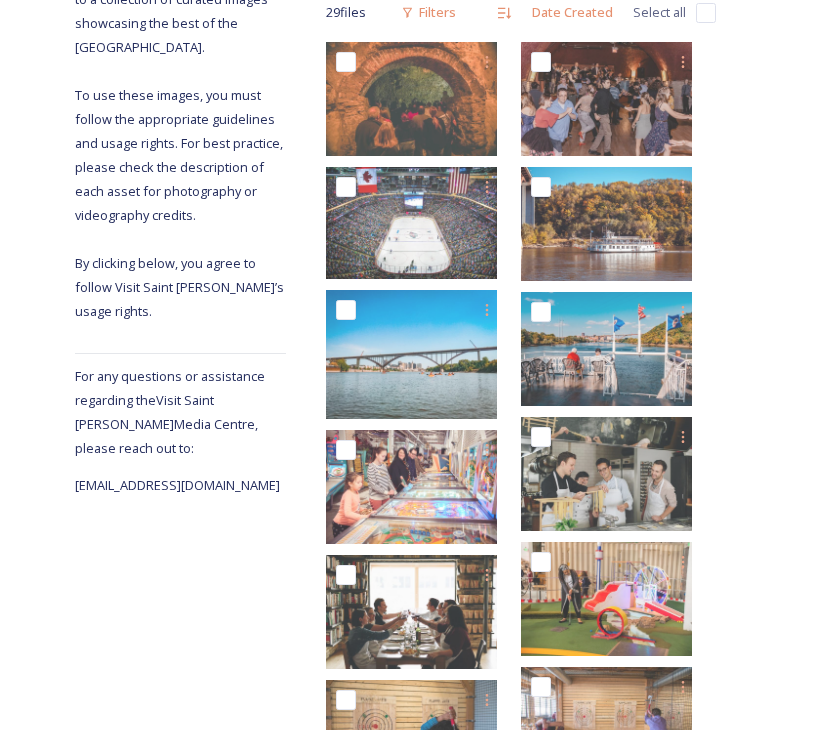 scroll, scrollTop: 370, scrollLeft: 0, axis: vertical 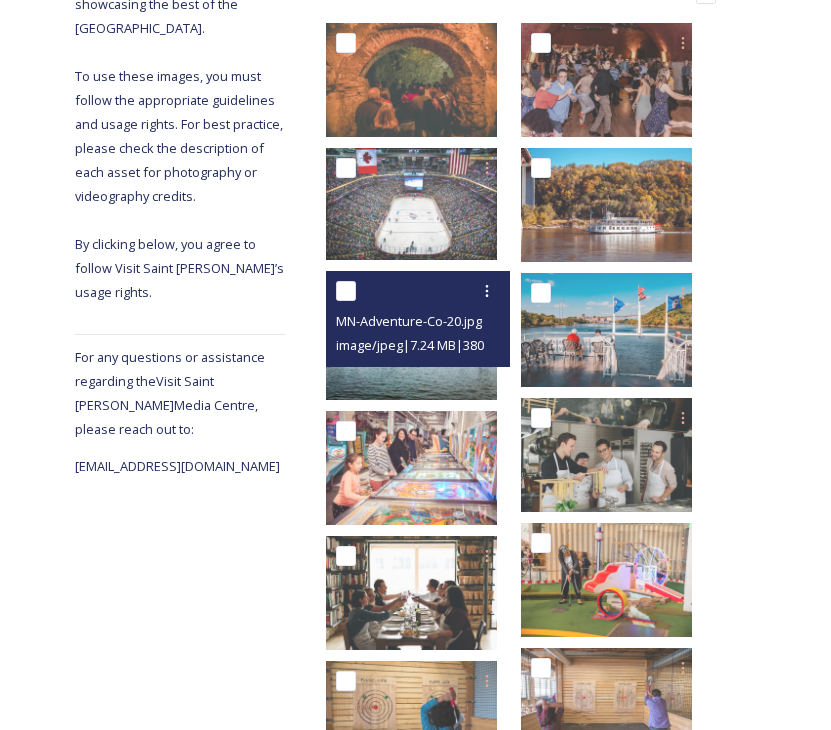 click at bounding box center [346, 291] 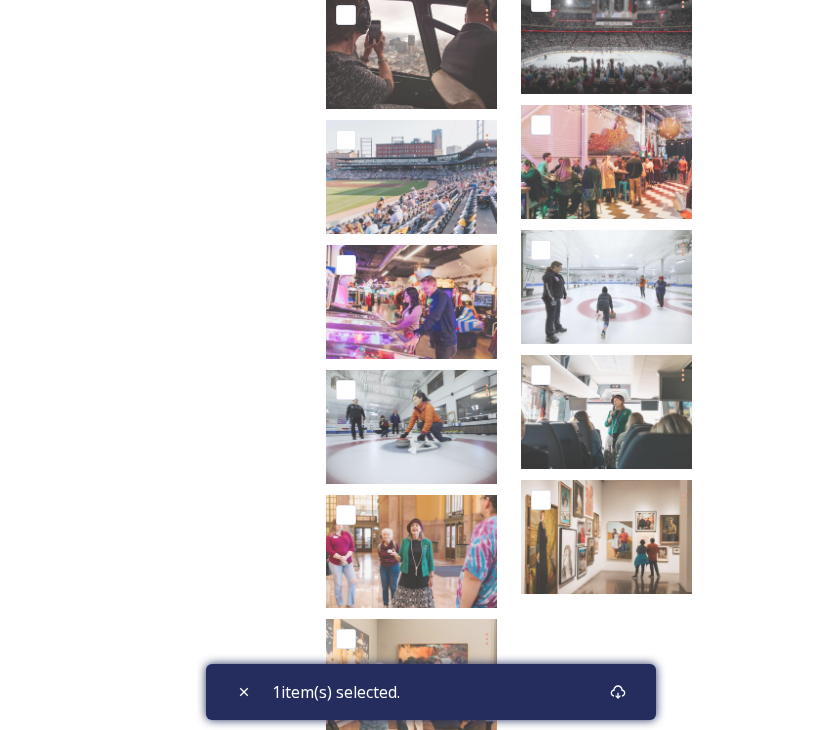 scroll, scrollTop: 1601, scrollLeft: 0, axis: vertical 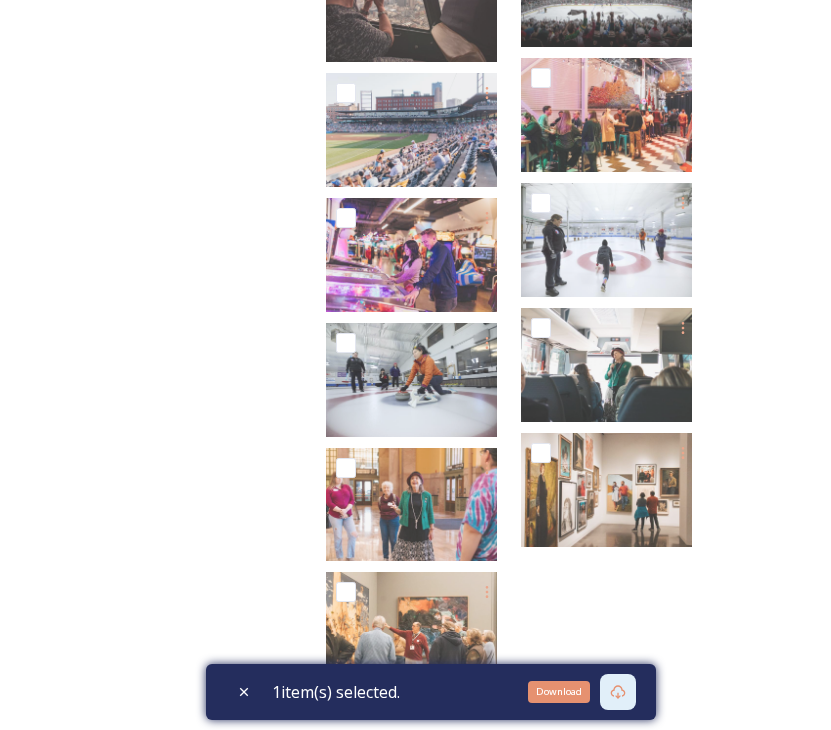 click 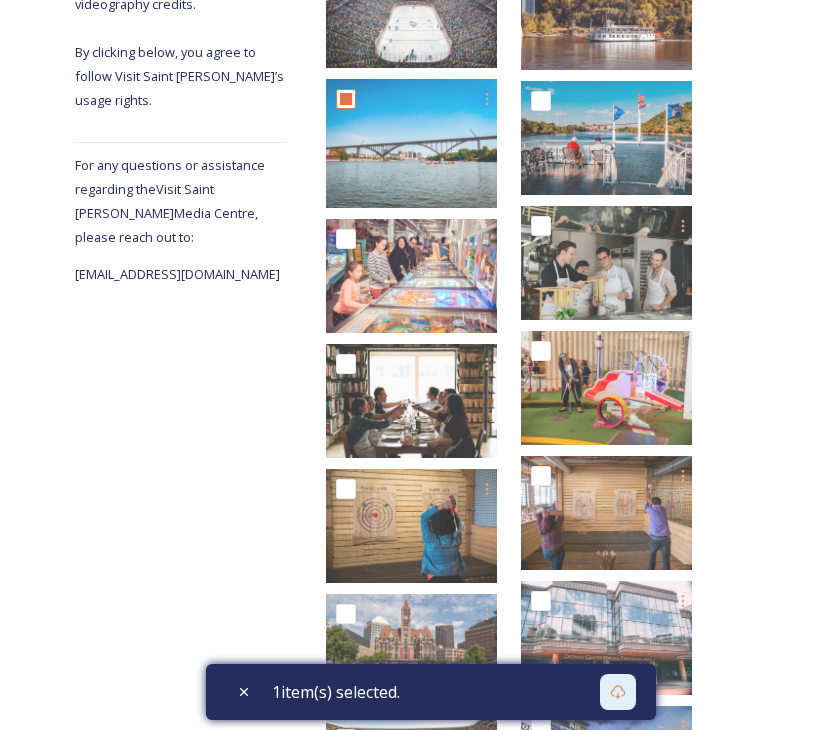 scroll, scrollTop: 0, scrollLeft: 0, axis: both 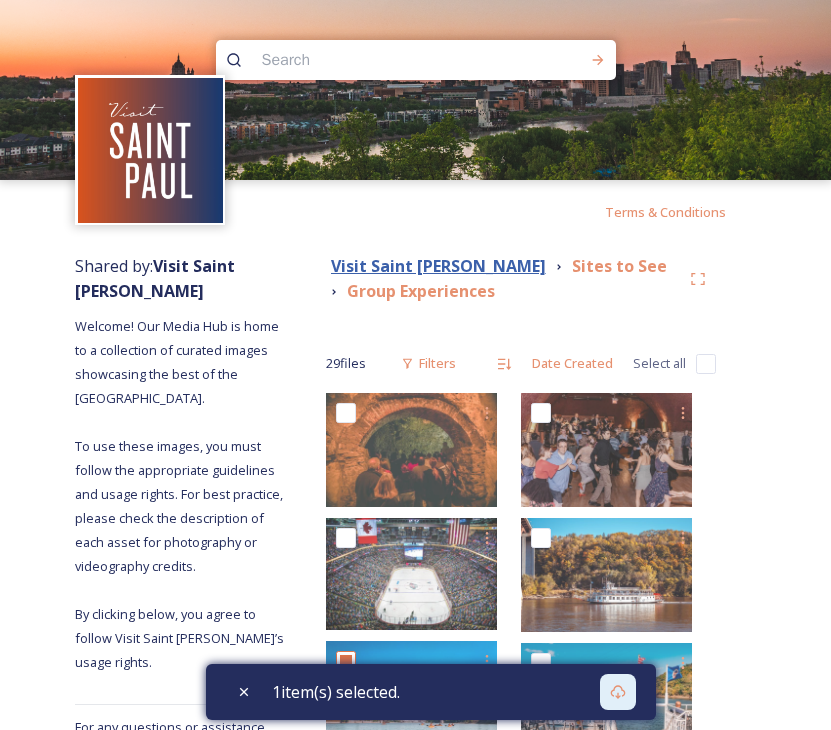 click on "Visit Saint [PERSON_NAME]" at bounding box center (438, 266) 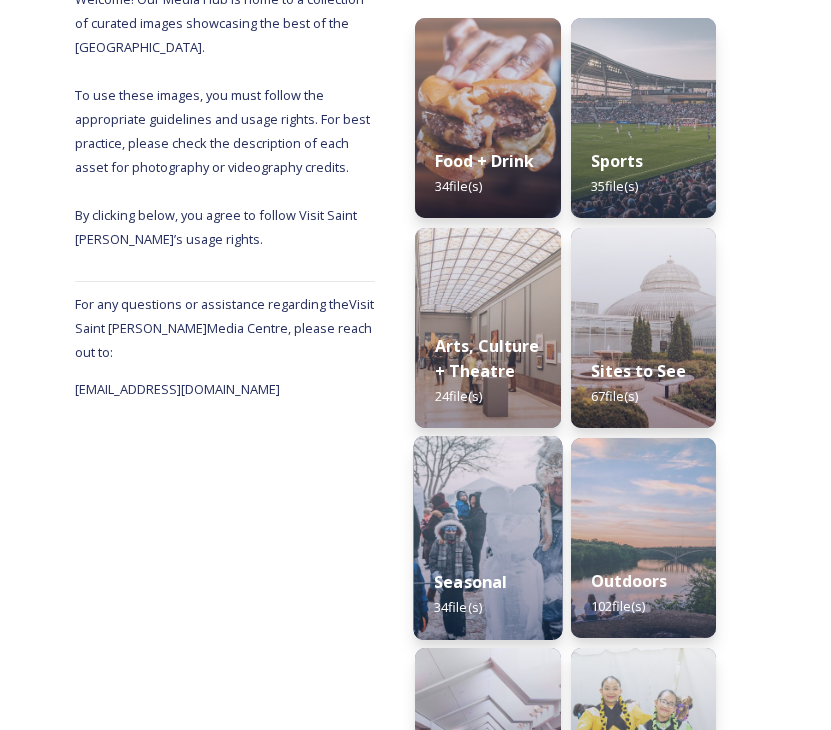 scroll, scrollTop: 298, scrollLeft: 0, axis: vertical 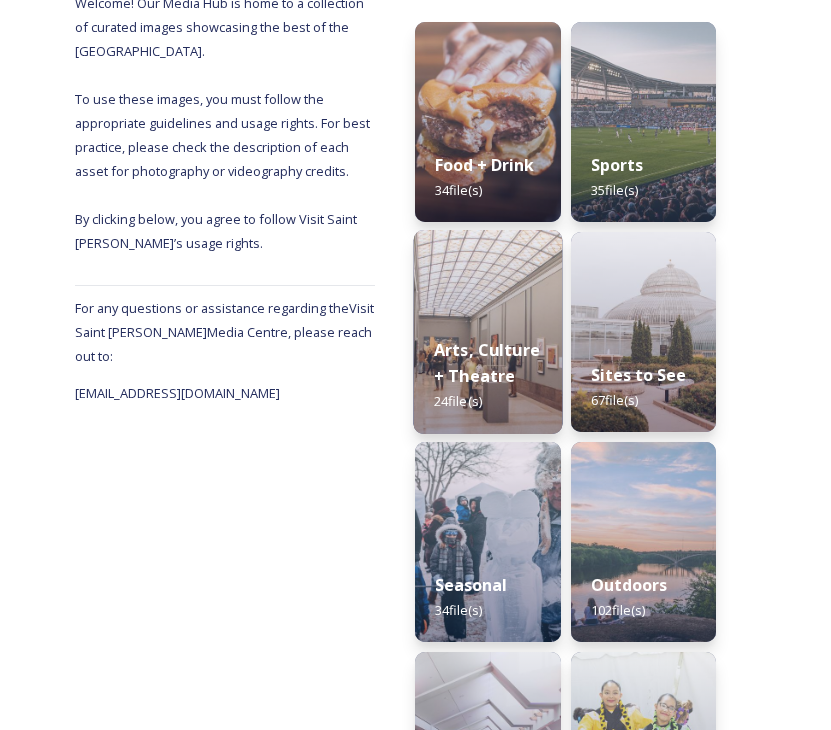 click on "Arts, Culture + Theatre 24  file(s)" at bounding box center [488, 376] 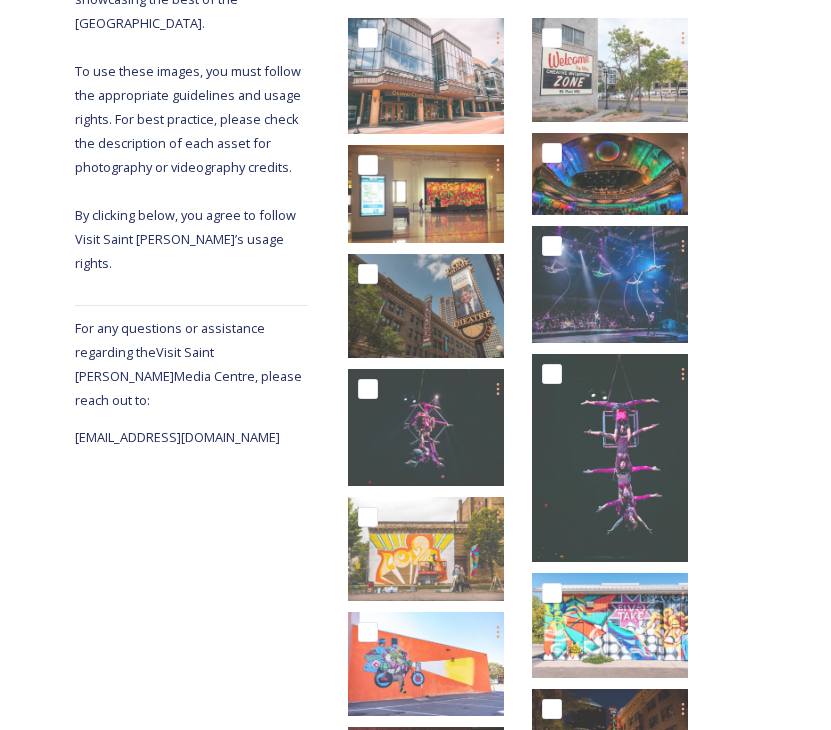 scroll, scrollTop: 0, scrollLeft: 0, axis: both 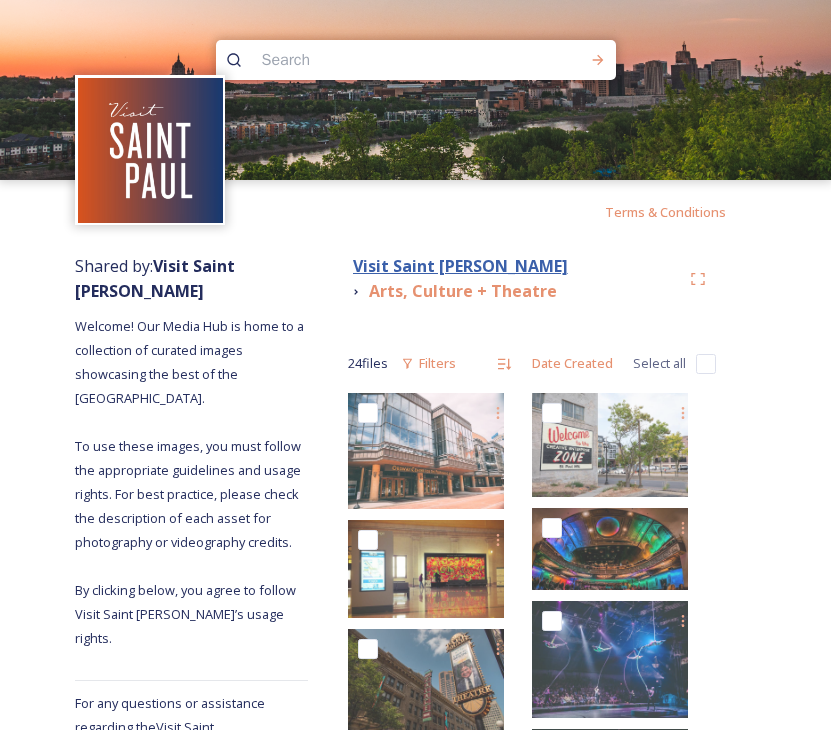 click on "Visit Saint [PERSON_NAME]" at bounding box center [460, 266] 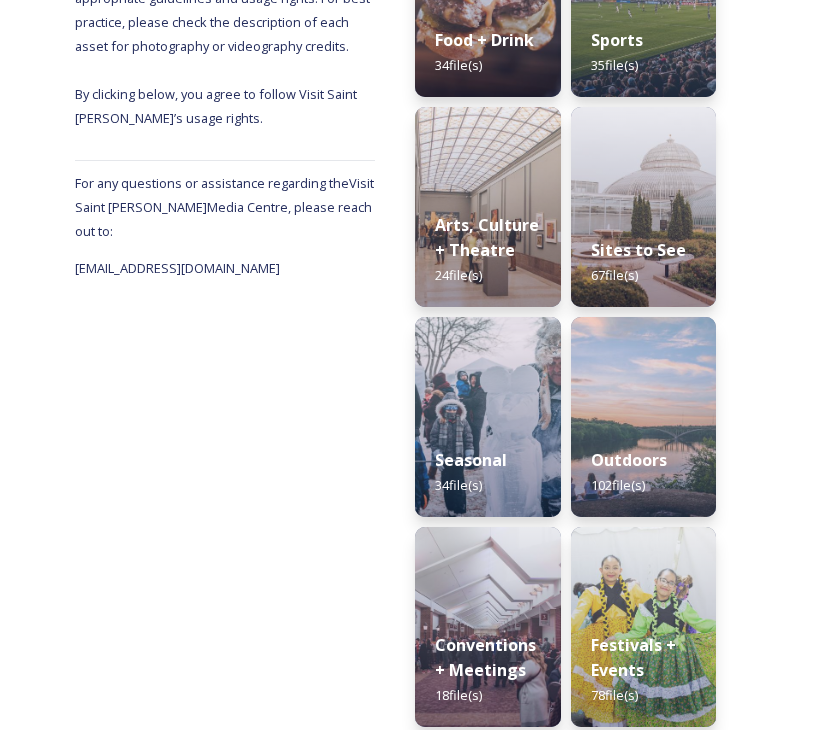 scroll, scrollTop: 423, scrollLeft: 0, axis: vertical 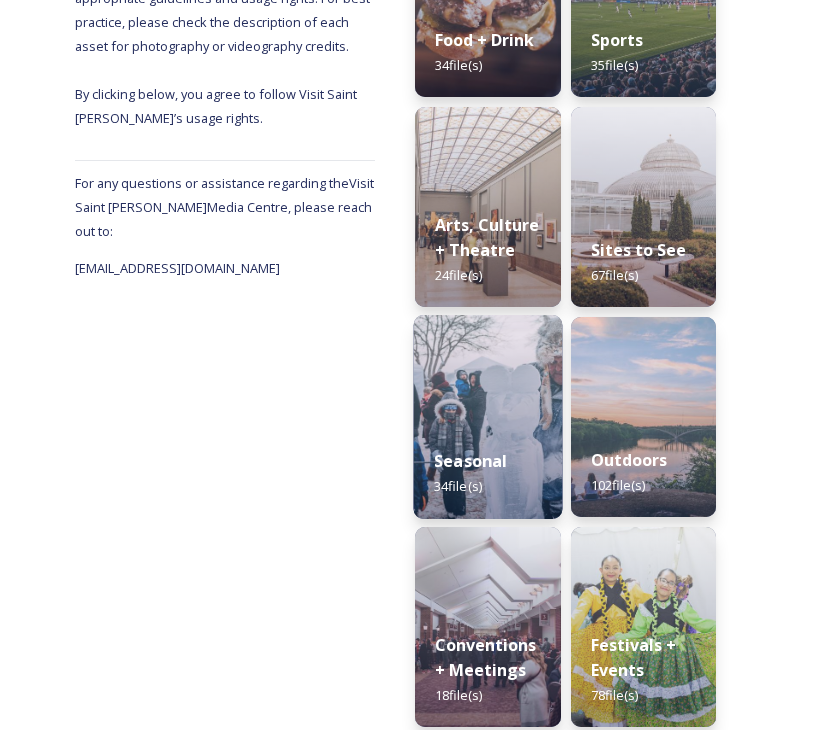 click at bounding box center [488, 417] 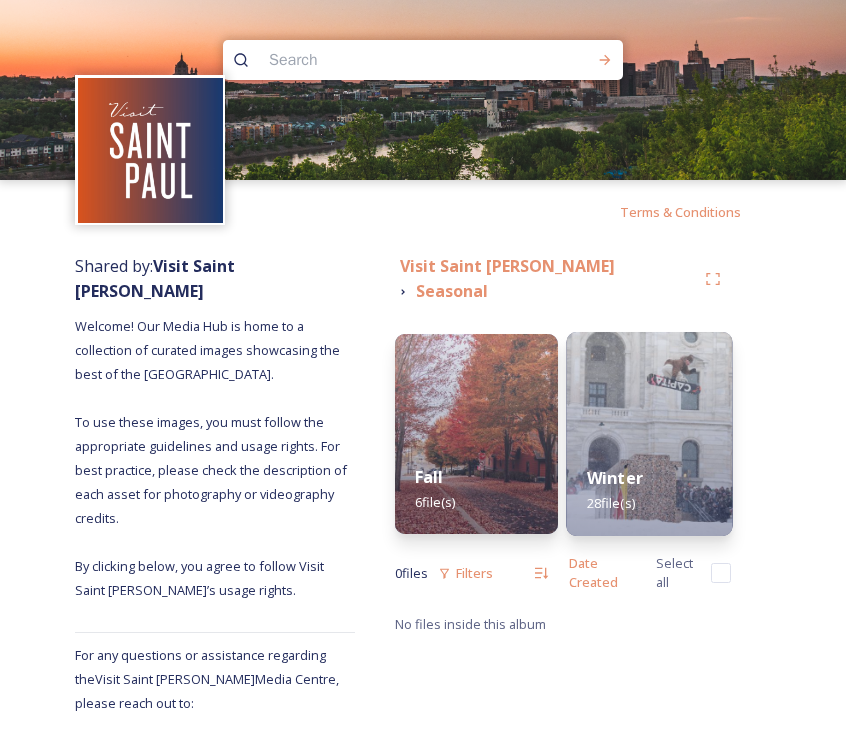 click at bounding box center (650, 434) 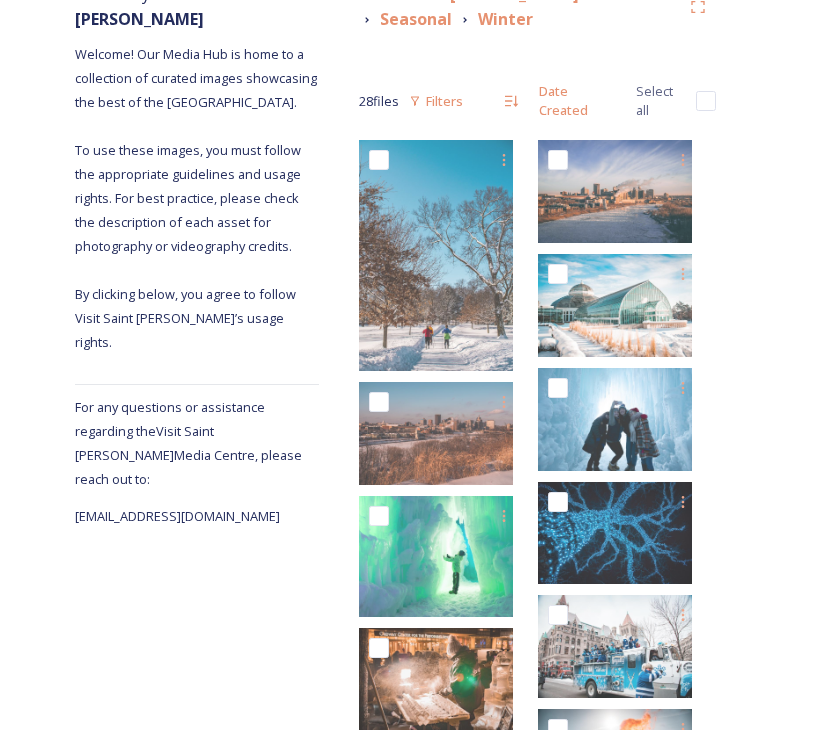 scroll, scrollTop: 273, scrollLeft: 0, axis: vertical 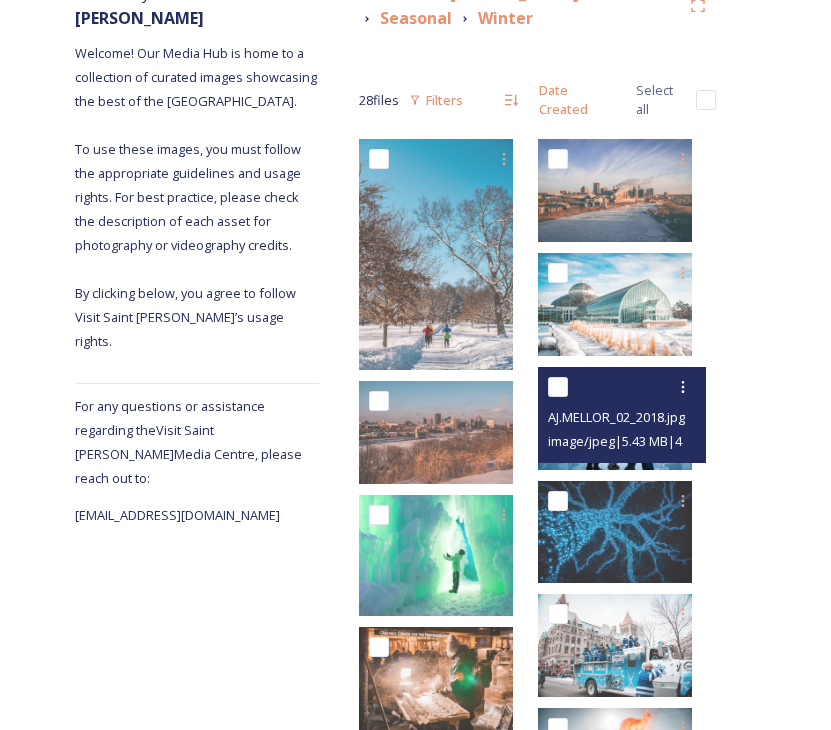 click at bounding box center (558, 387) 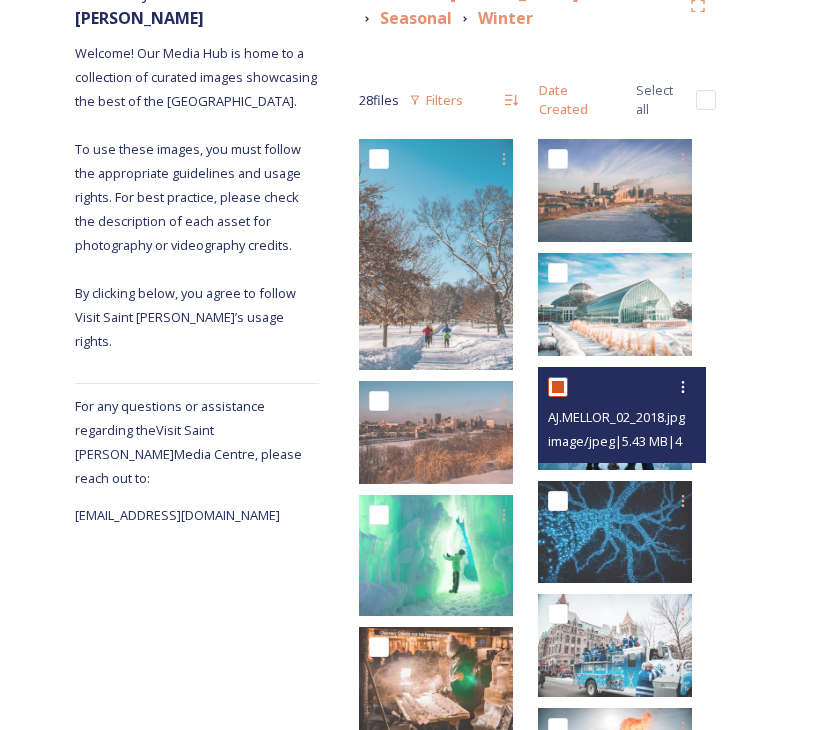 checkbox on "true" 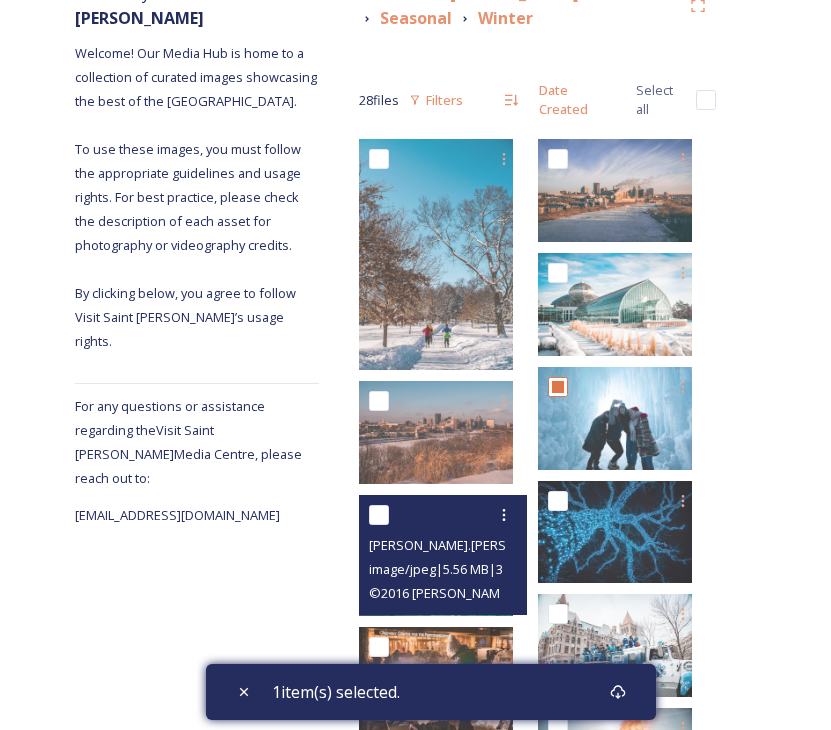 click at bounding box center [379, 515] 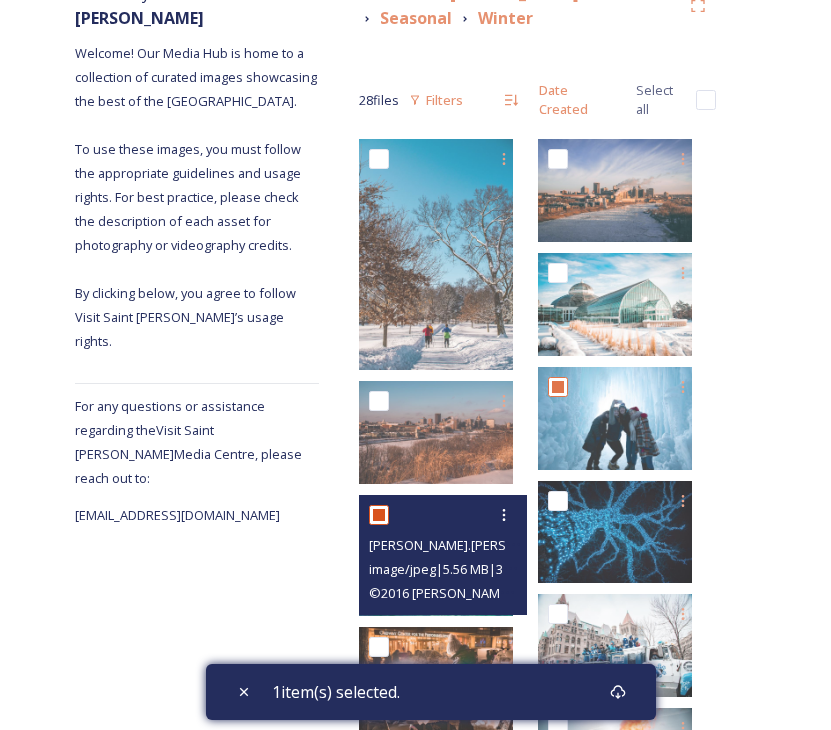 checkbox on "true" 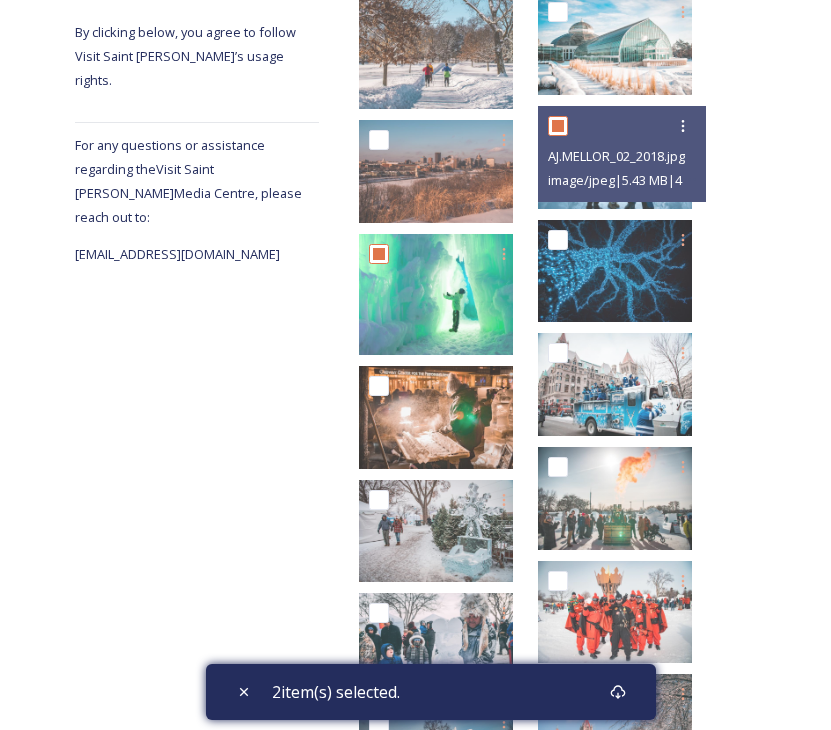 scroll, scrollTop: 537, scrollLeft: 0, axis: vertical 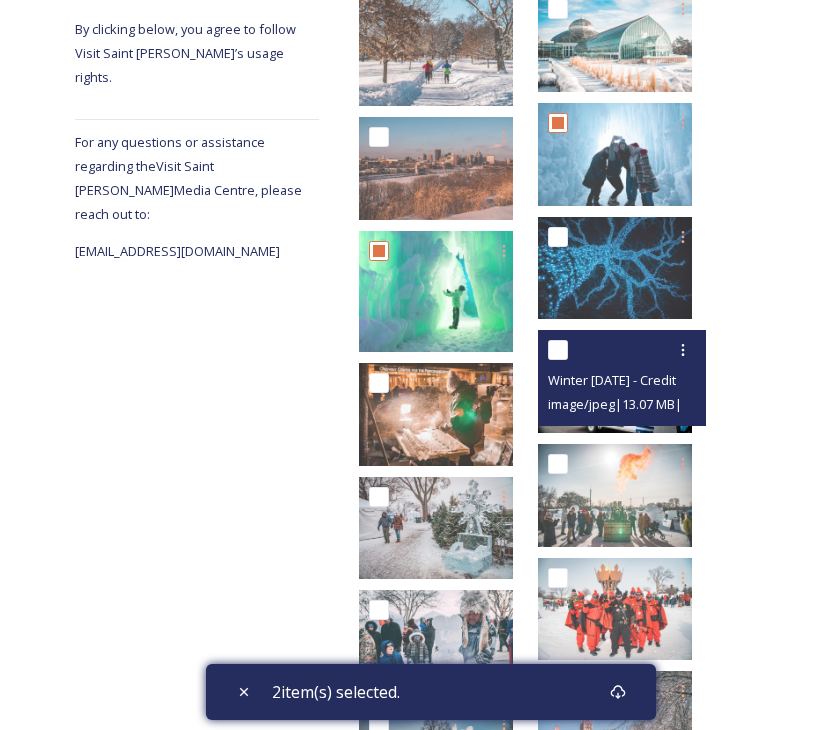 click at bounding box center [558, 350] 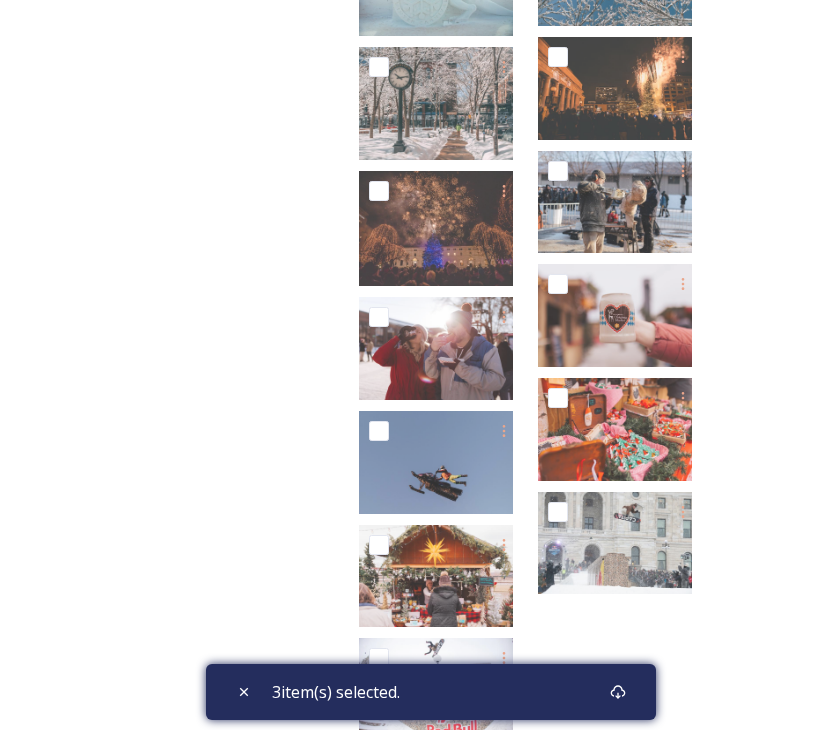 scroll, scrollTop: 1475, scrollLeft: 0, axis: vertical 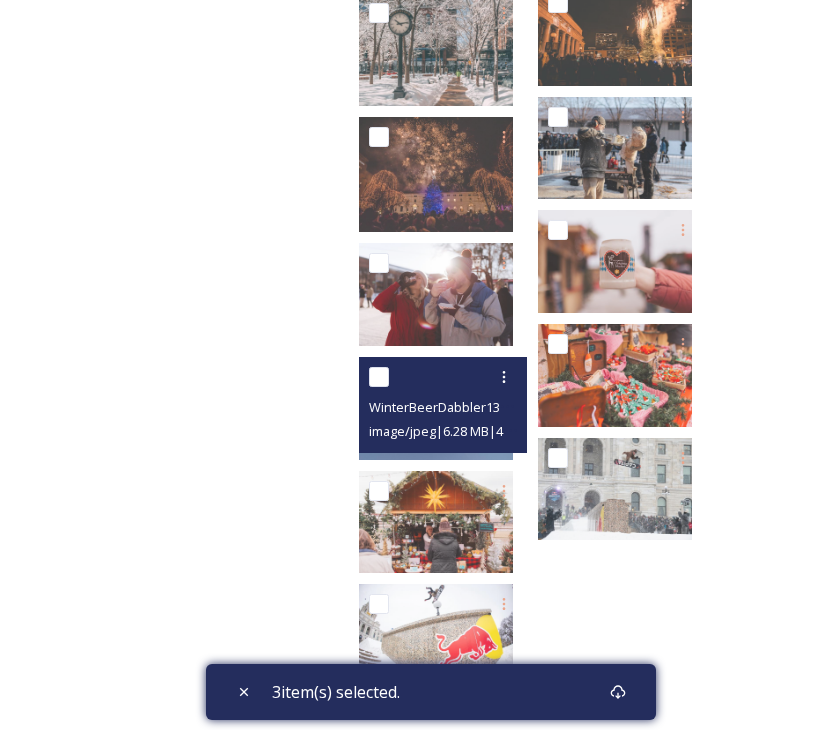 click at bounding box center [379, 377] 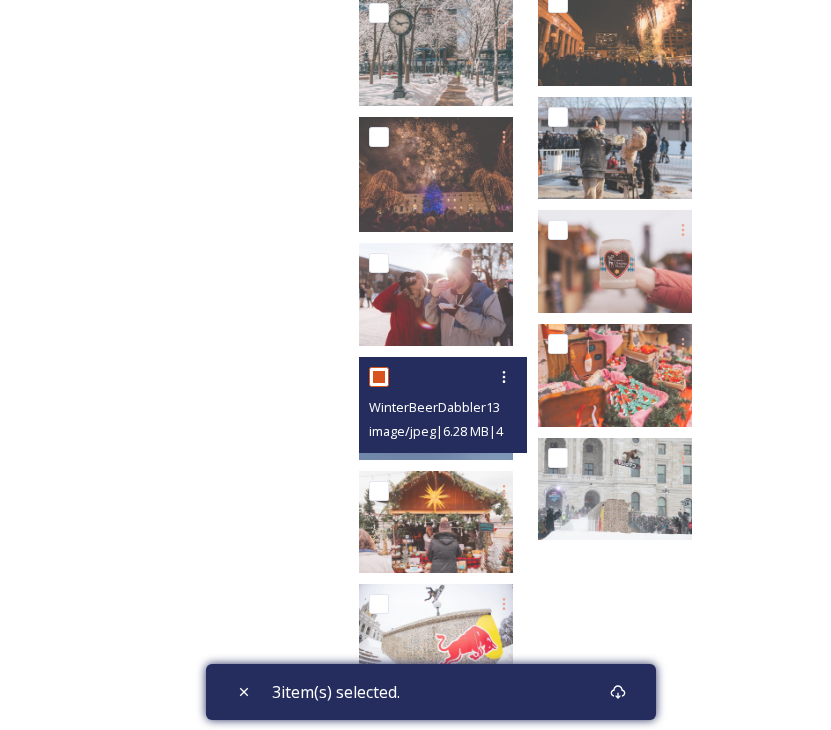 checkbox on "true" 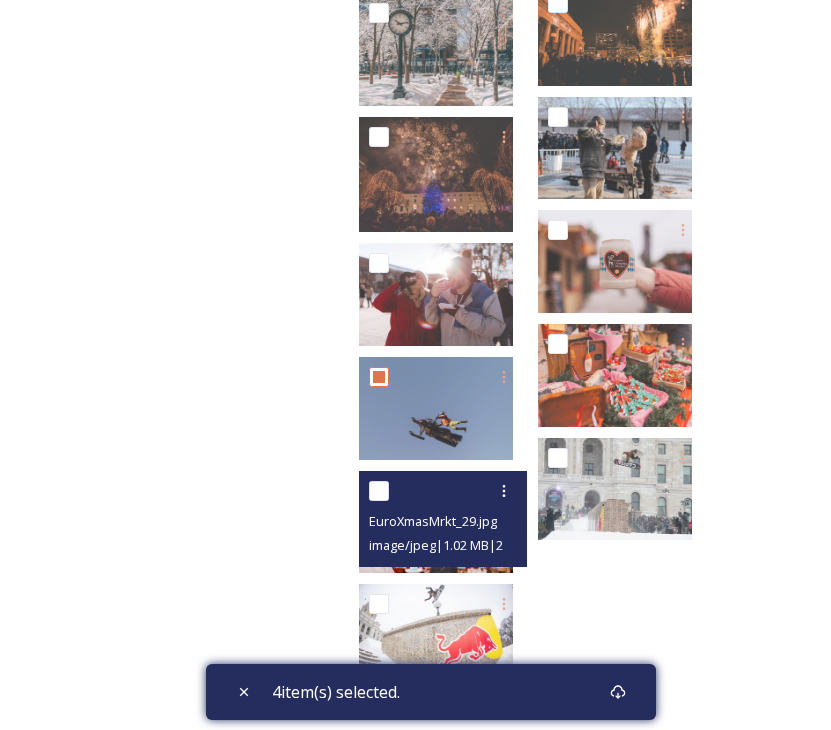 click at bounding box center [379, 491] 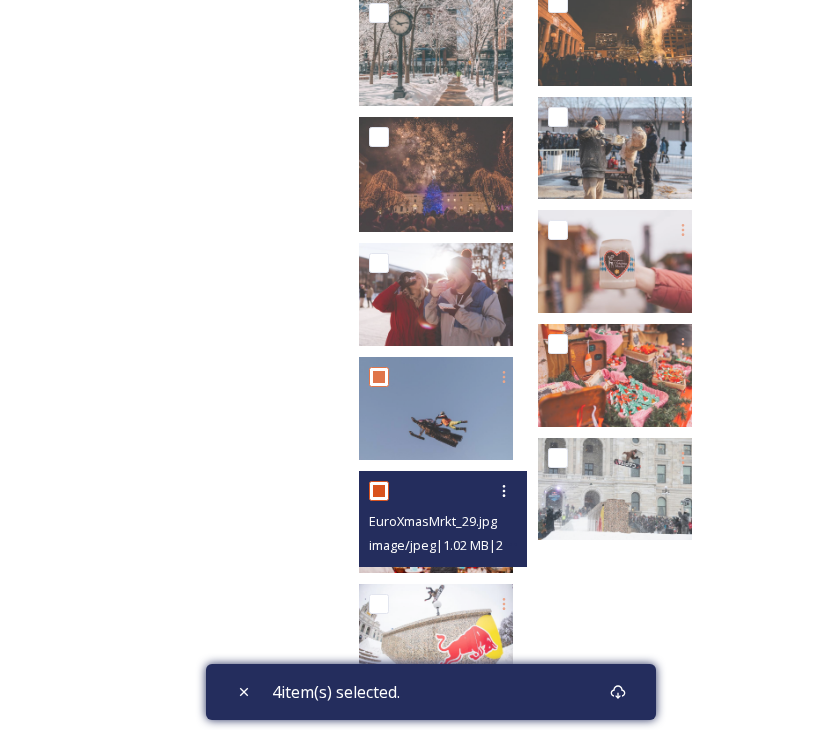 checkbox on "true" 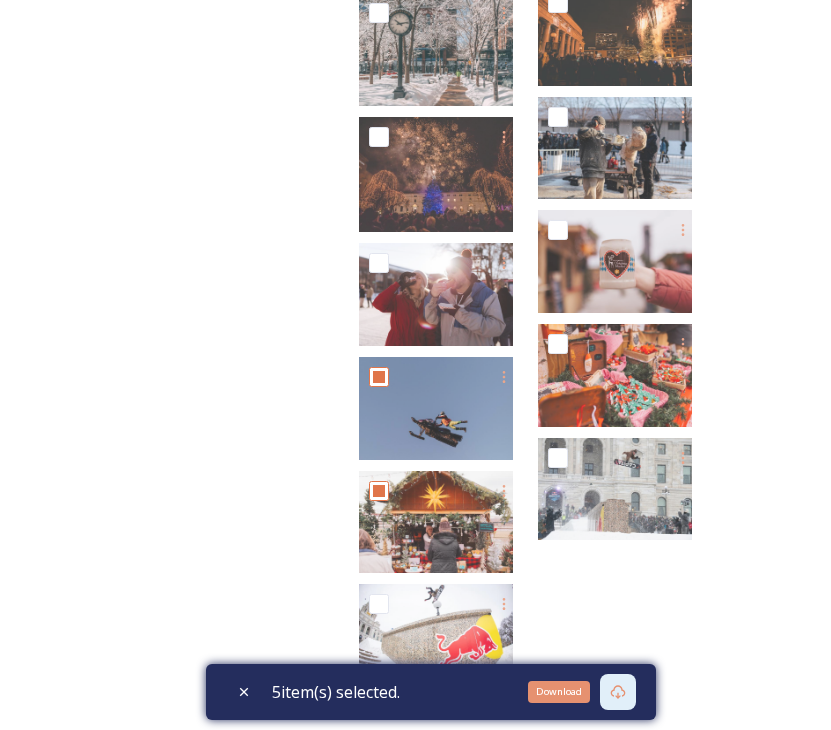 click 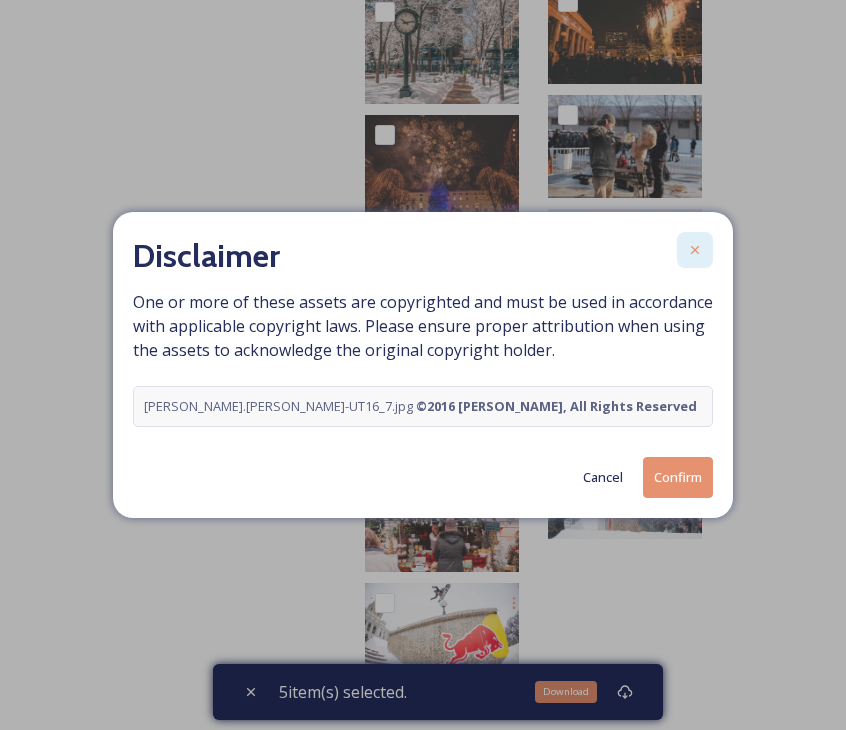 click 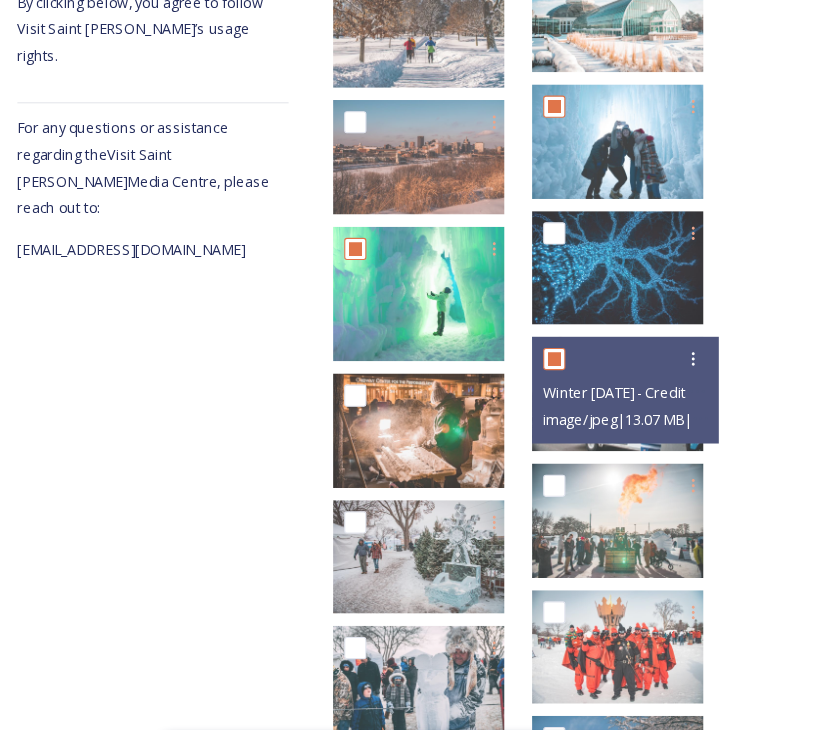 scroll, scrollTop: 558, scrollLeft: 0, axis: vertical 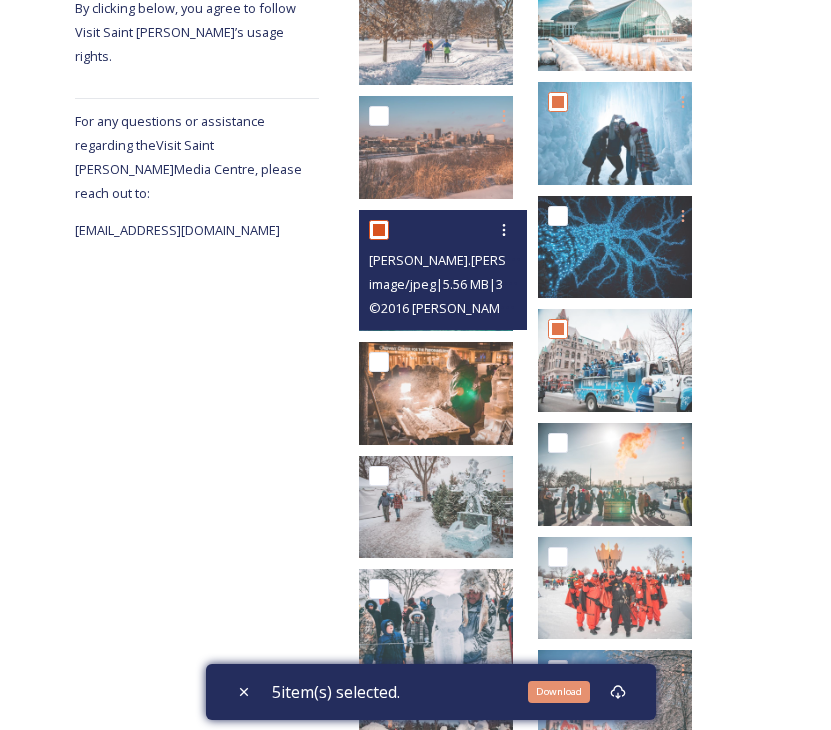 click at bounding box center [379, 230] 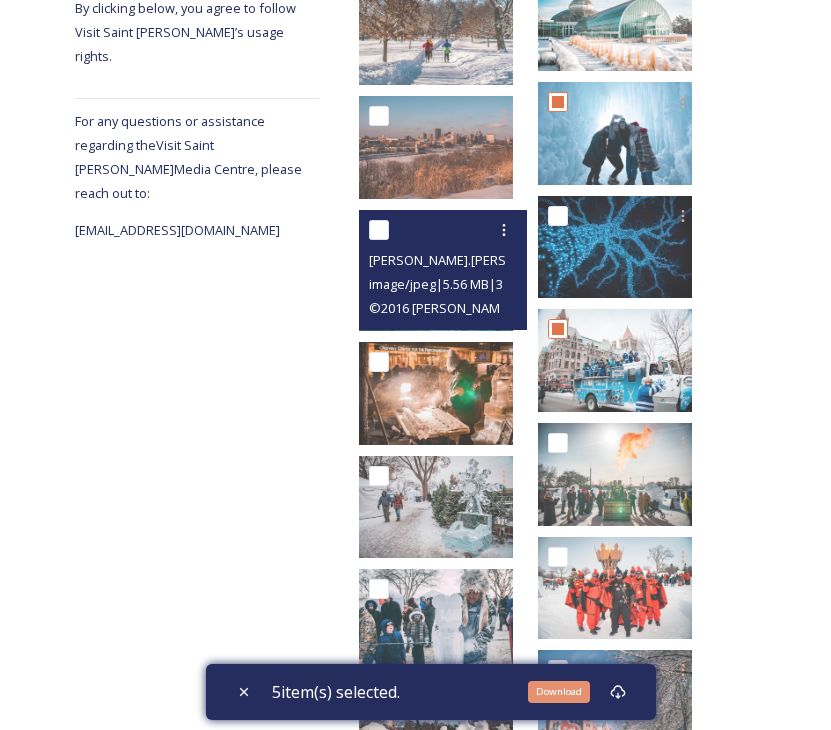 checkbox on "false" 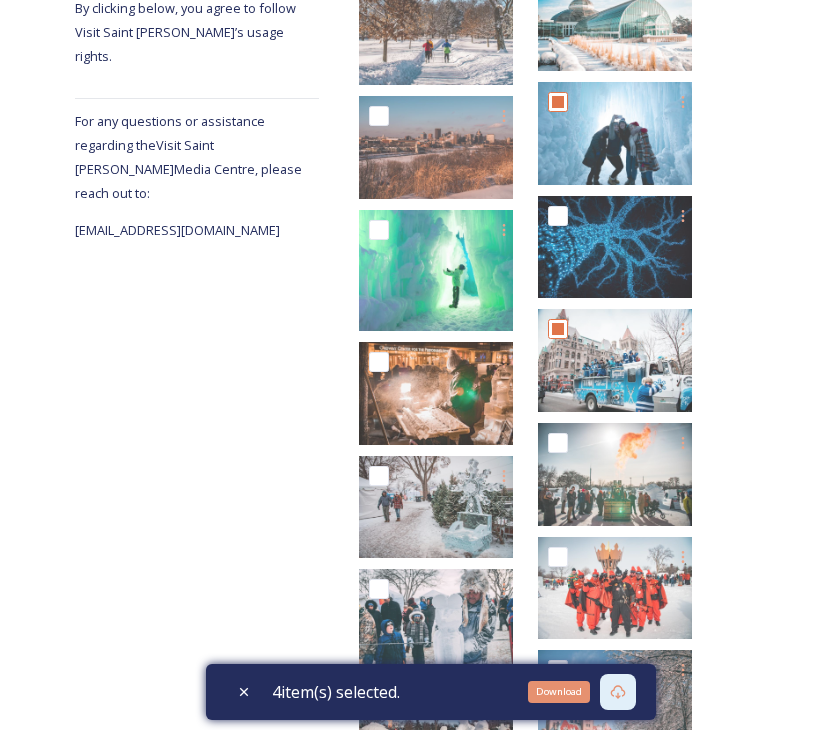click on "Download" at bounding box center [559, 692] 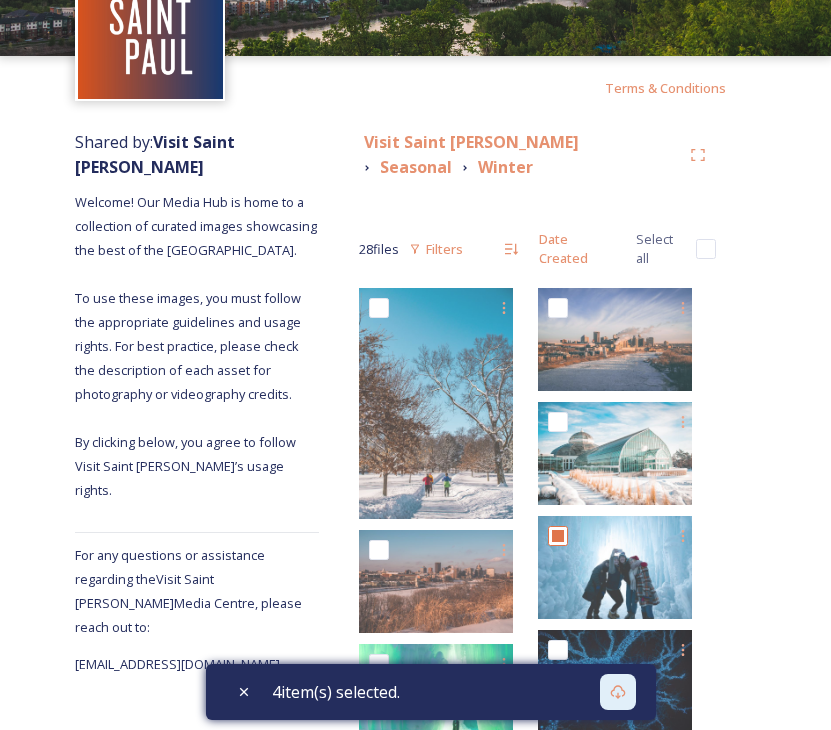 scroll, scrollTop: 0, scrollLeft: 0, axis: both 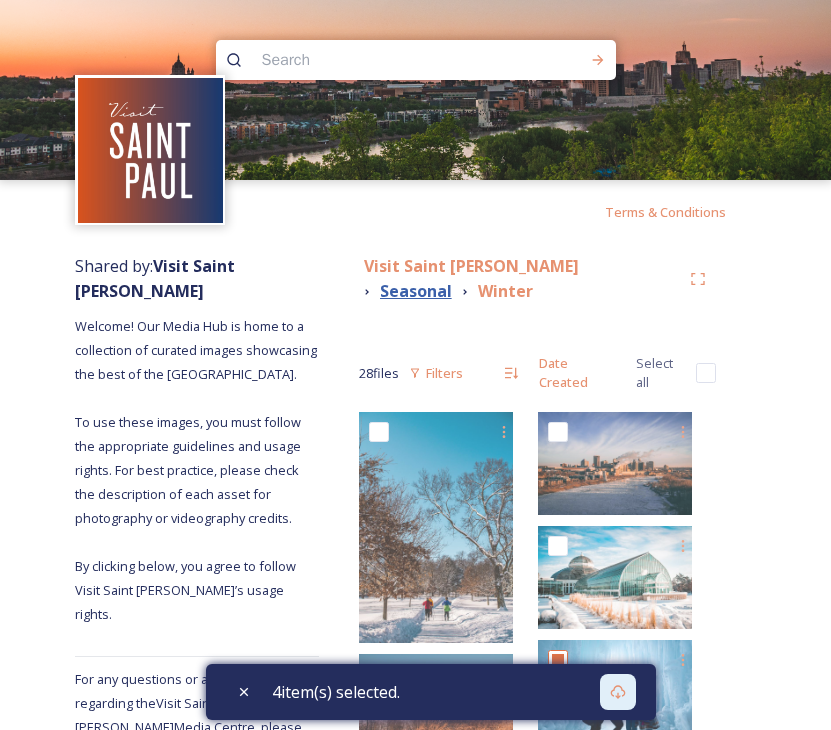 click on "Seasonal" at bounding box center (416, 291) 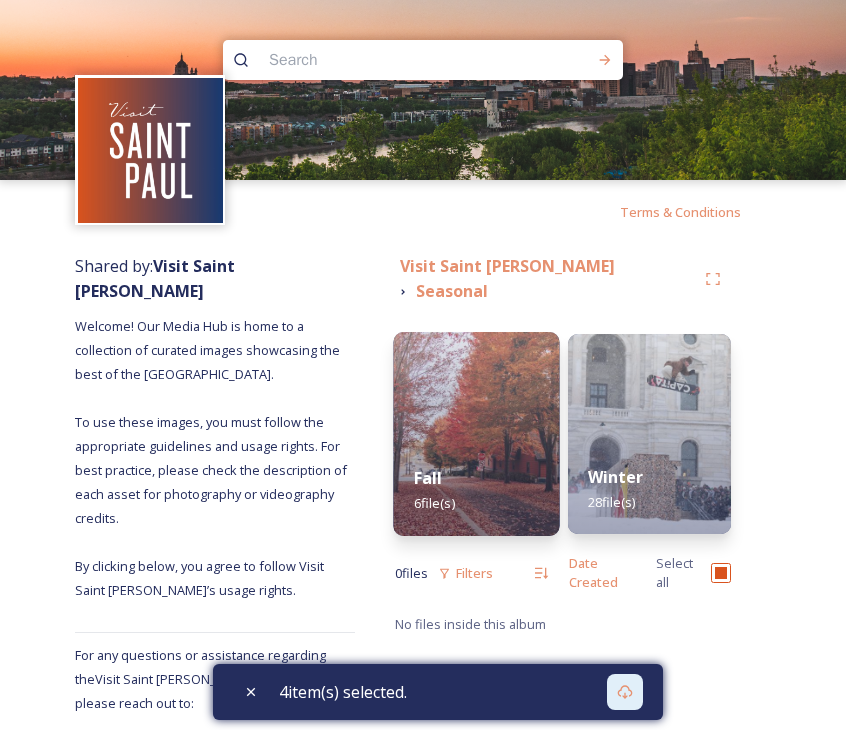 click at bounding box center [477, 434] 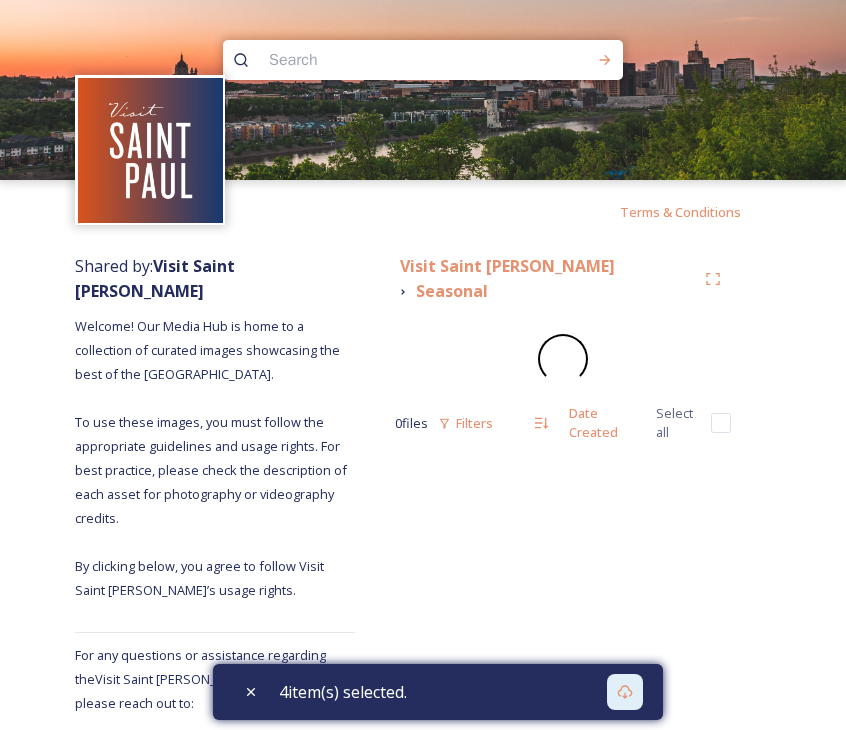 checkbox on "false" 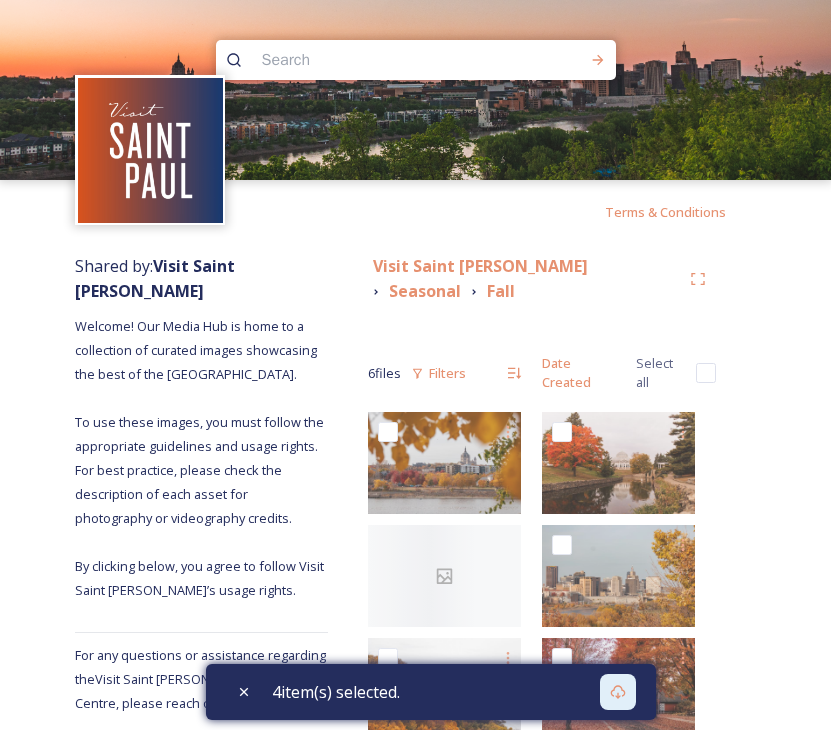 scroll, scrollTop: 40, scrollLeft: 0, axis: vertical 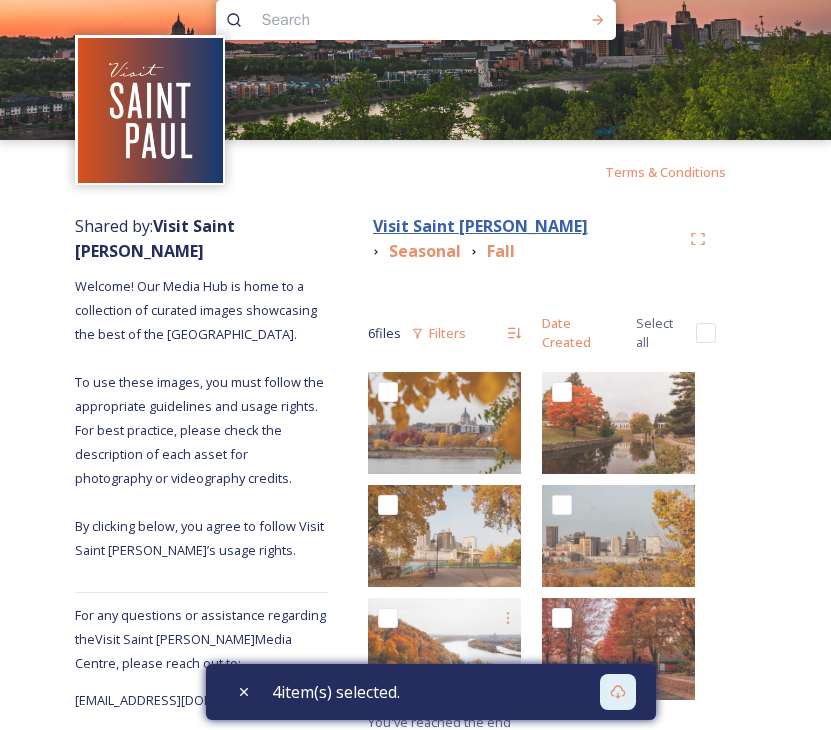 click on "Visit Saint [PERSON_NAME]" at bounding box center [480, 226] 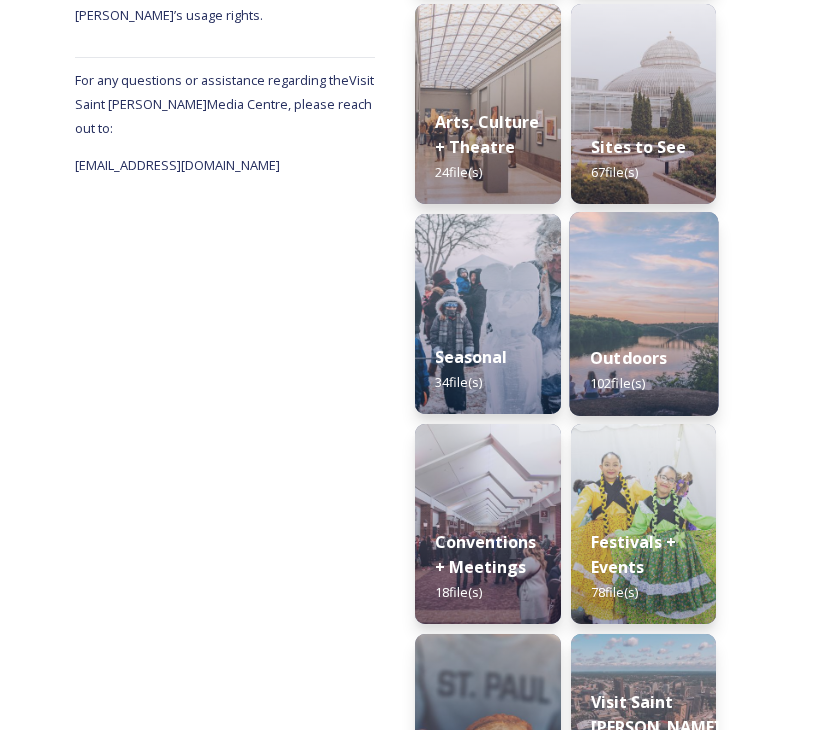 scroll, scrollTop: 527, scrollLeft: 0, axis: vertical 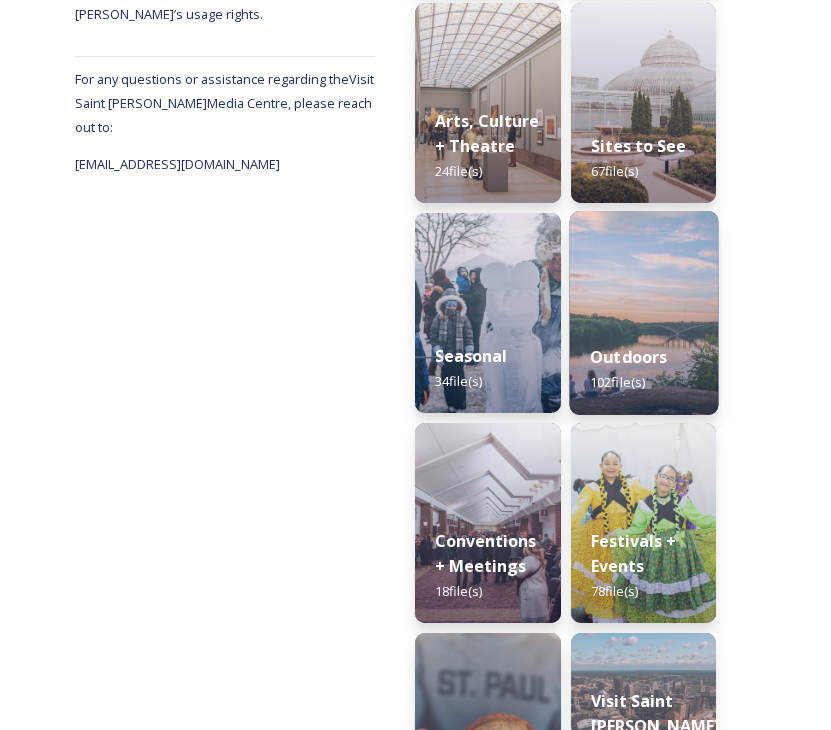 click at bounding box center [643, 313] 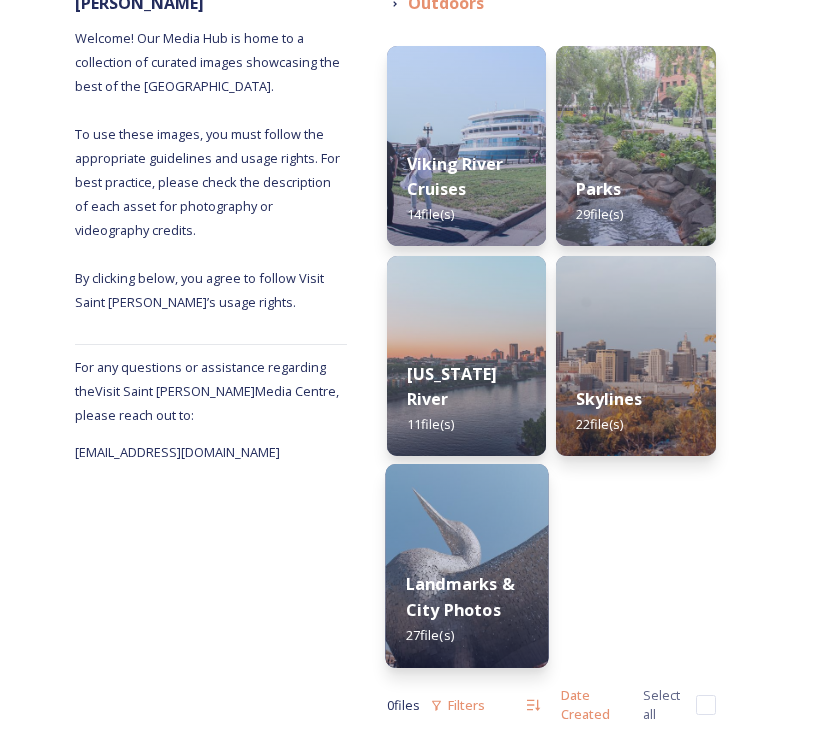 scroll, scrollTop: 298, scrollLeft: 0, axis: vertical 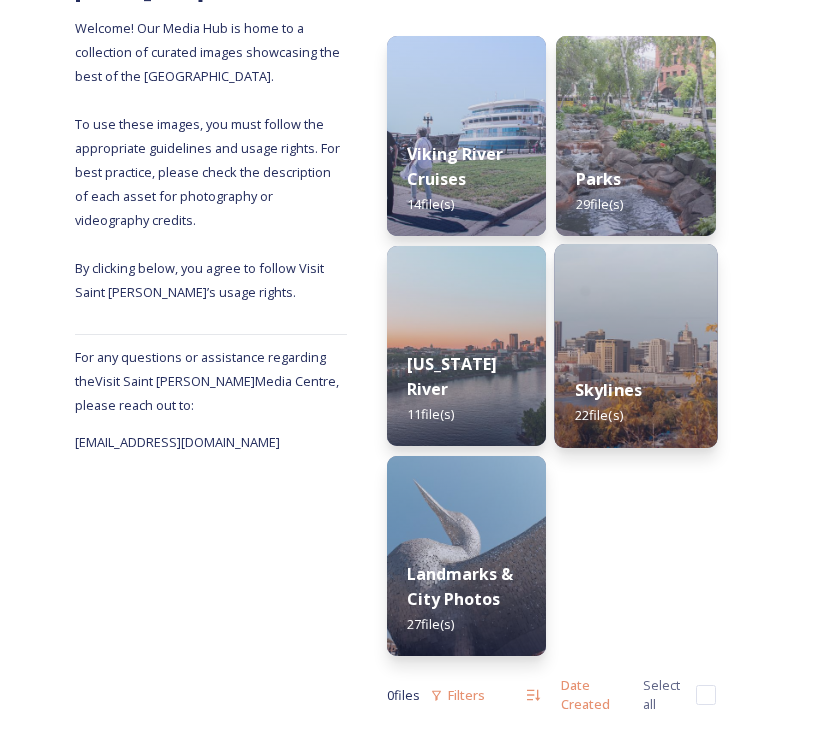 click on "Skylines 22  file(s)" at bounding box center (636, 402) 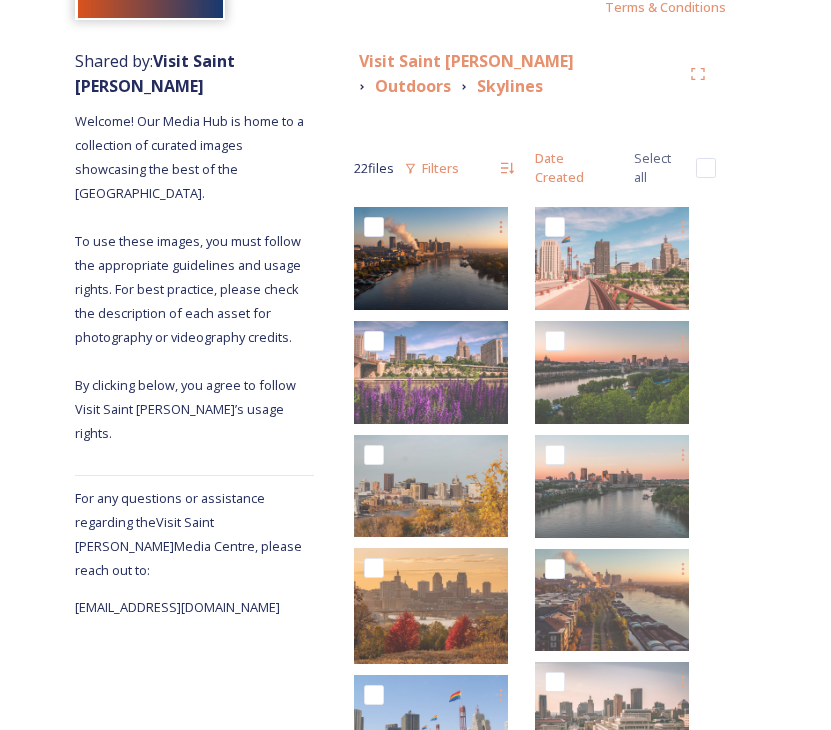 scroll, scrollTop: 206, scrollLeft: 0, axis: vertical 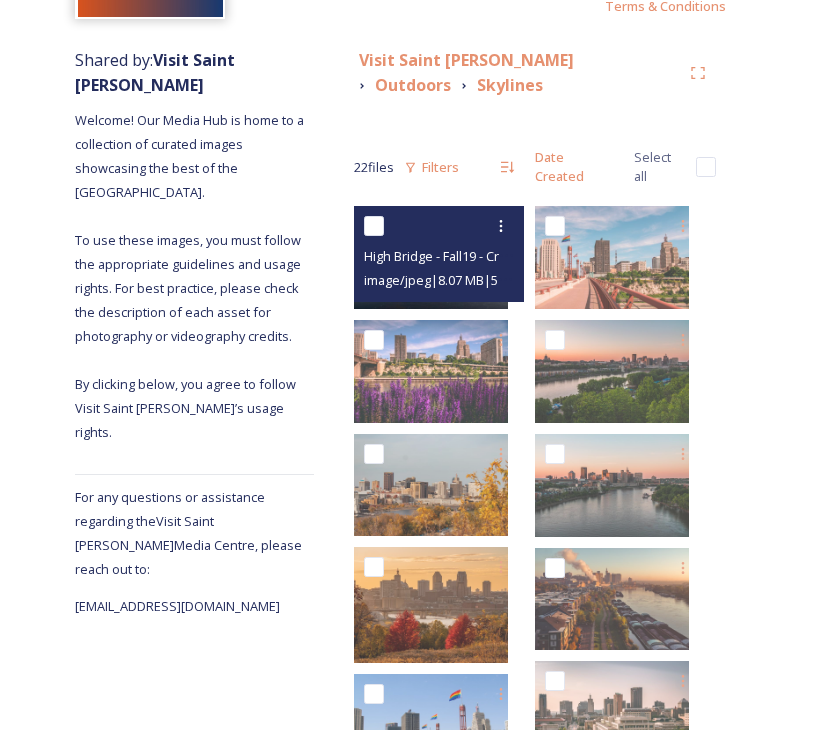 click at bounding box center [374, 226] 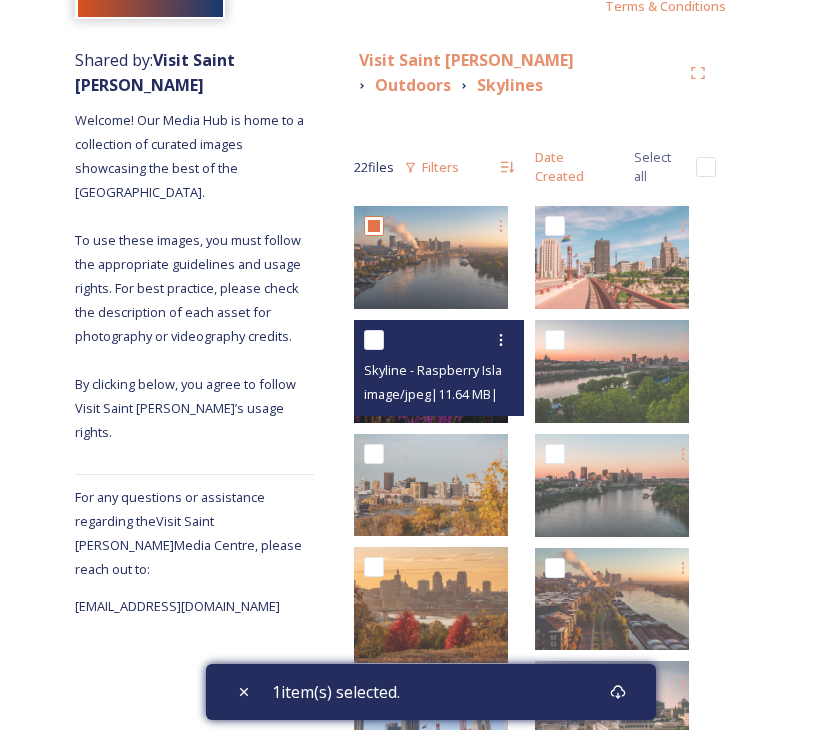 click at bounding box center [374, 340] 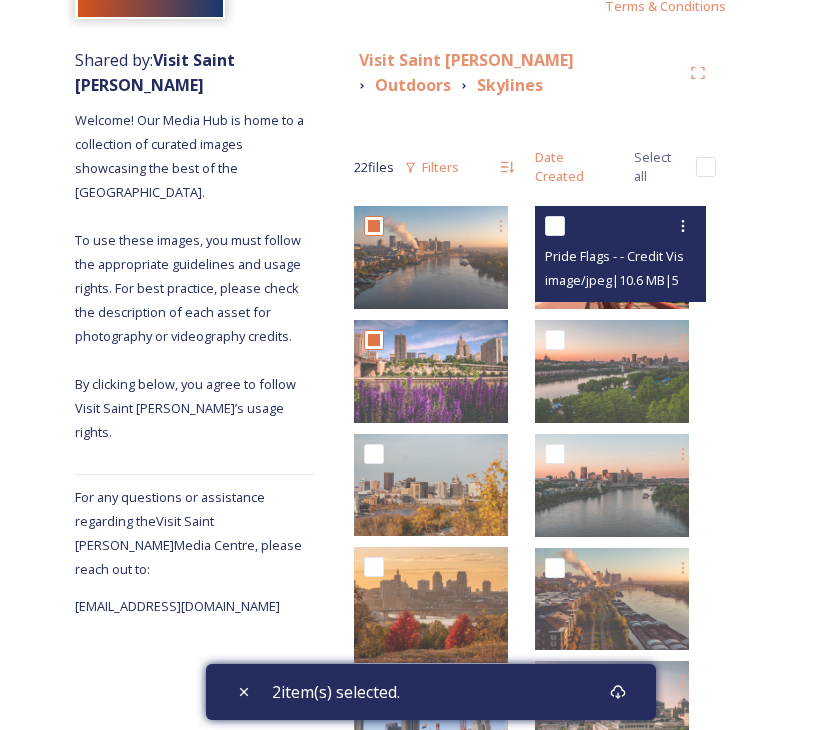 click at bounding box center [555, 226] 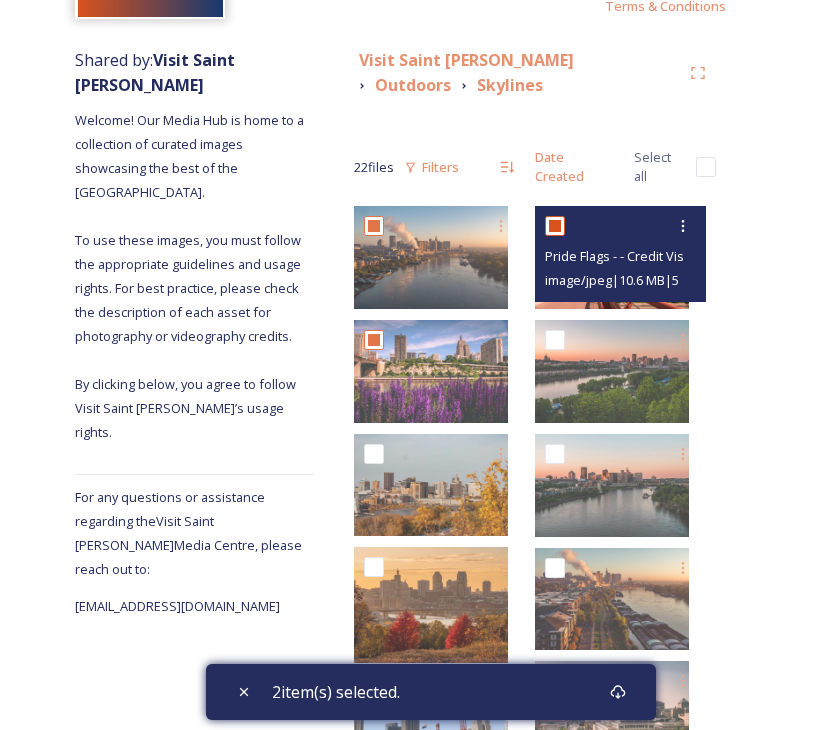 checkbox on "true" 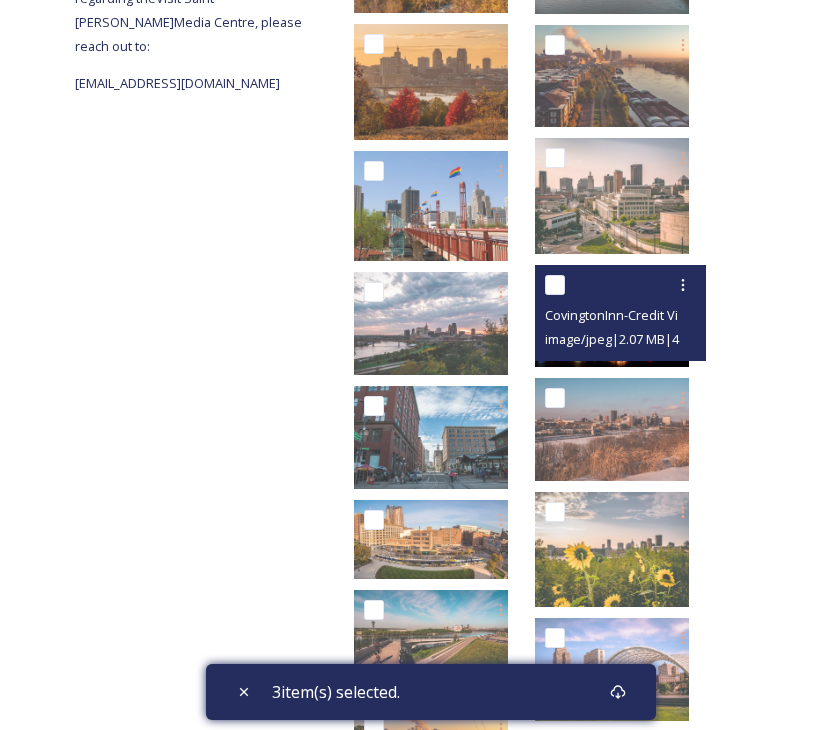 click at bounding box center (555, 285) 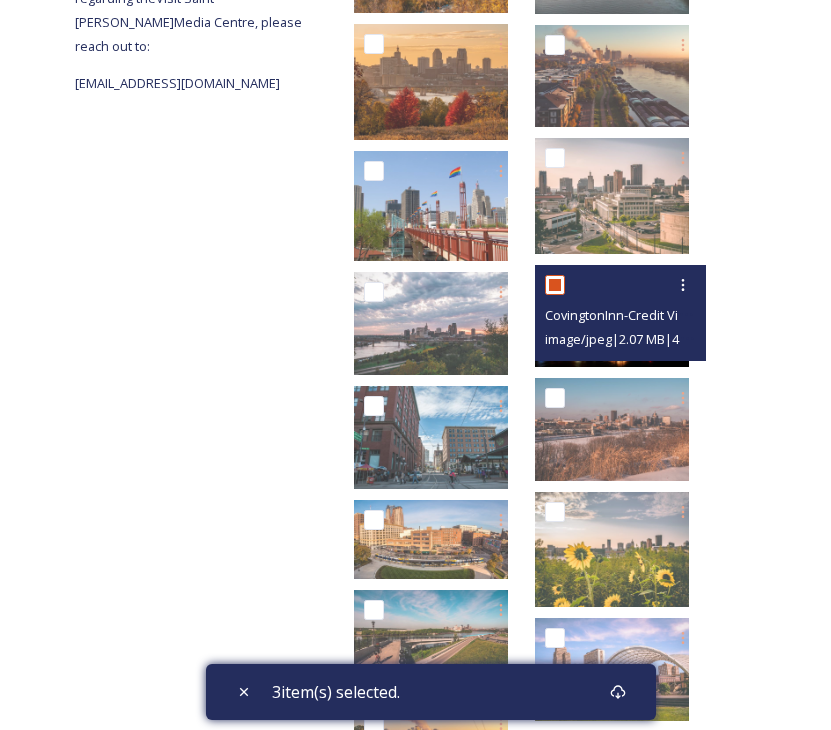 checkbox on "true" 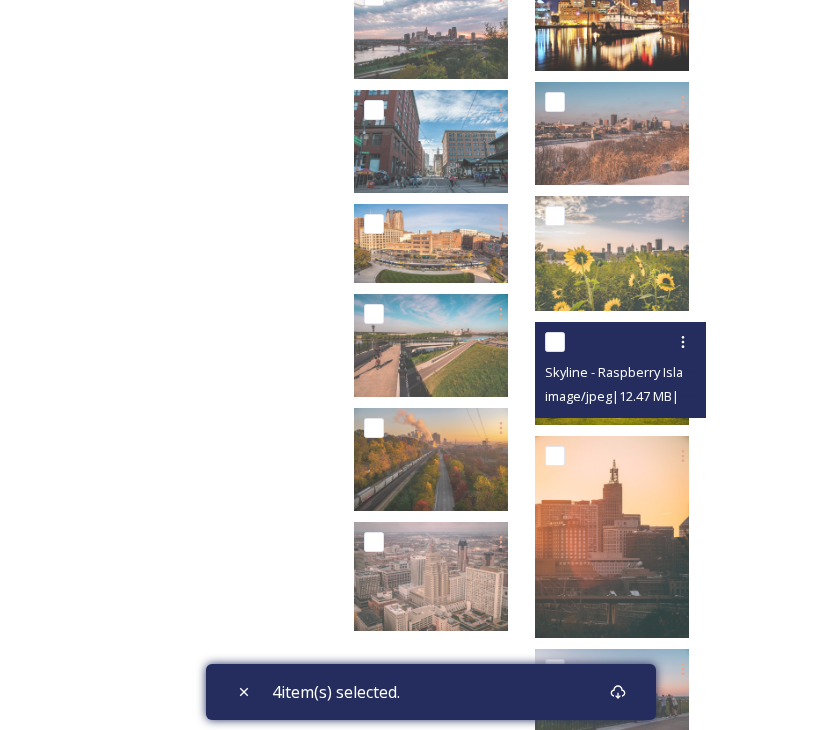 scroll, scrollTop: 1090, scrollLeft: 0, axis: vertical 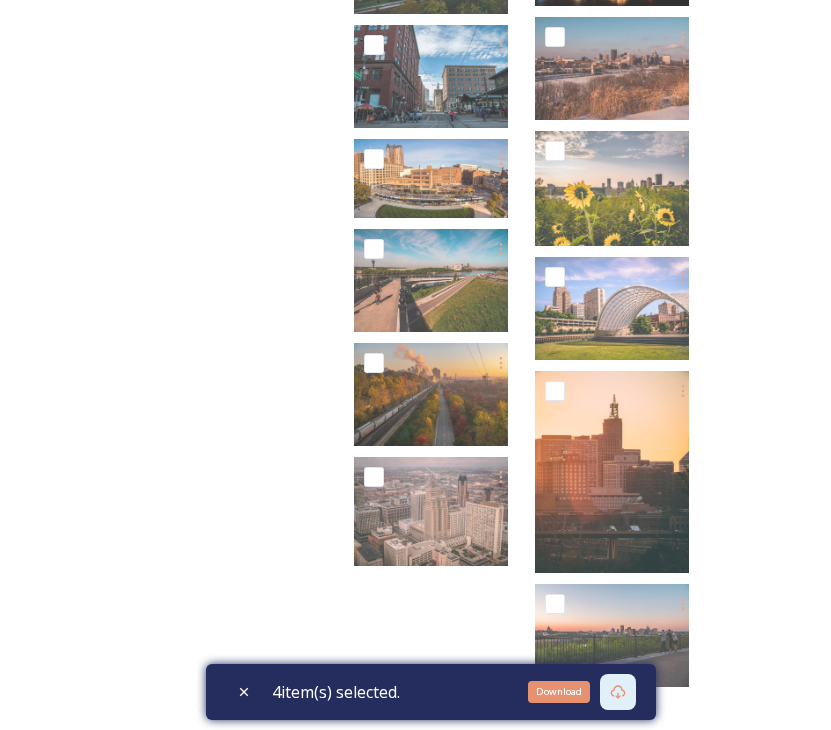 click 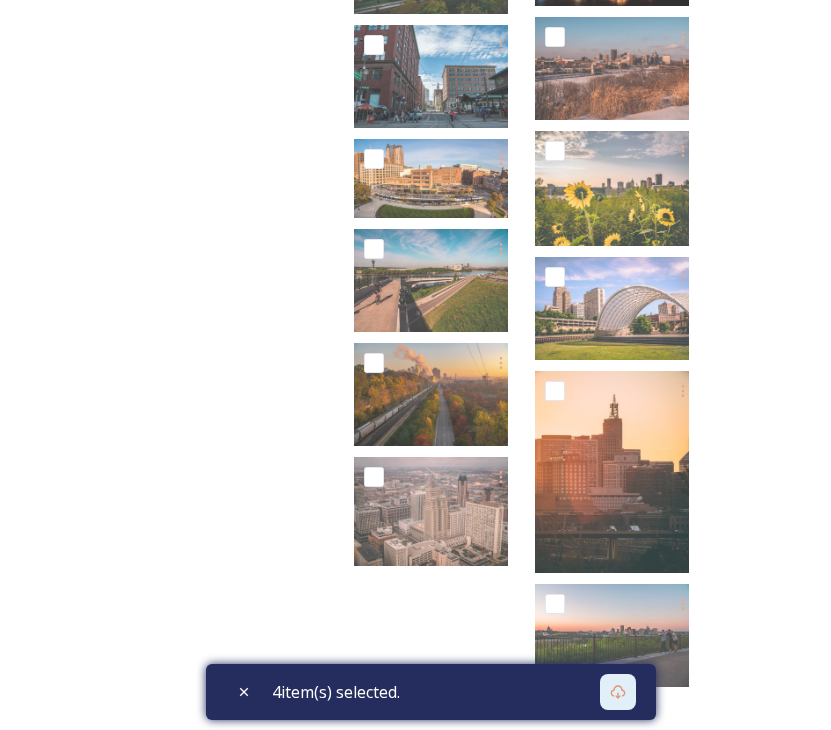 click on "Shared by:  Visit Saint [PERSON_NAME] Welcome! Our Media Hub is home to a collection of curated images showcasing the best of the [GEOGRAPHIC_DATA].
To use these images, you must follow the appropriate guidelines and usage rights. For best practice, please check the description of each asset for photography or videography credits.
By clicking below, you agree to follow Visit Saint [PERSON_NAME]’s usage rights.  For any questions or assistance regarding the  Visit [GEOGRAPHIC_DATA][PERSON_NAME], please reach out to: [EMAIL_ADDRESS][DOMAIN_NAME]" at bounding box center (194, -58) 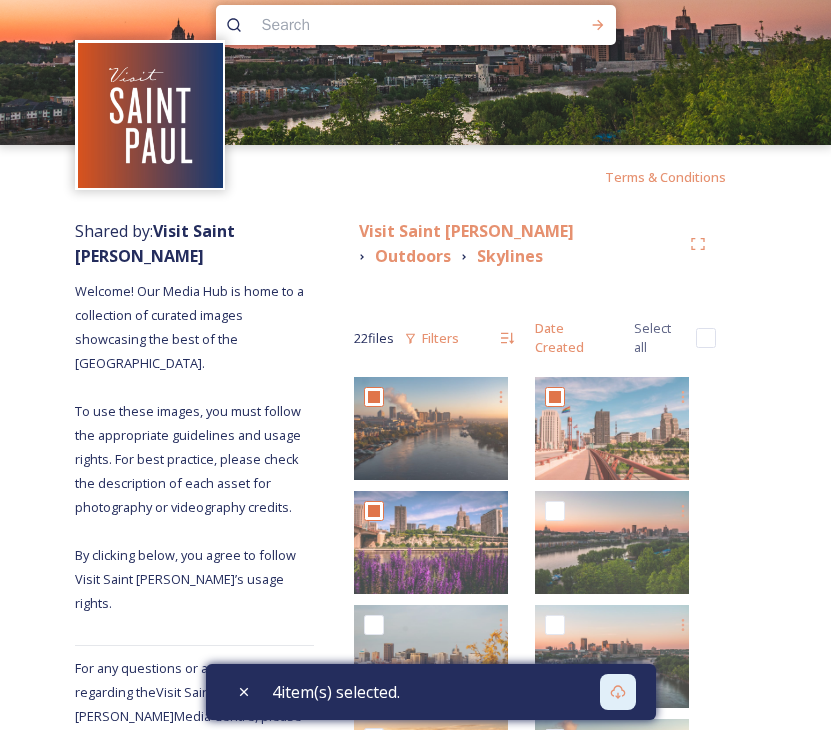 scroll, scrollTop: 0, scrollLeft: 0, axis: both 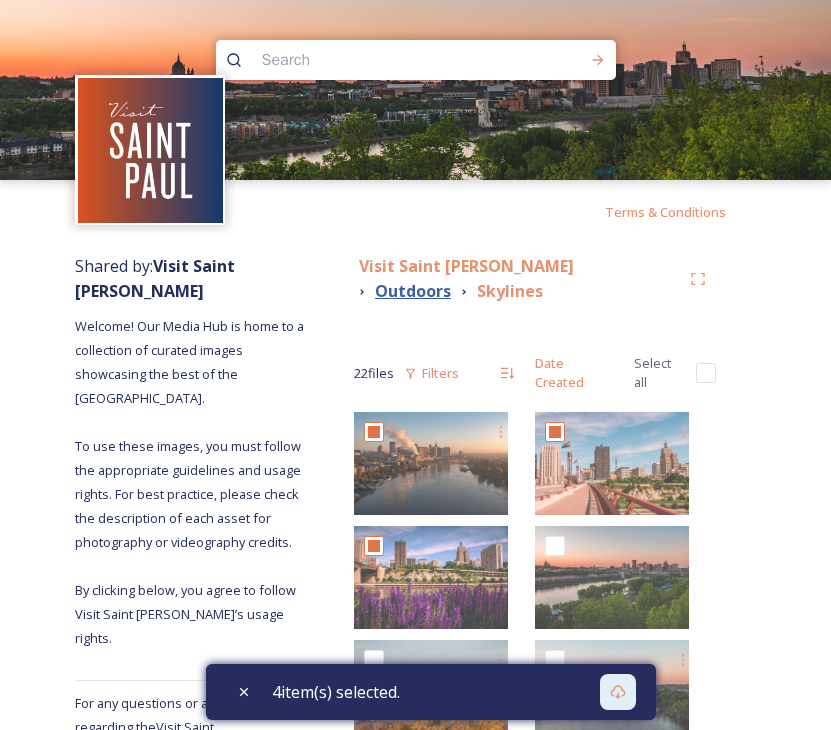 click on "Outdoors" at bounding box center [413, 291] 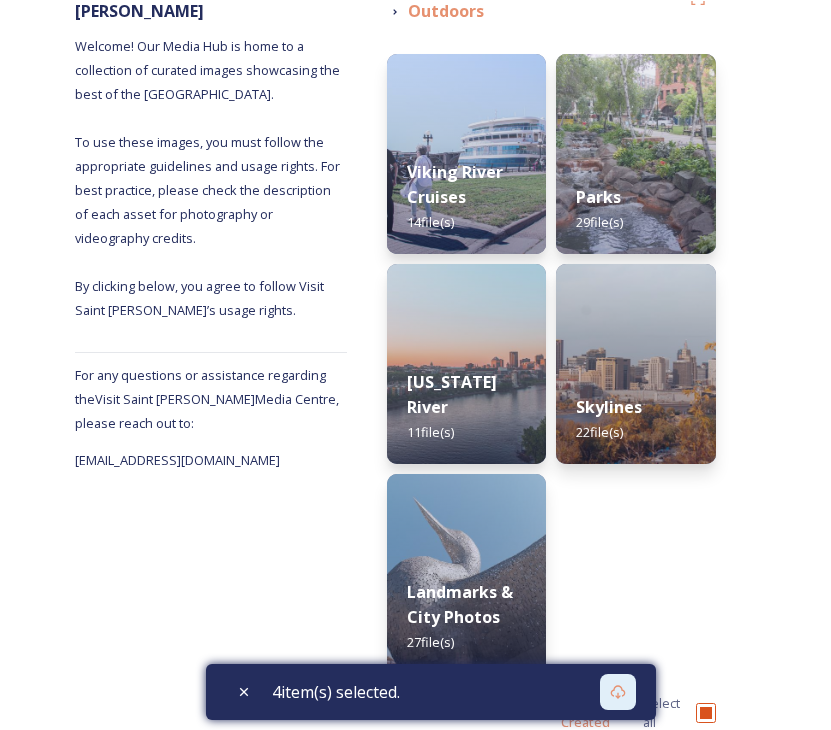 scroll, scrollTop: 278, scrollLeft: 0, axis: vertical 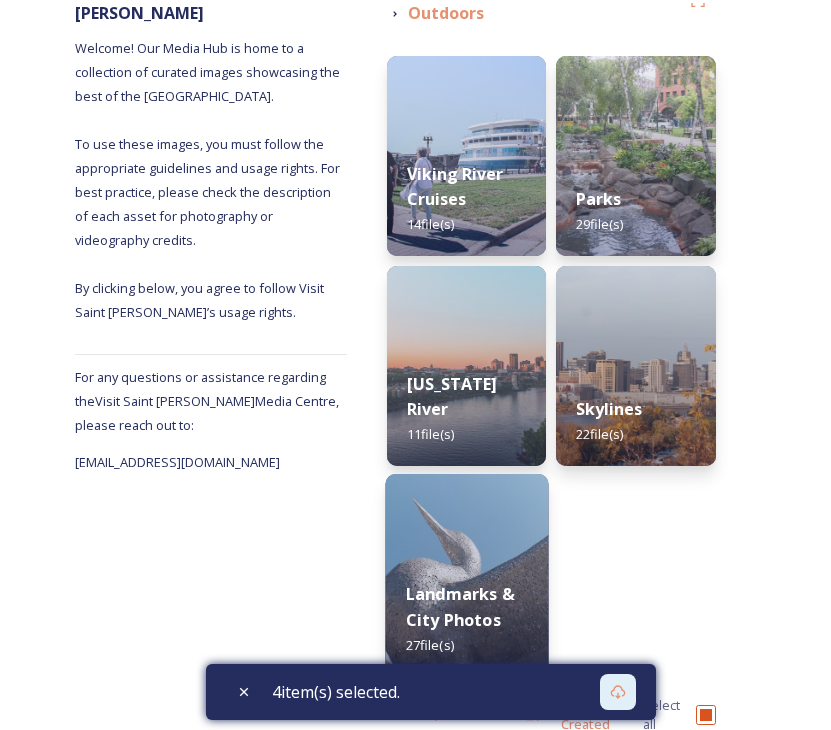 click at bounding box center (466, 576) 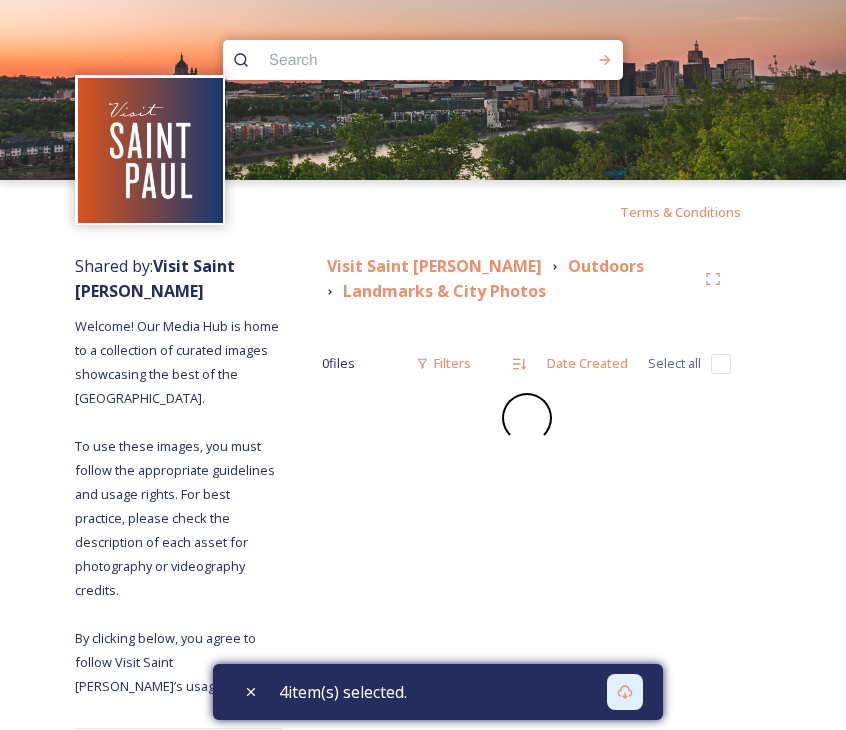 checkbox on "false" 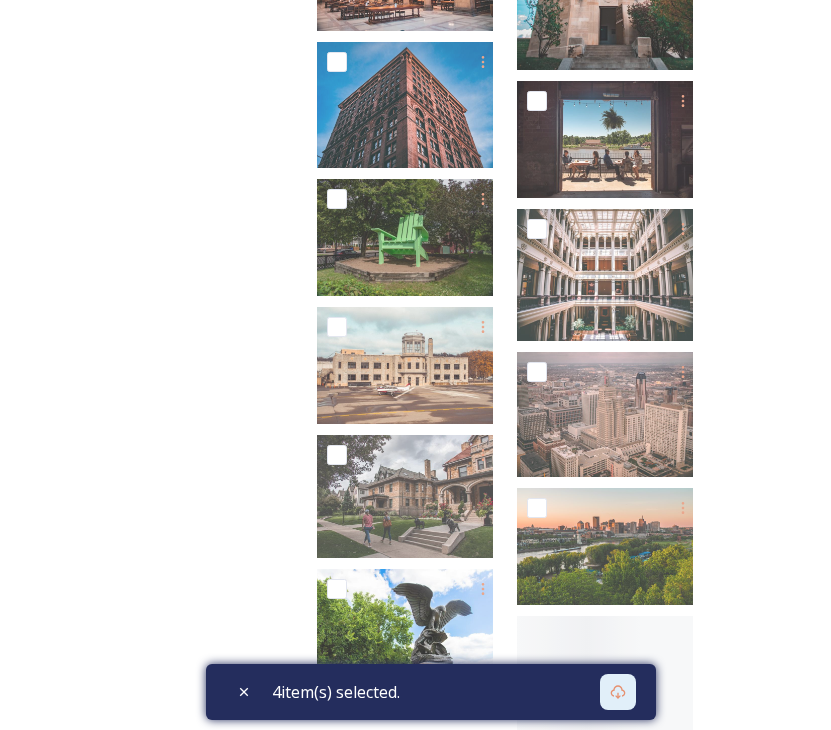 scroll, scrollTop: 1546, scrollLeft: 0, axis: vertical 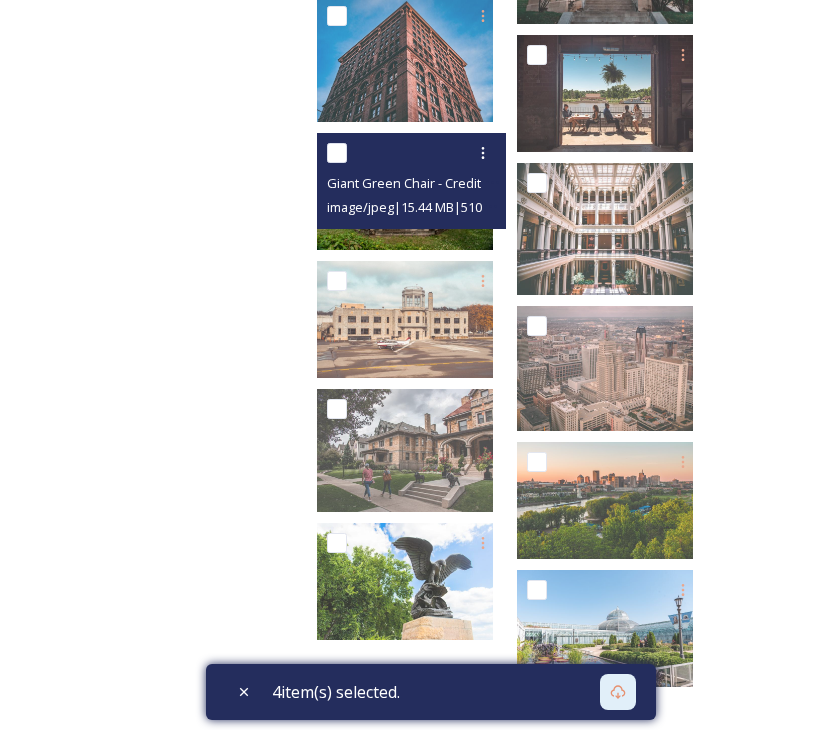 click at bounding box center [337, 153] 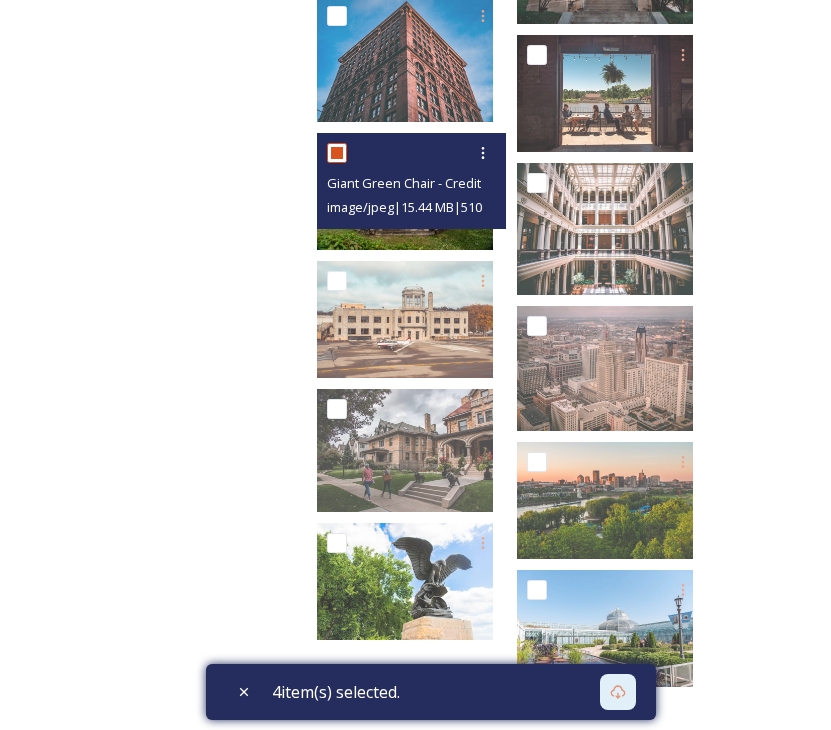 checkbox on "true" 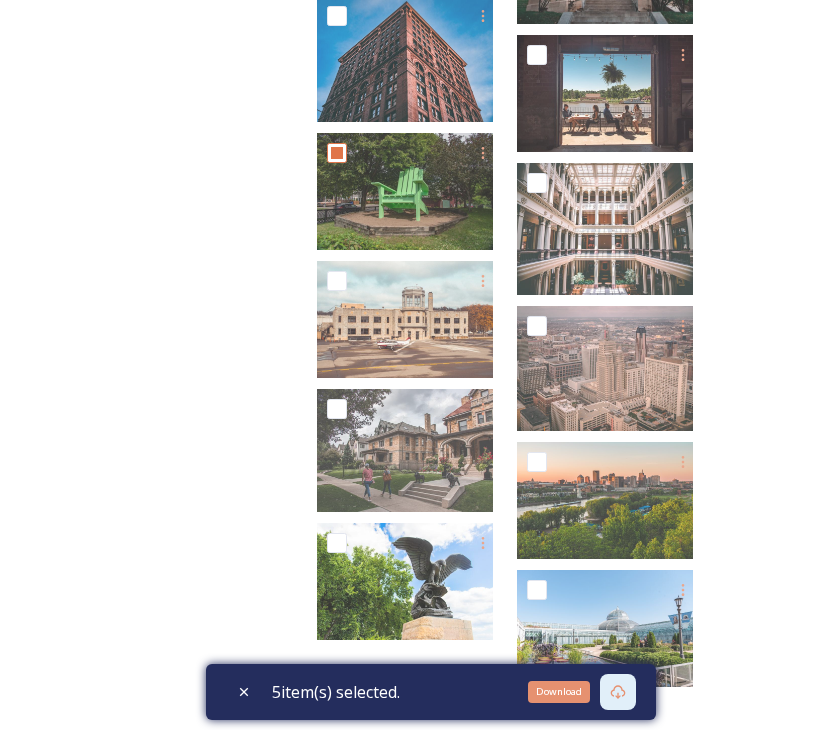 click on "Download" at bounding box center [618, 692] 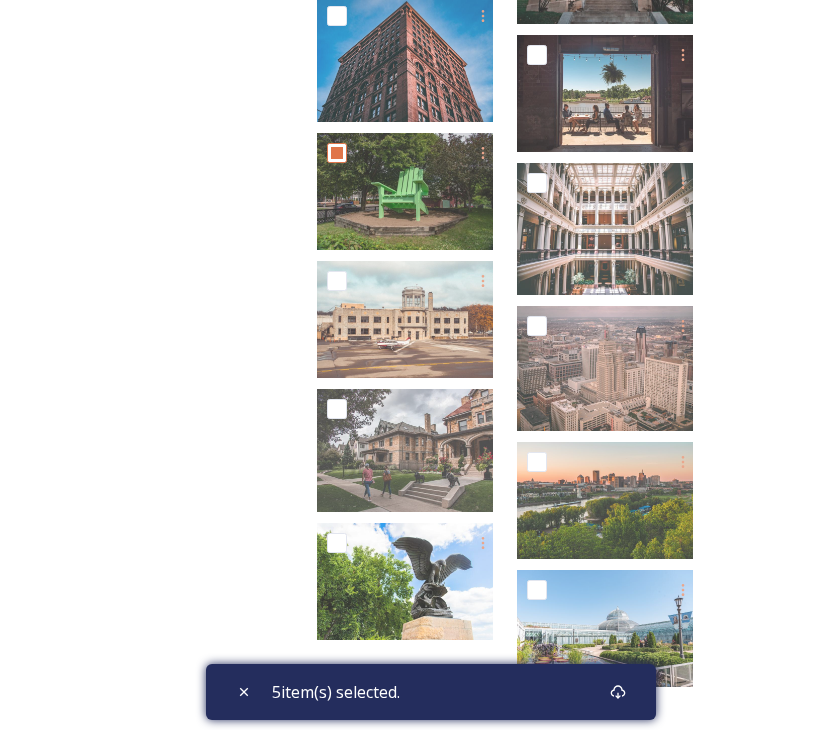 click on "Shared by:  Visit Saint [PERSON_NAME] Welcome! Our Media Hub is home to a collection of curated images showcasing the best of the [GEOGRAPHIC_DATA].
To use these images, you must follow the appropriate guidelines and usage rights. For best practice, please check the description of each asset for photography or videography credits.
By clicking below, you agree to follow Visit Saint [PERSON_NAME]’s usage rights.  For any questions or assistance regarding the  Visit [GEOGRAPHIC_DATA][PERSON_NAME], please reach out to: [EMAIL_ADDRESS][DOMAIN_NAME]" at bounding box center [176, -286] 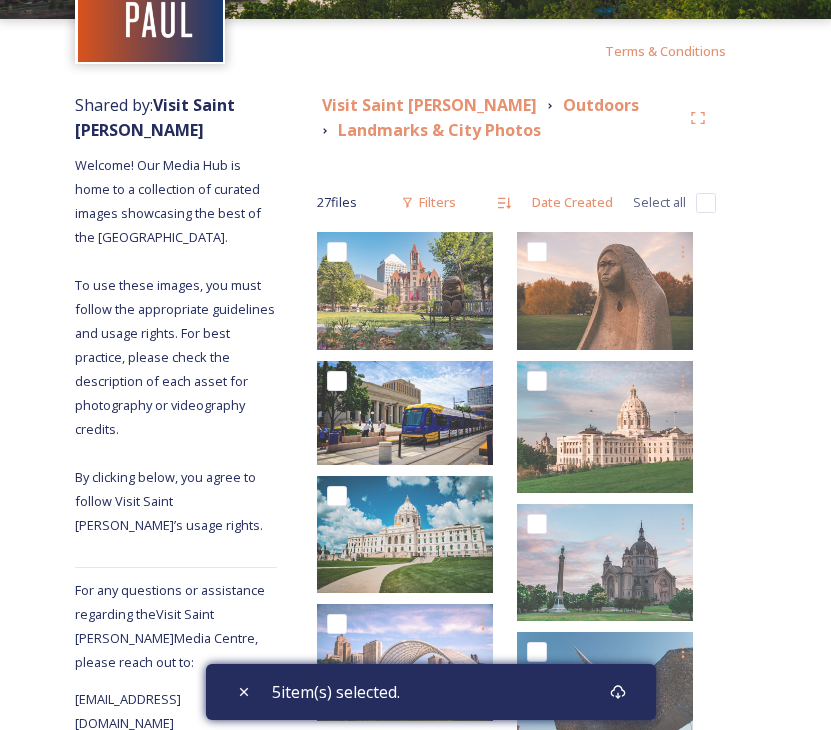 scroll, scrollTop: 0, scrollLeft: 0, axis: both 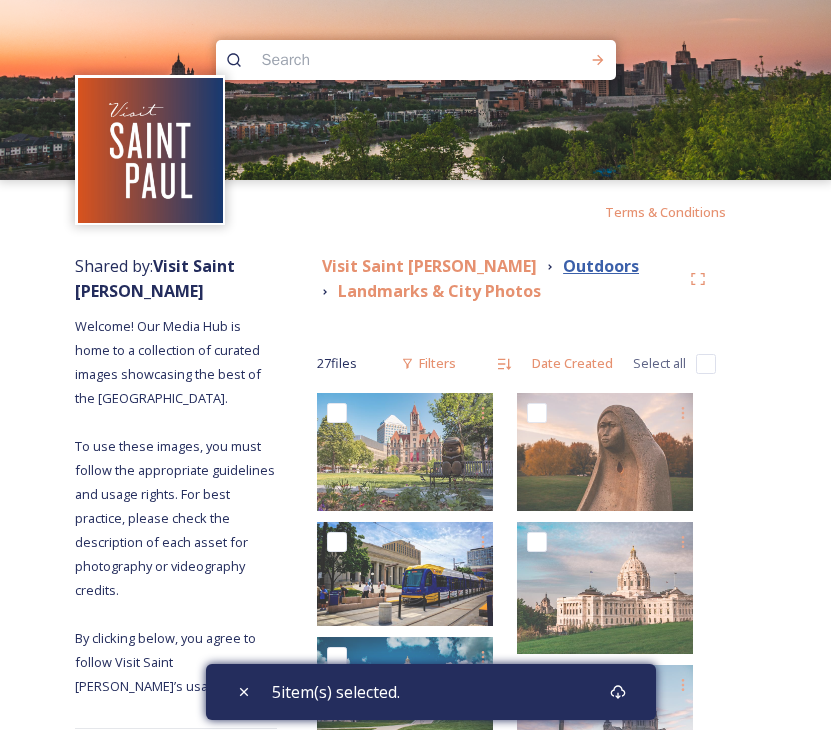 click on "Outdoors" at bounding box center [601, 266] 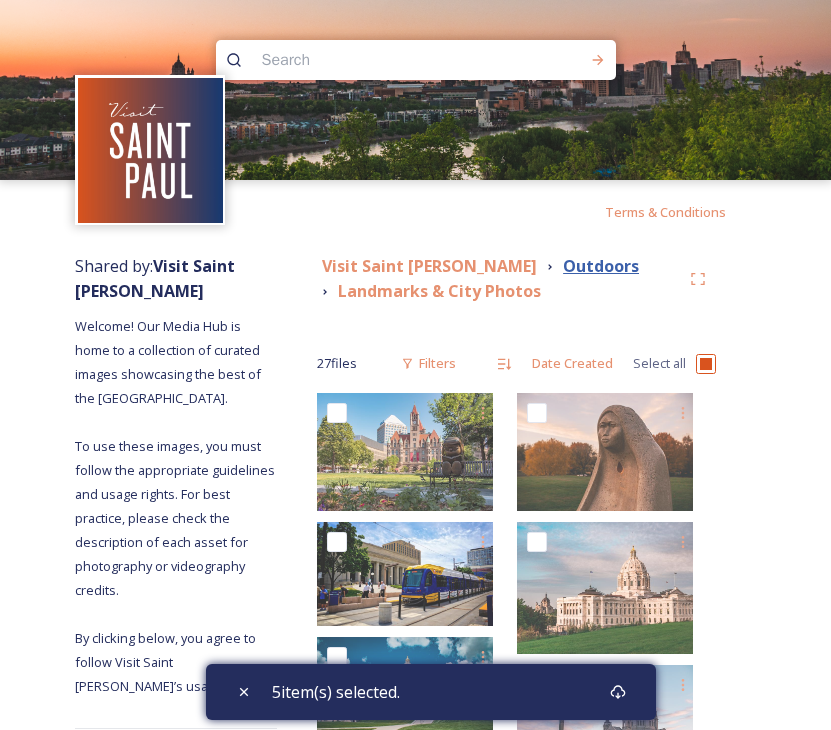 checkbox on "true" 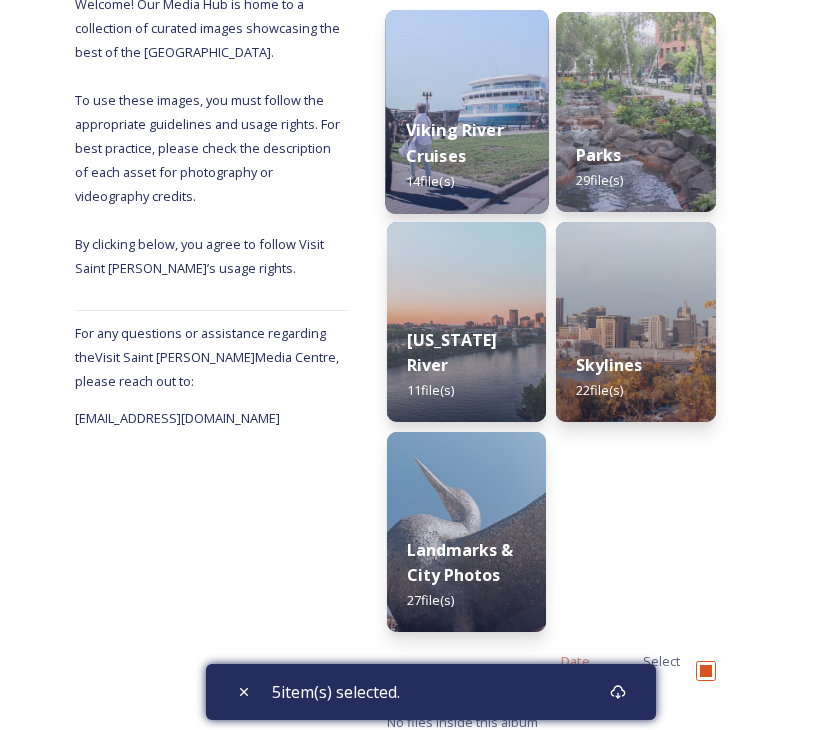 scroll, scrollTop: 0, scrollLeft: 0, axis: both 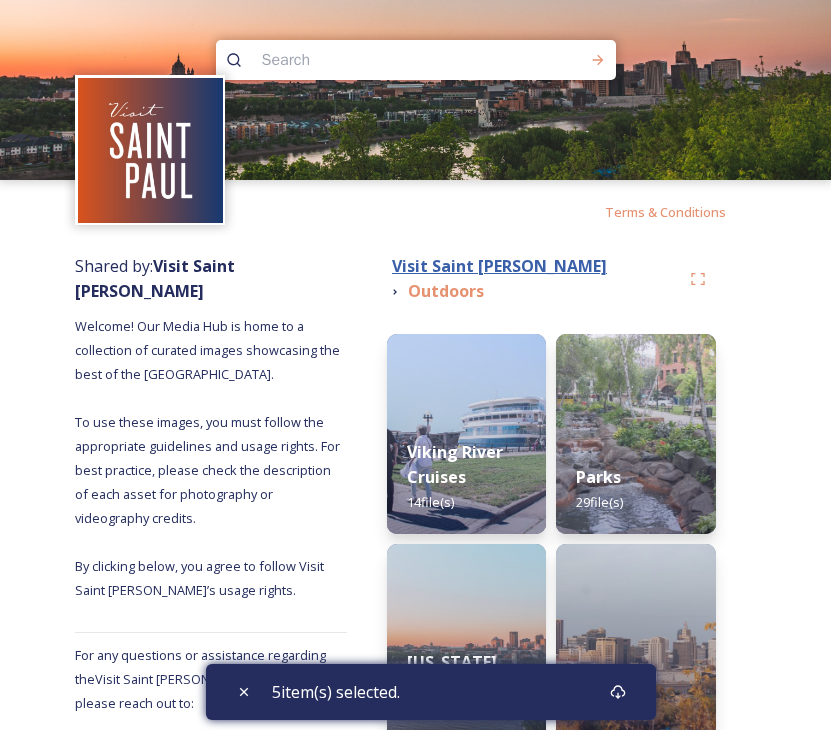 click on "Visit Saint [PERSON_NAME]" at bounding box center (499, 266) 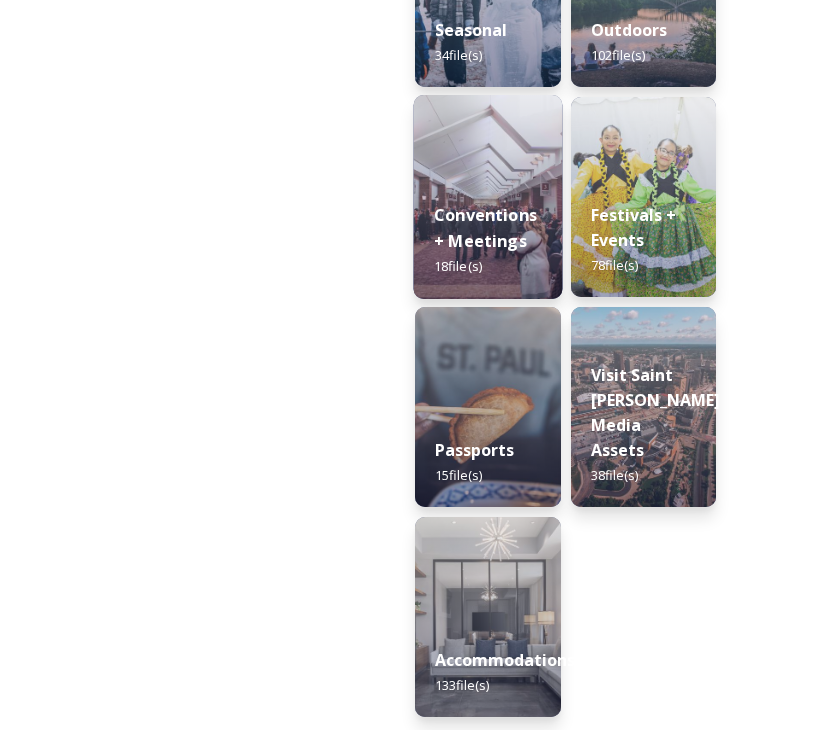 scroll, scrollTop: 860, scrollLeft: 0, axis: vertical 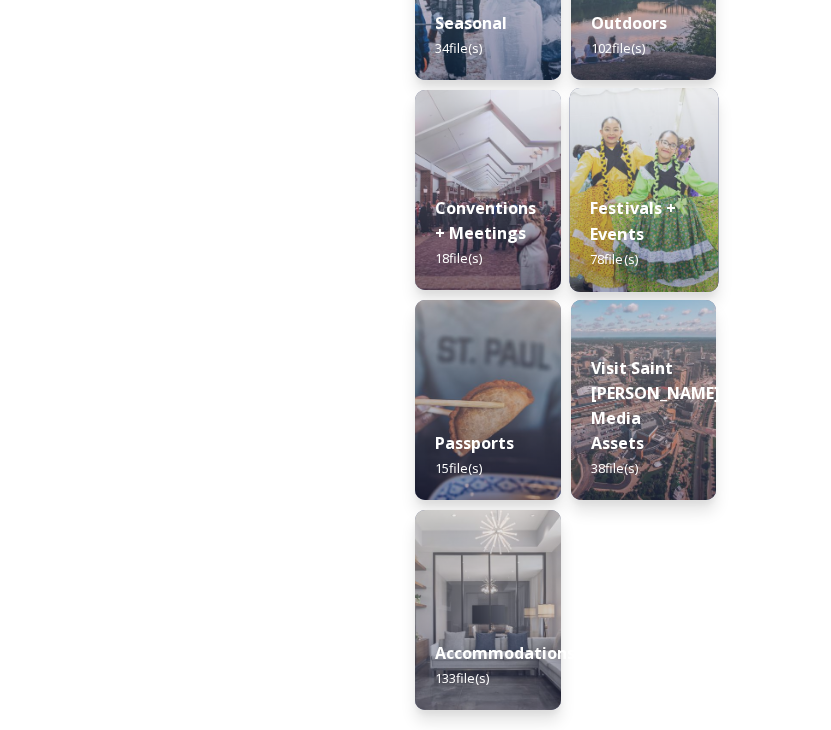 click on "Festivals + Events" at bounding box center (632, 221) 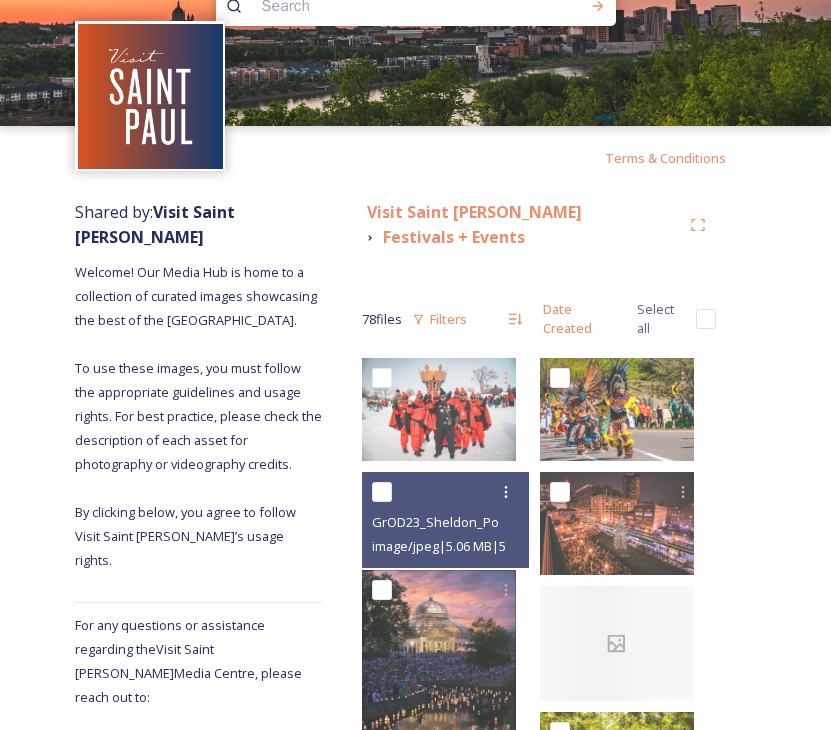 scroll, scrollTop: 55, scrollLeft: 0, axis: vertical 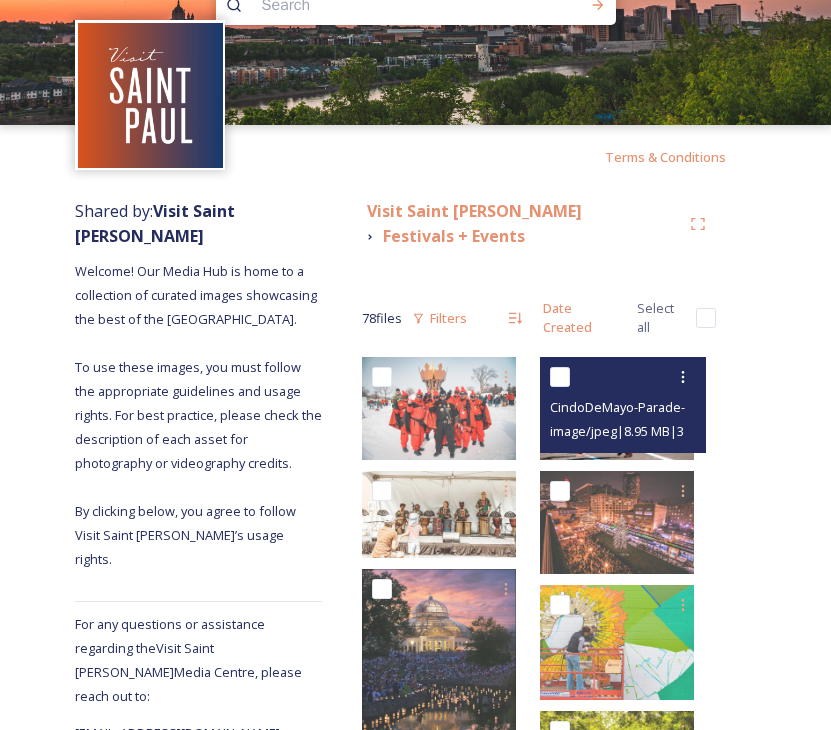 click at bounding box center [560, 377] 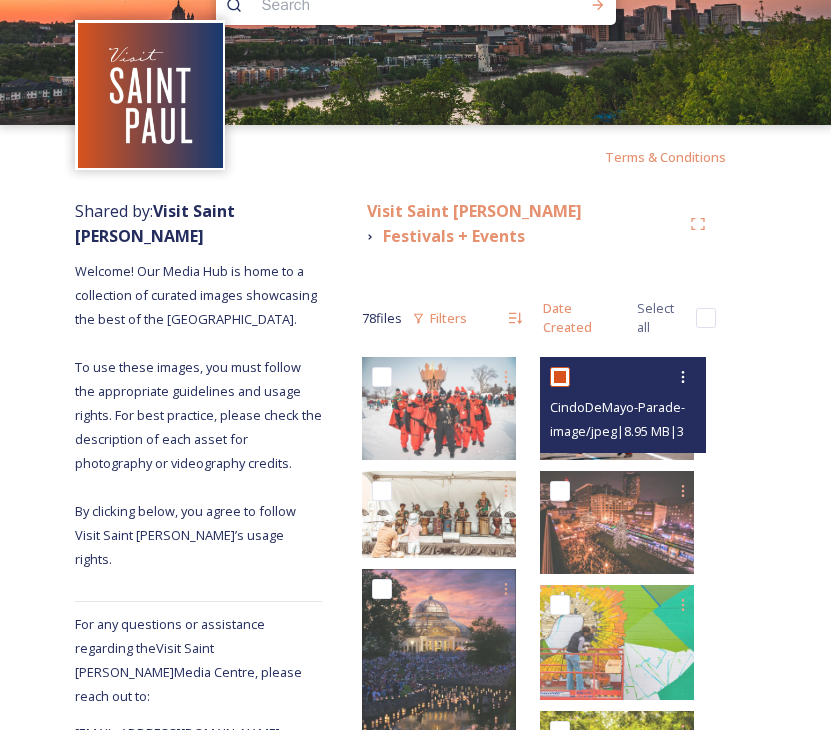 checkbox on "true" 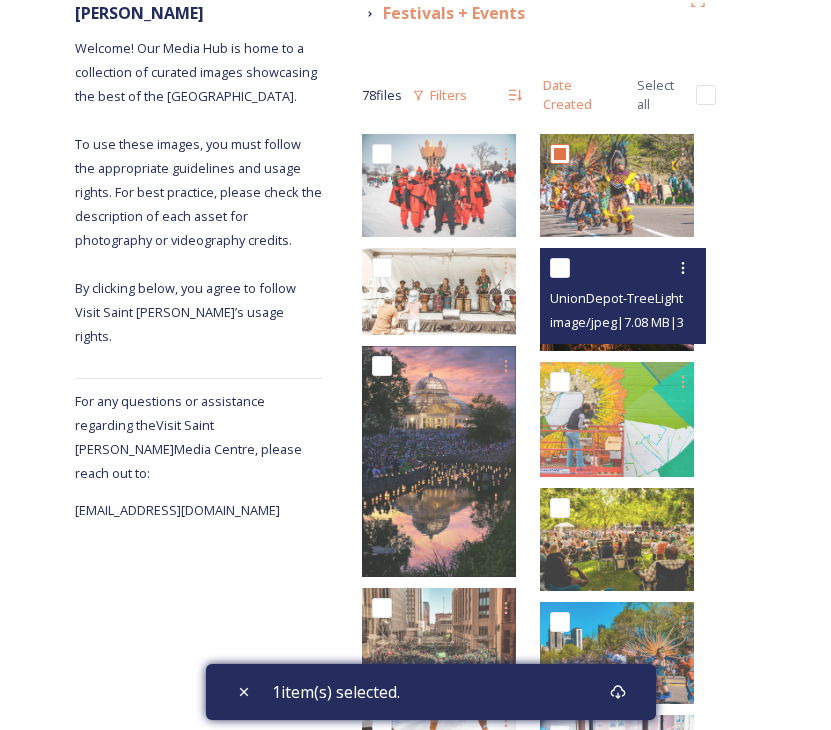 scroll, scrollTop: 279, scrollLeft: 0, axis: vertical 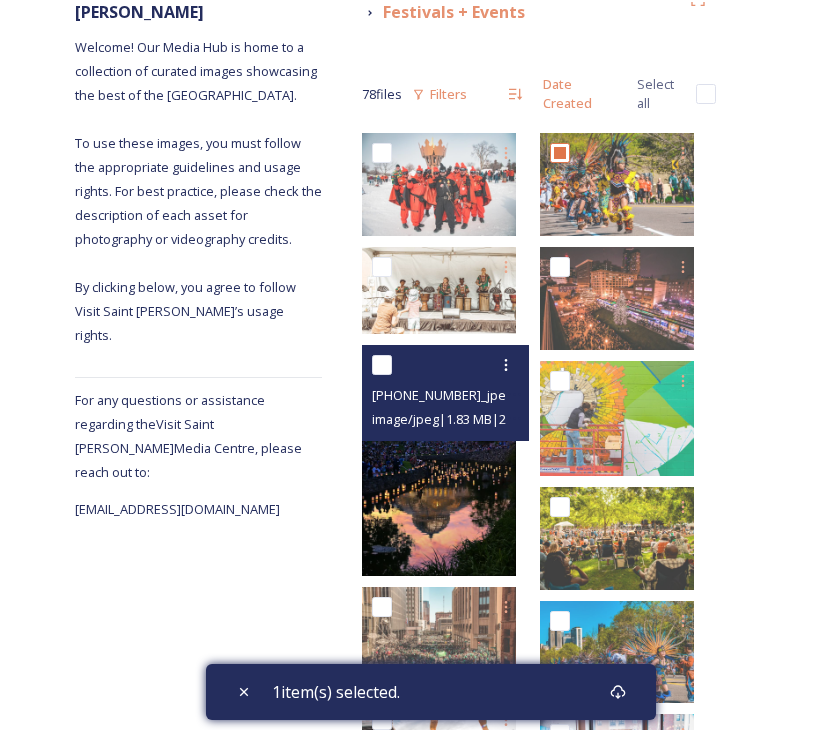 click at bounding box center [382, 365] 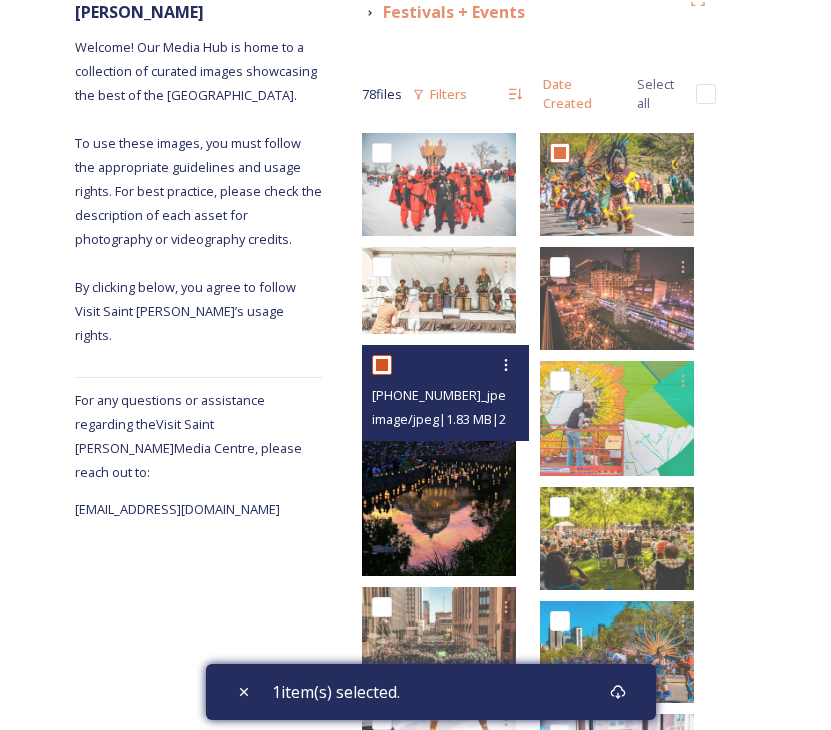 checkbox on "true" 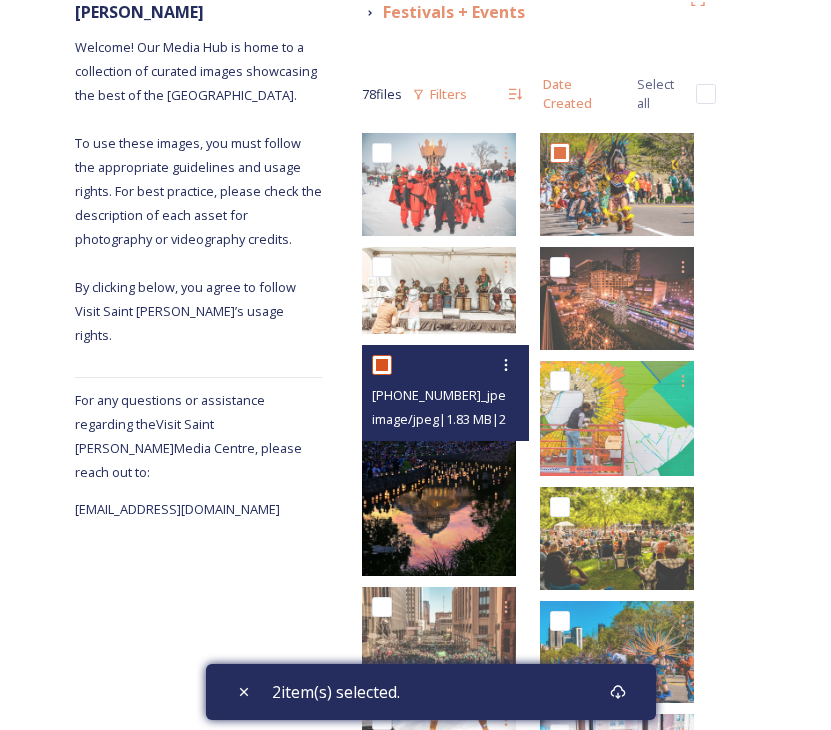 scroll, scrollTop: 493, scrollLeft: 0, axis: vertical 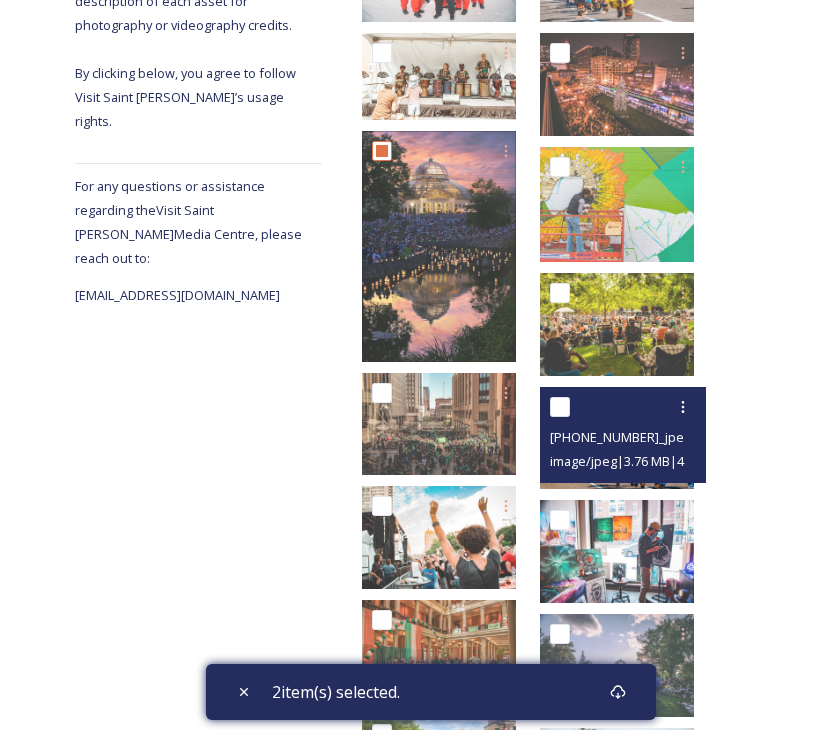 click at bounding box center [560, 407] 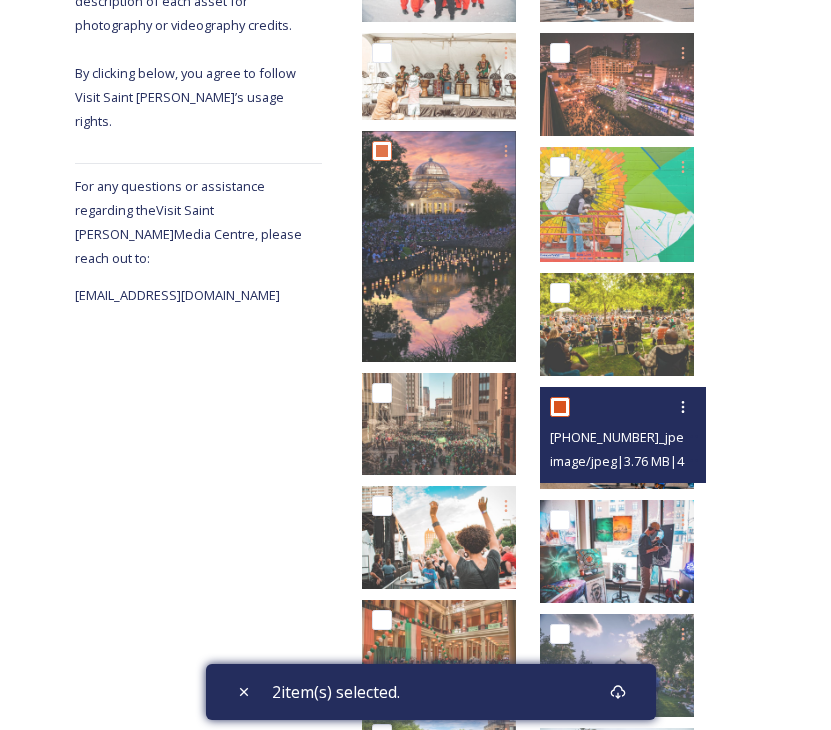 checkbox on "true" 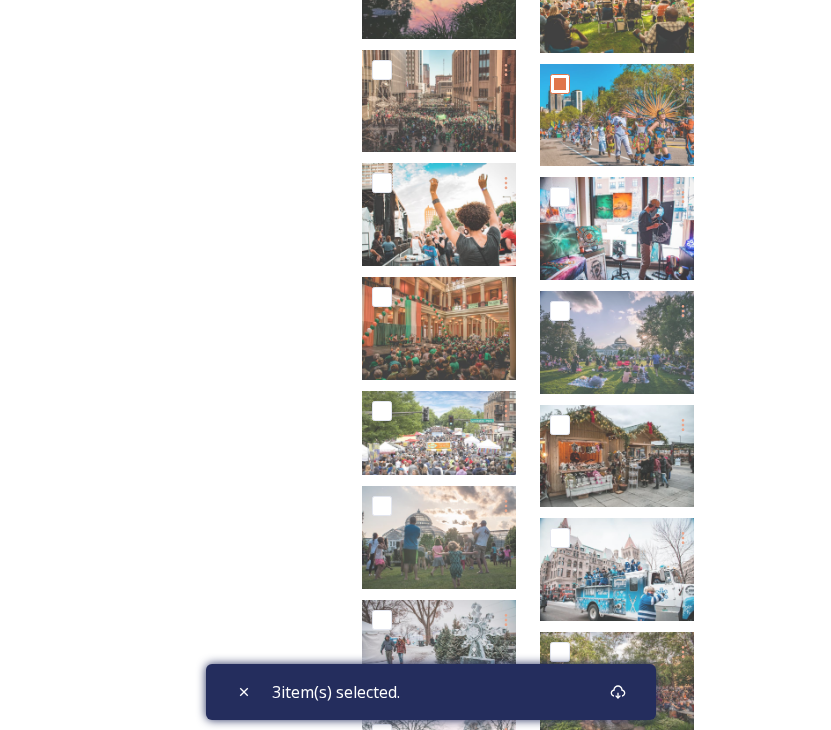 scroll, scrollTop: 817, scrollLeft: 0, axis: vertical 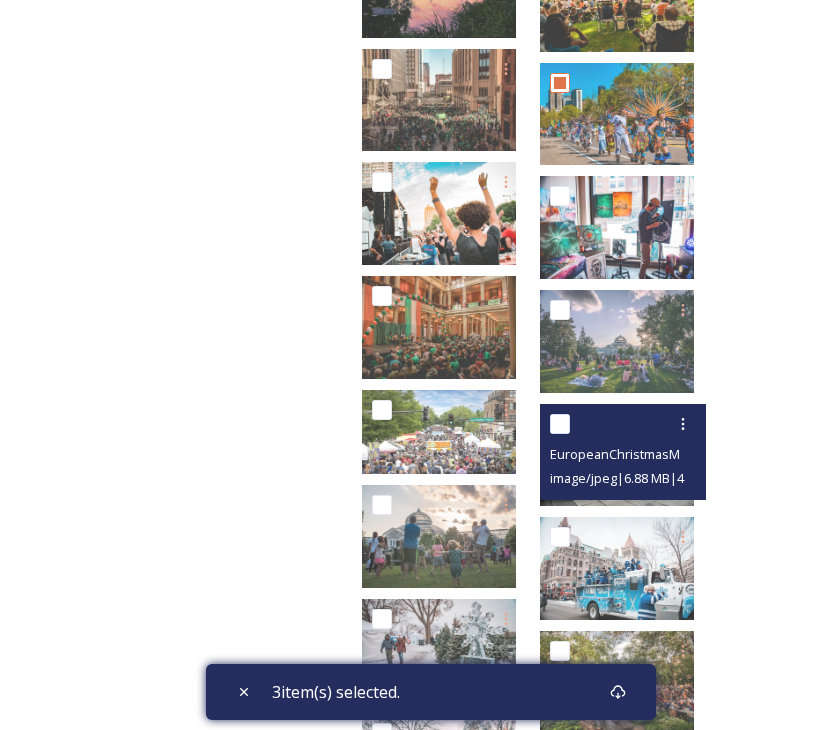 click at bounding box center (560, 424) 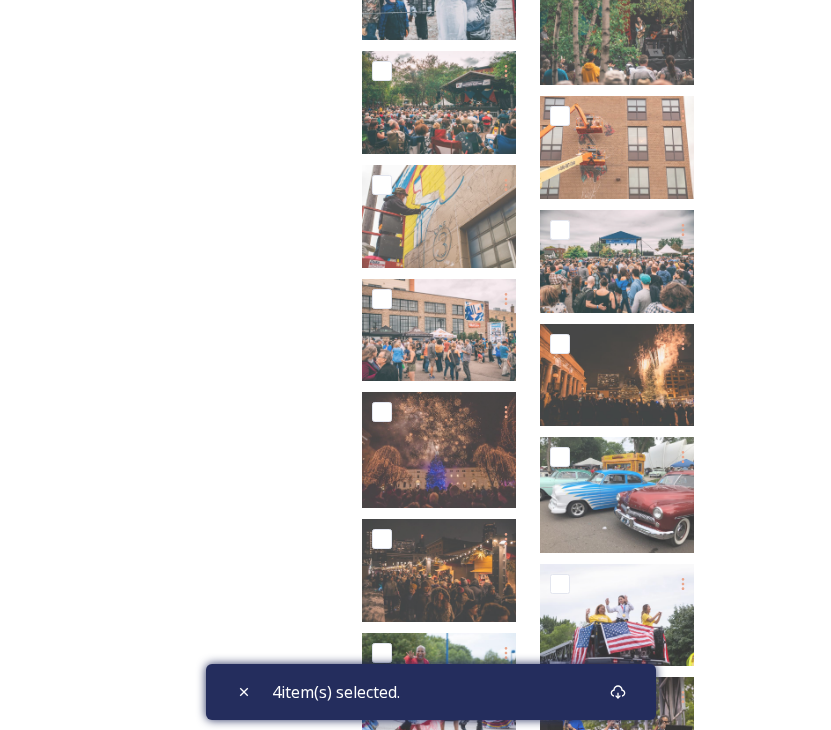 scroll, scrollTop: 1594, scrollLeft: 0, axis: vertical 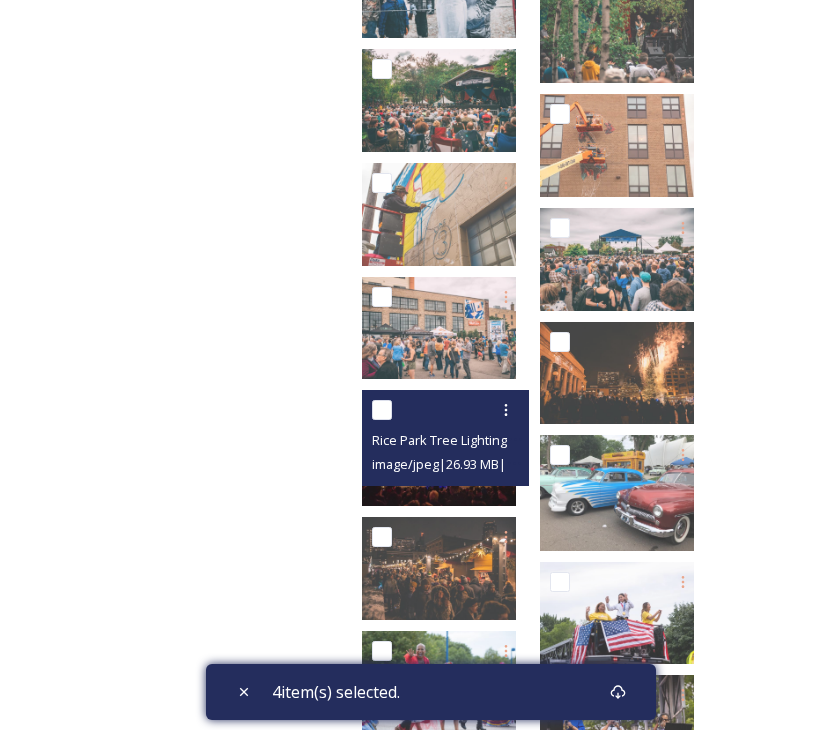 click at bounding box center (382, 410) 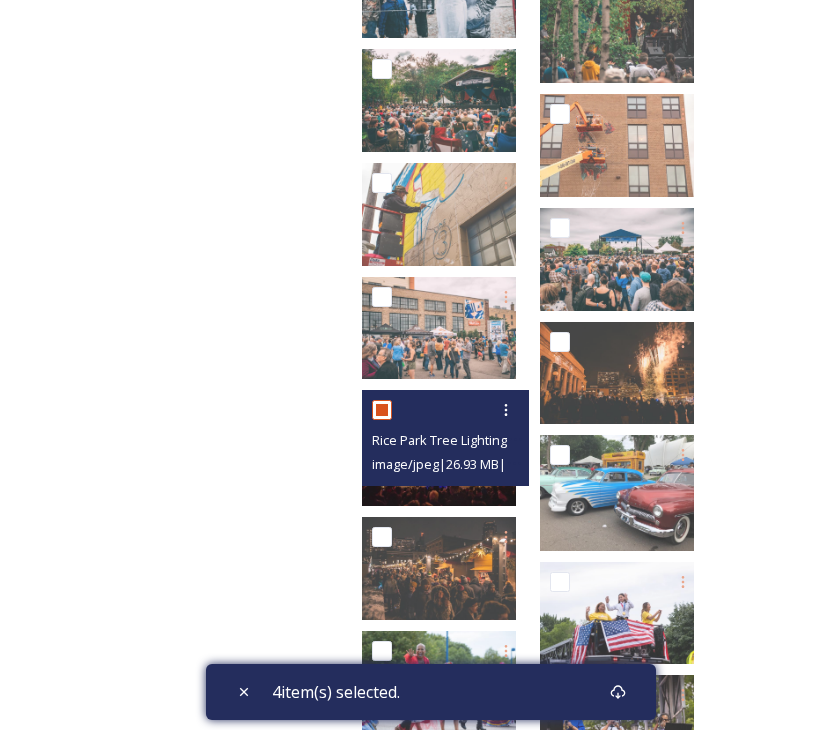 checkbox on "true" 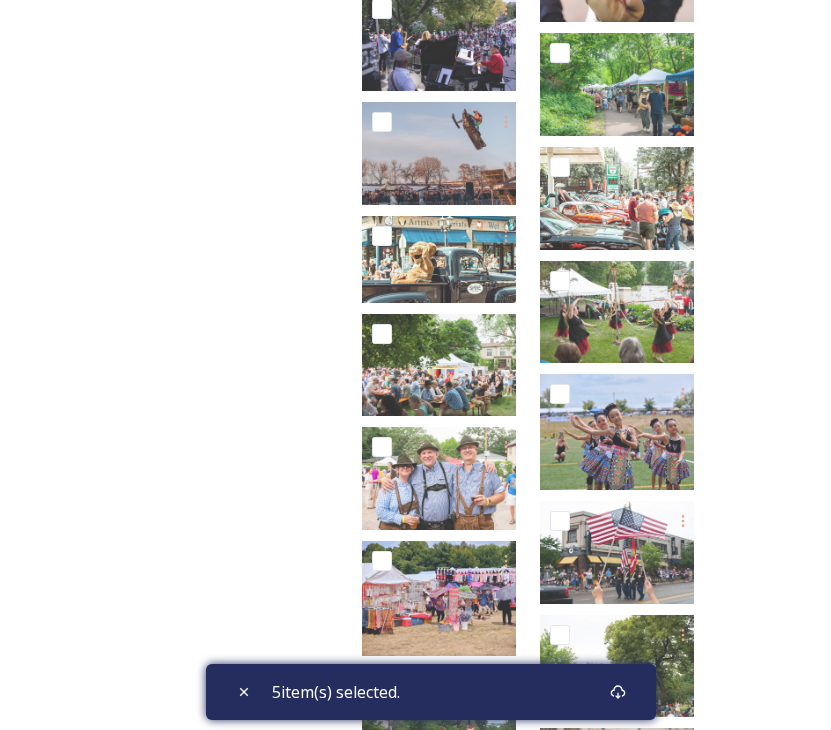 scroll, scrollTop: 2584, scrollLeft: 0, axis: vertical 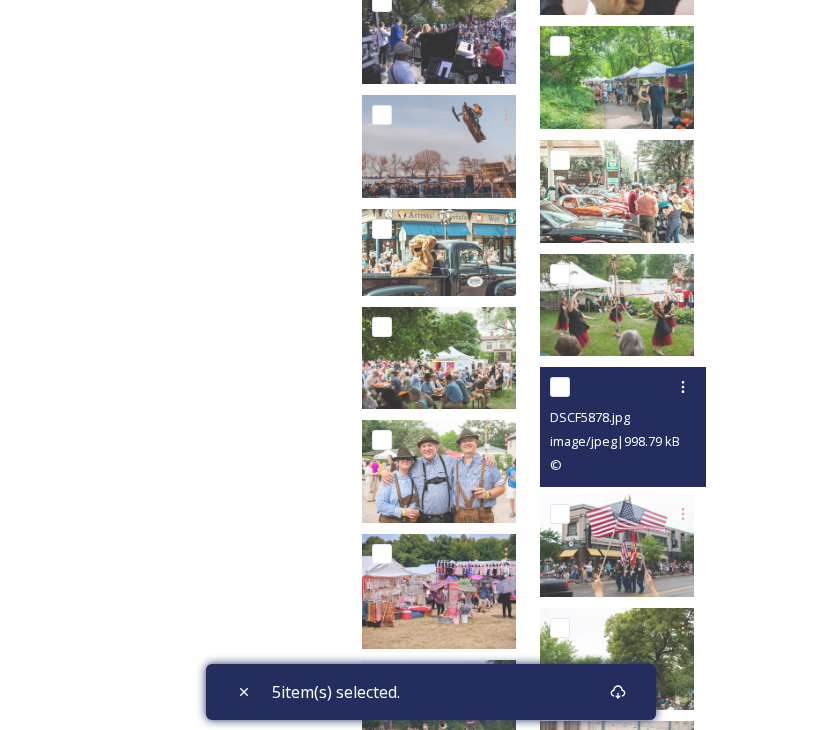 click at bounding box center [560, 387] 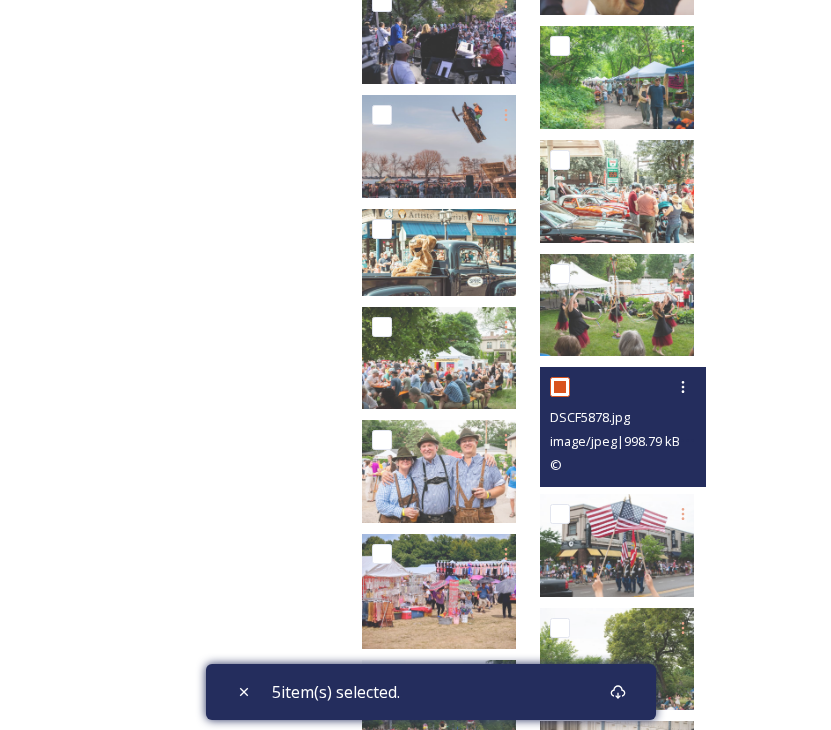 checkbox on "true" 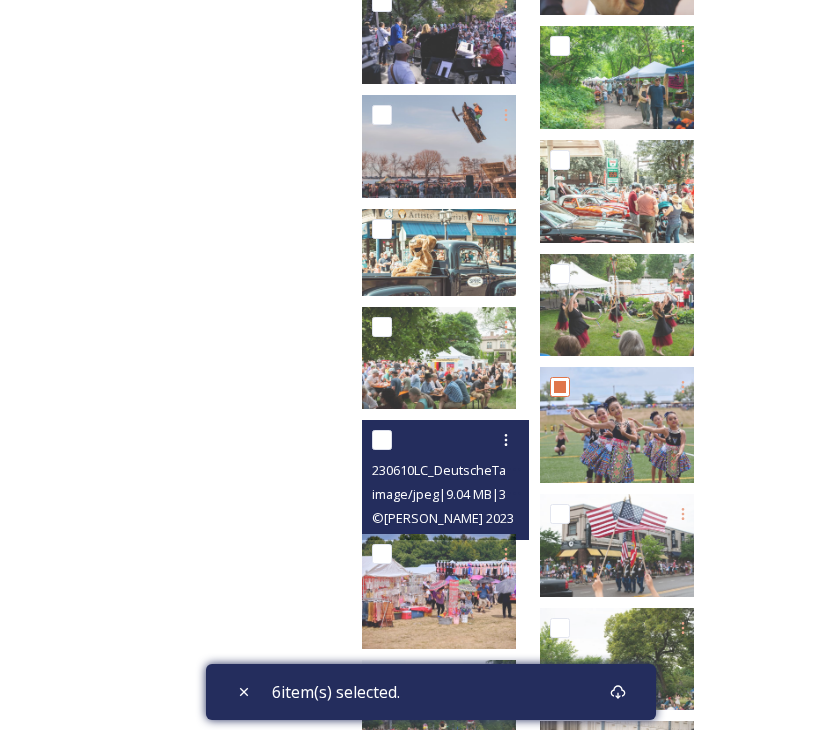 click at bounding box center (382, 440) 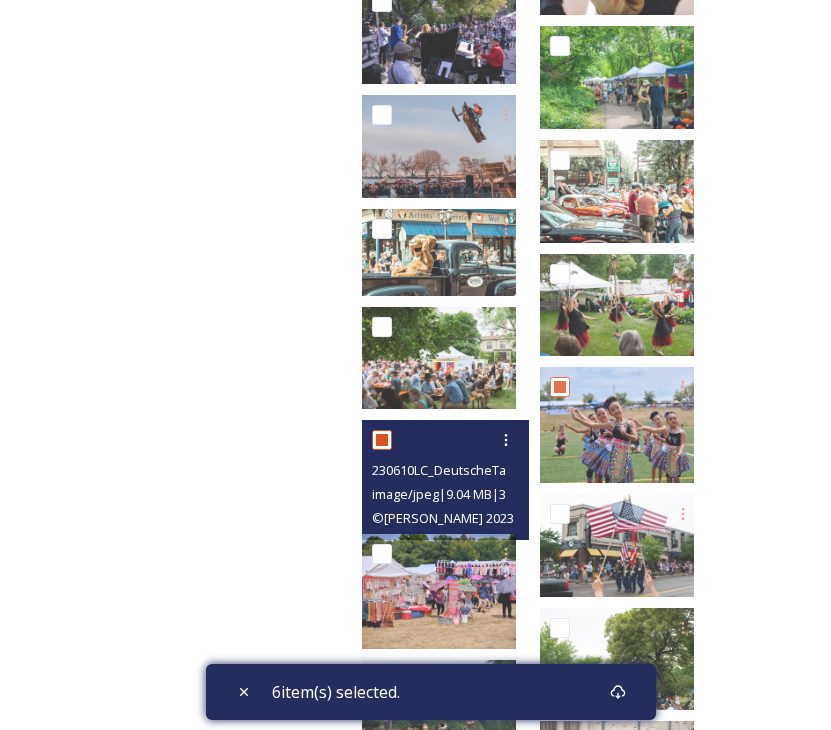 checkbox on "true" 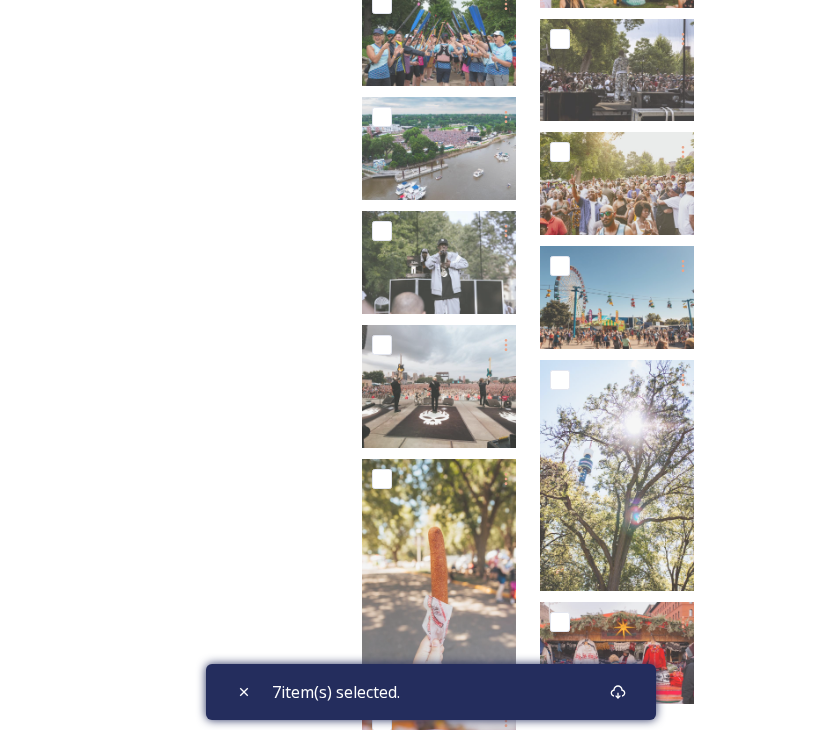 scroll, scrollTop: 4567, scrollLeft: 0, axis: vertical 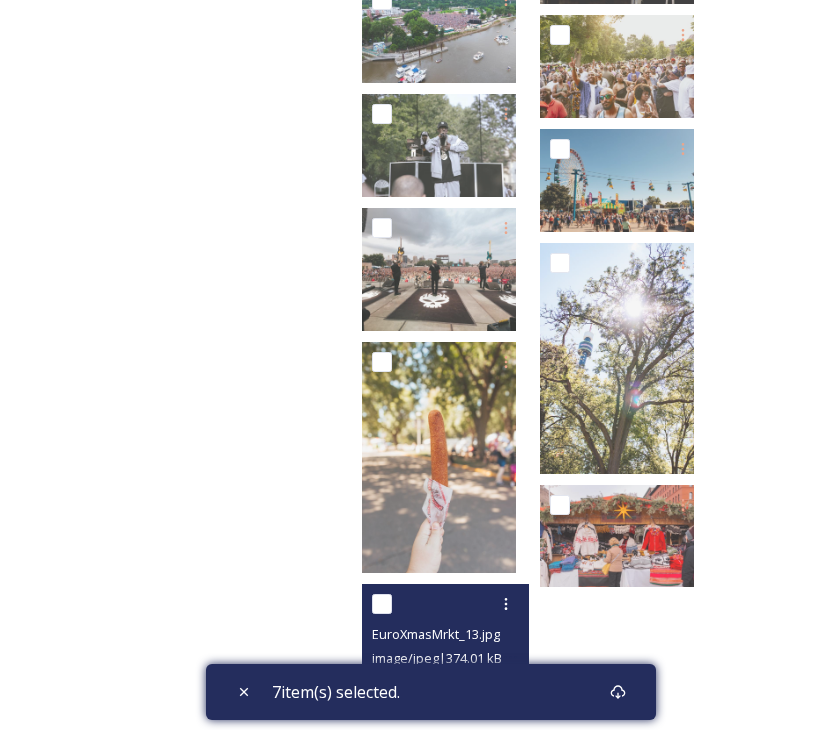 click at bounding box center [382, 604] 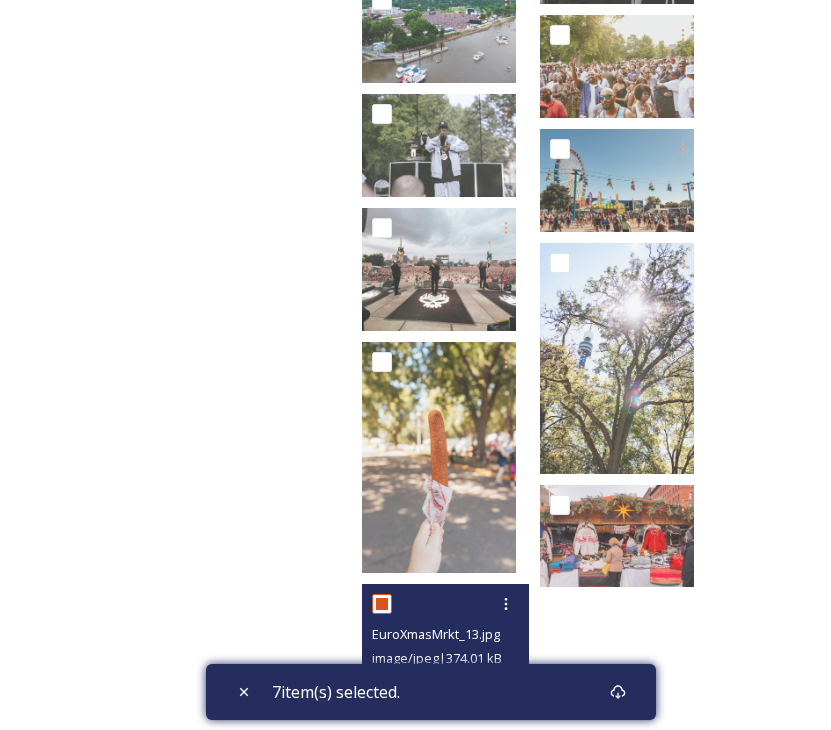 checkbox on "true" 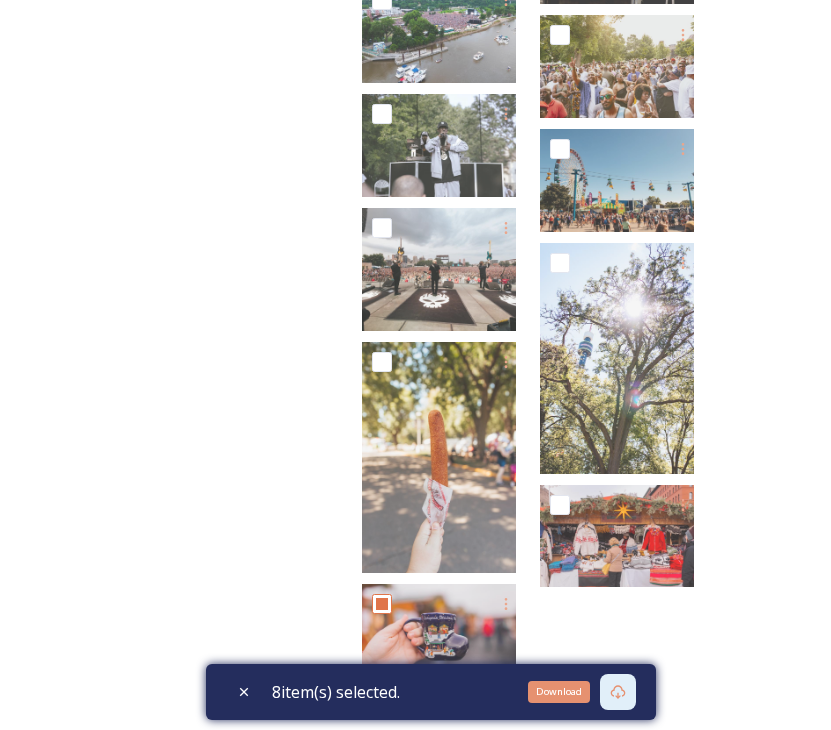 click 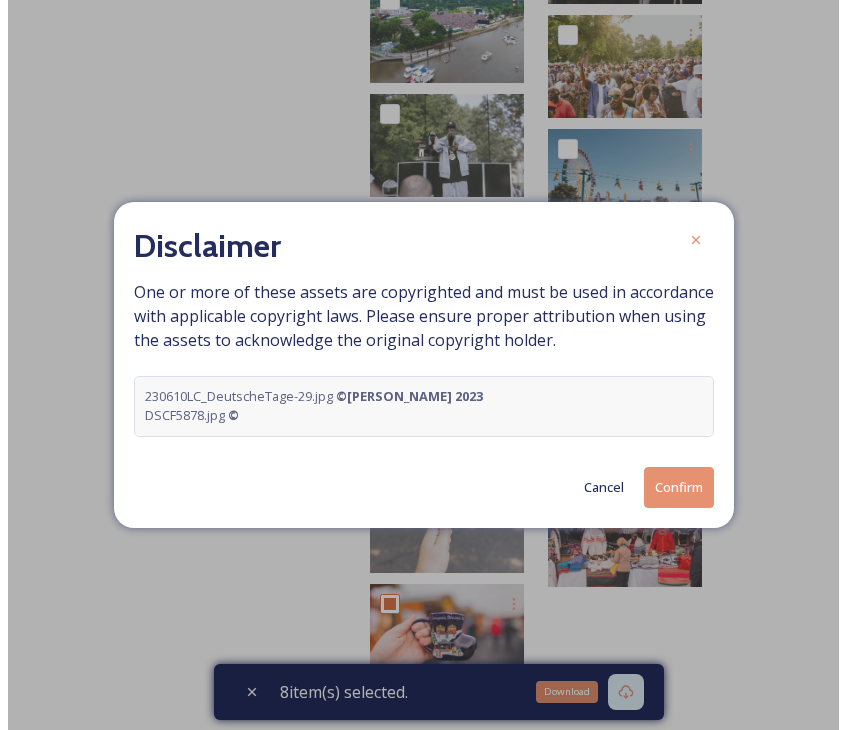 scroll, scrollTop: 4554, scrollLeft: 0, axis: vertical 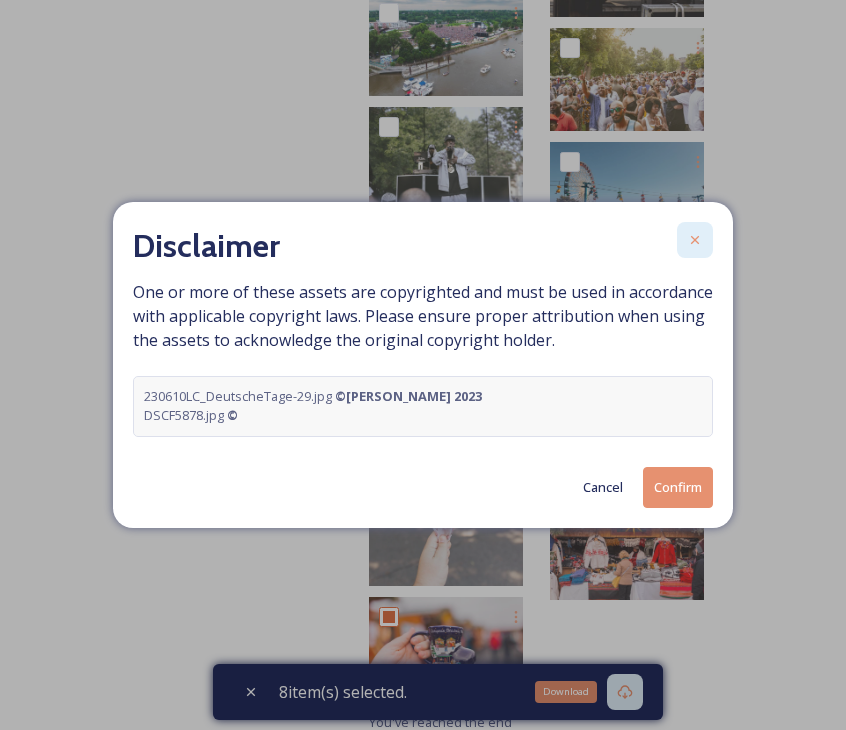 click 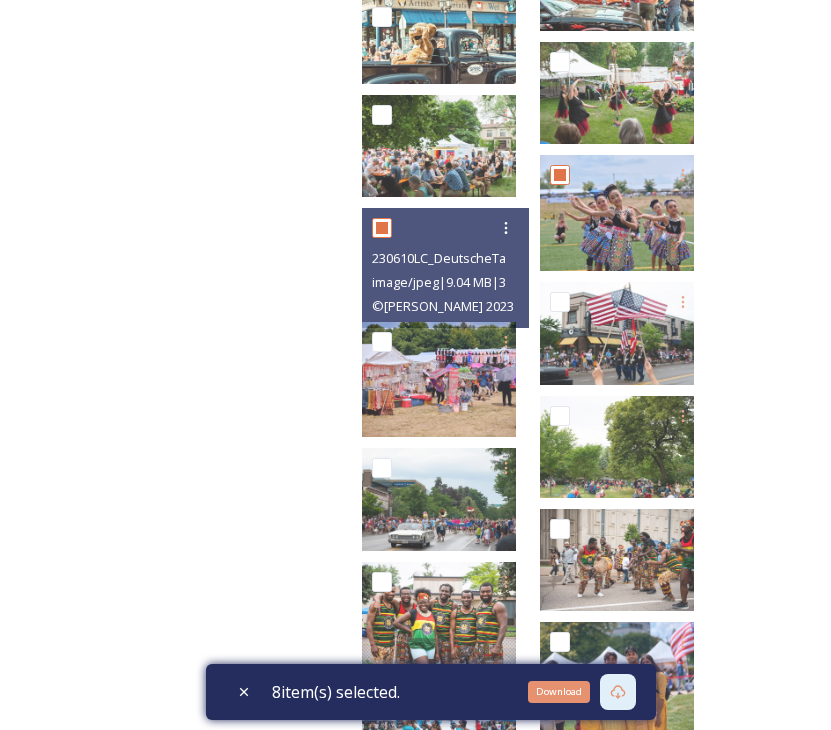 scroll, scrollTop: 2794, scrollLeft: 0, axis: vertical 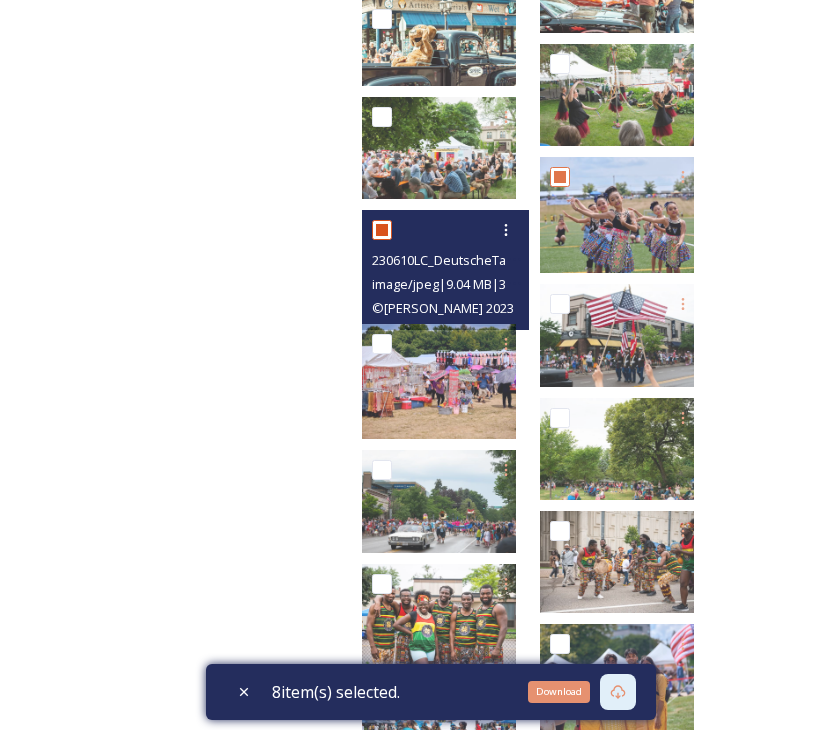 click at bounding box center [382, 230] 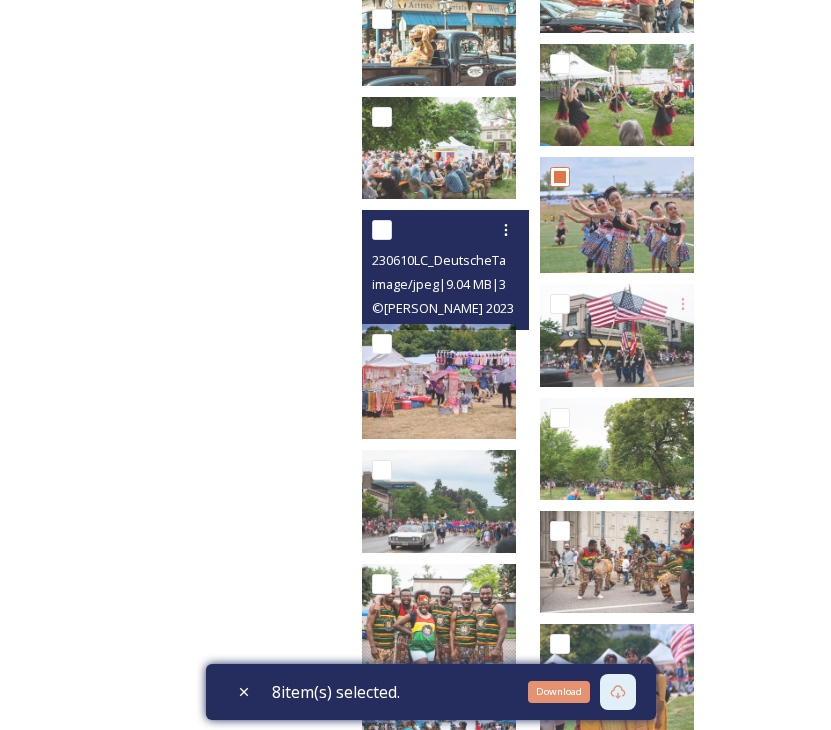 checkbox on "false" 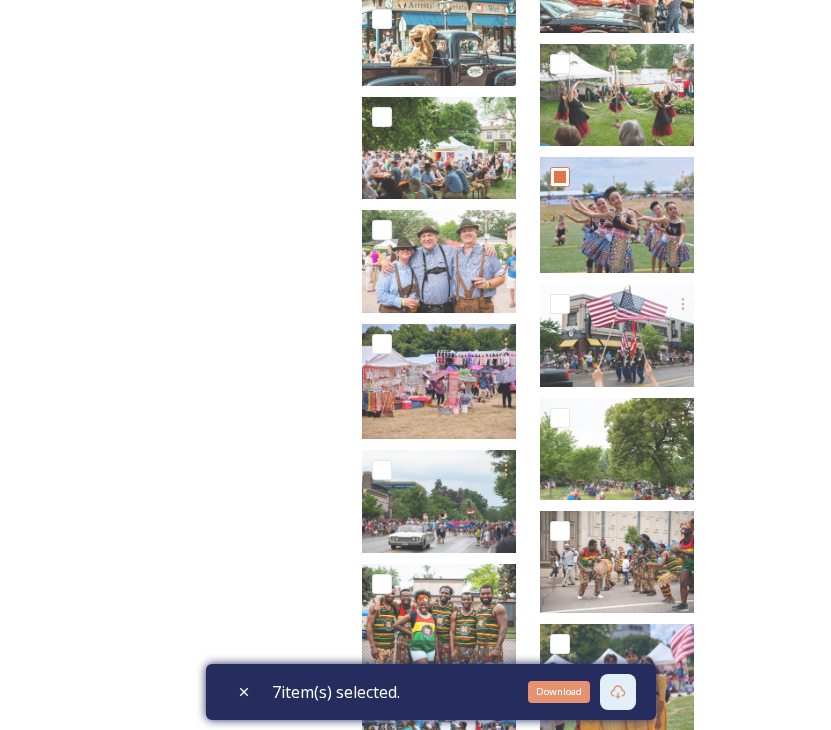 click on "Download" at bounding box center (559, 692) 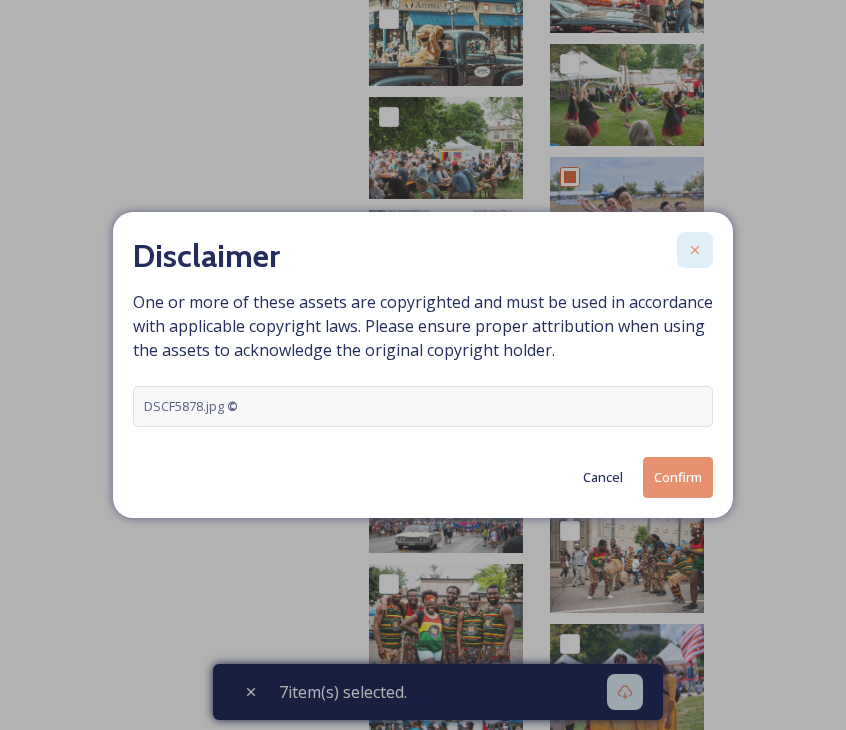 click 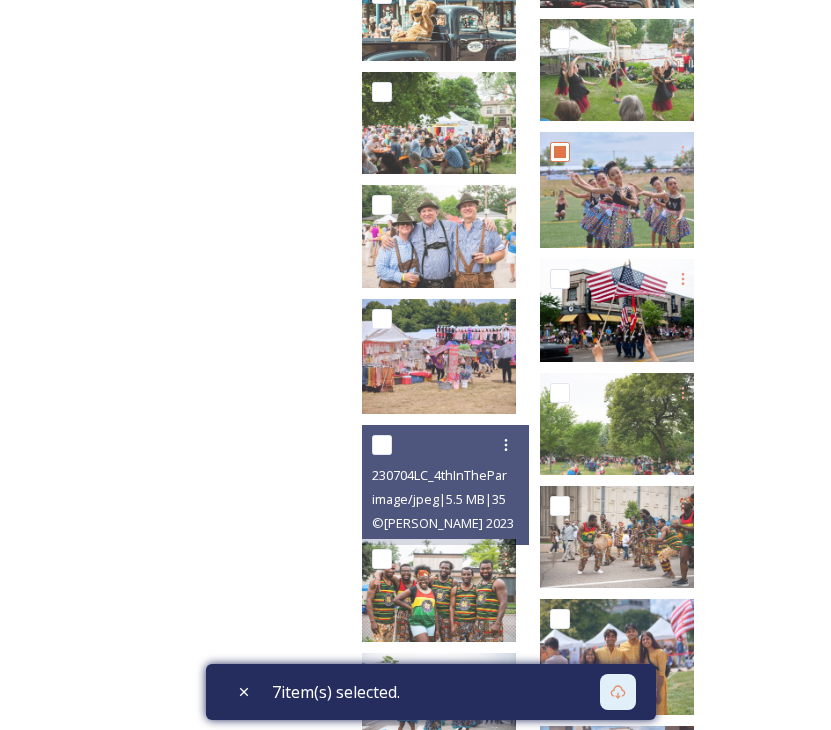 scroll, scrollTop: 2849, scrollLeft: 0, axis: vertical 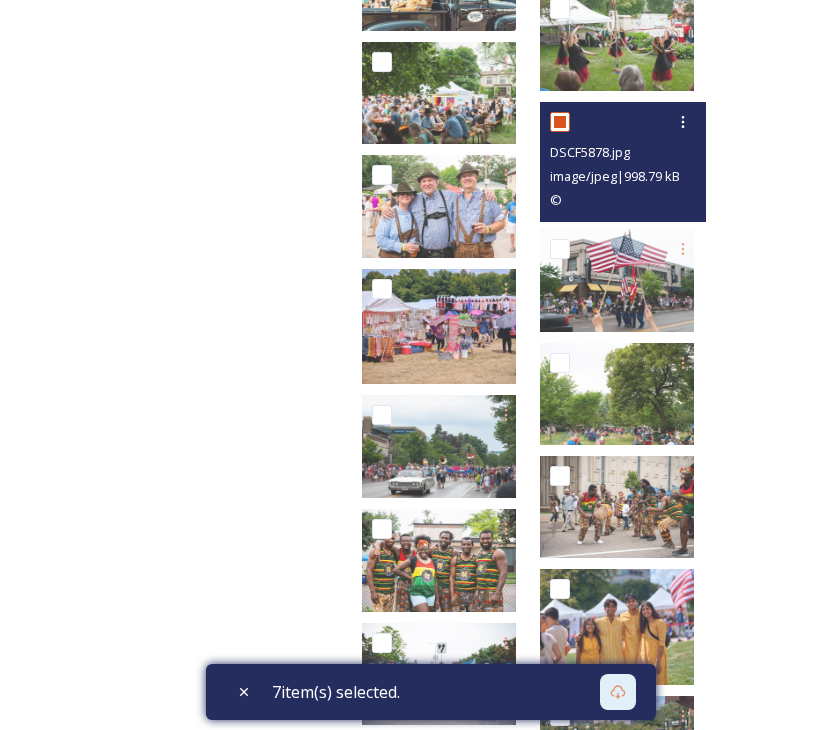 click at bounding box center (560, 122) 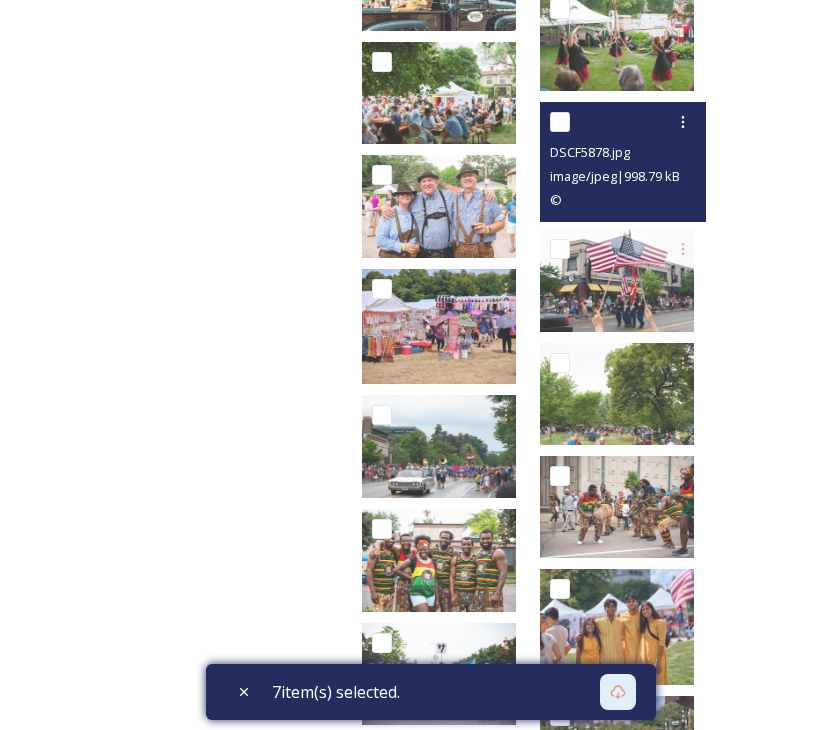checkbox on "false" 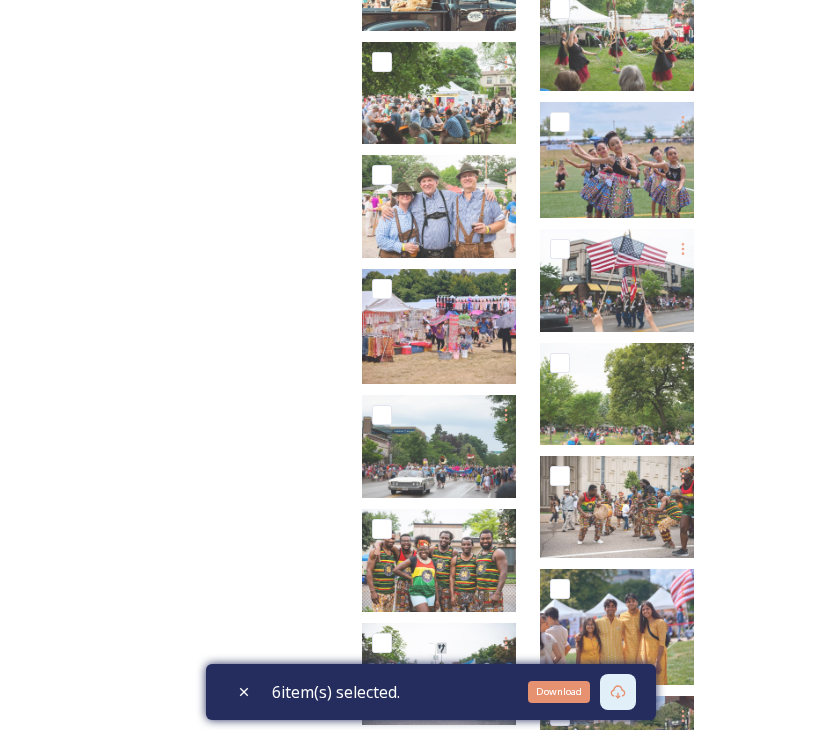 click 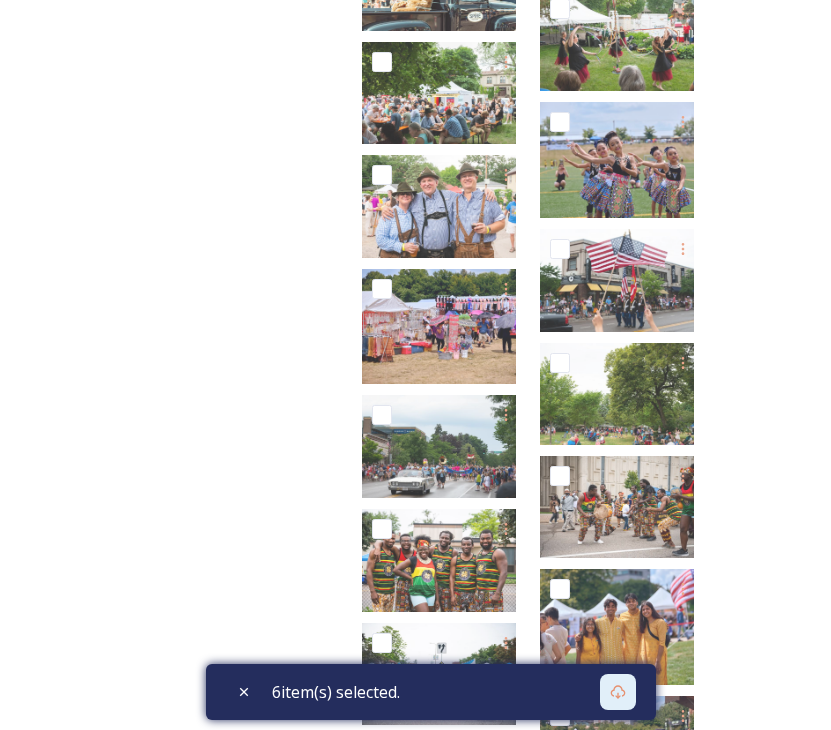 click on "Shared by:  Visit Saint [PERSON_NAME] Welcome! Our Media Hub is home to a collection of curated images showcasing the best of the [GEOGRAPHIC_DATA].
To use these images, you must follow the appropriate guidelines and usage rights. For best practice, please check the description of each asset for photography or videography credits.
By clicking below, you agree to follow Visit Saint [PERSON_NAME]’s usage rights.  For any questions or assistance regarding the  Visit [GEOGRAPHIC_DATA][PERSON_NAME], please reach out to: [EMAIL_ADDRESS][DOMAIN_NAME]" at bounding box center [198, -78] 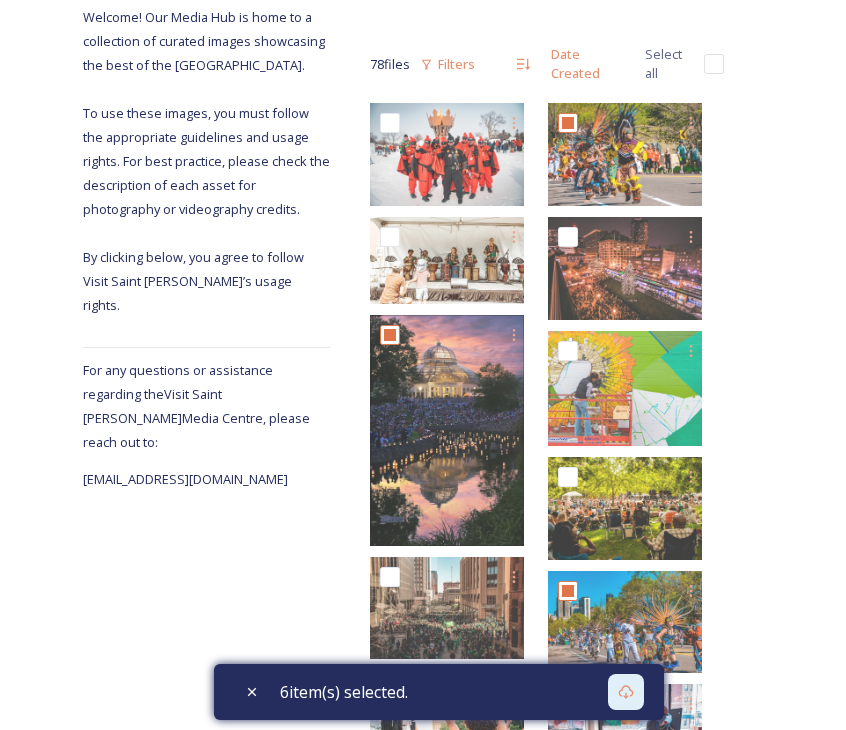 scroll, scrollTop: 0, scrollLeft: 0, axis: both 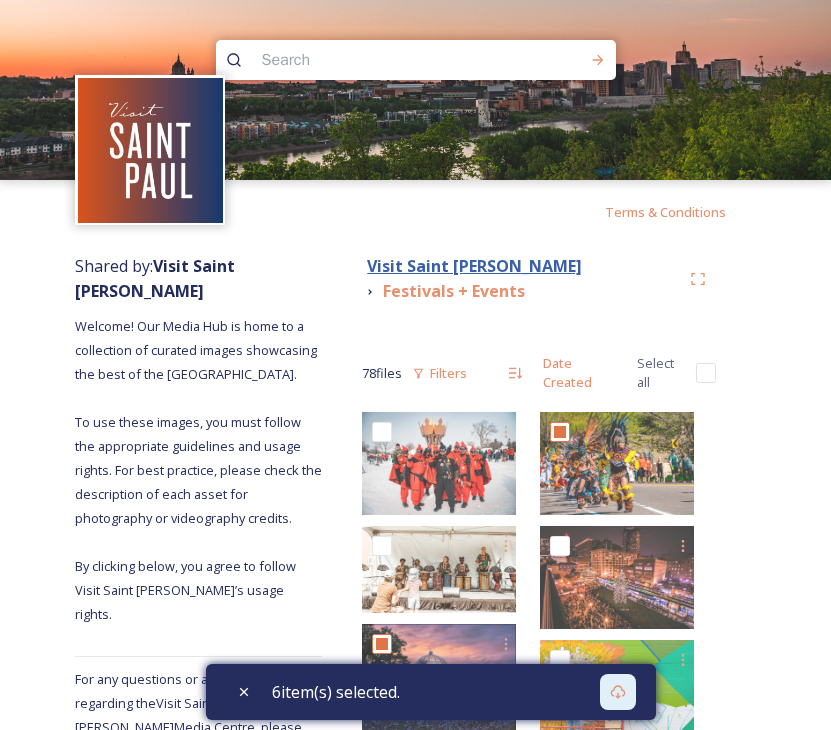 click on "Visit Saint [PERSON_NAME]" at bounding box center [474, 266] 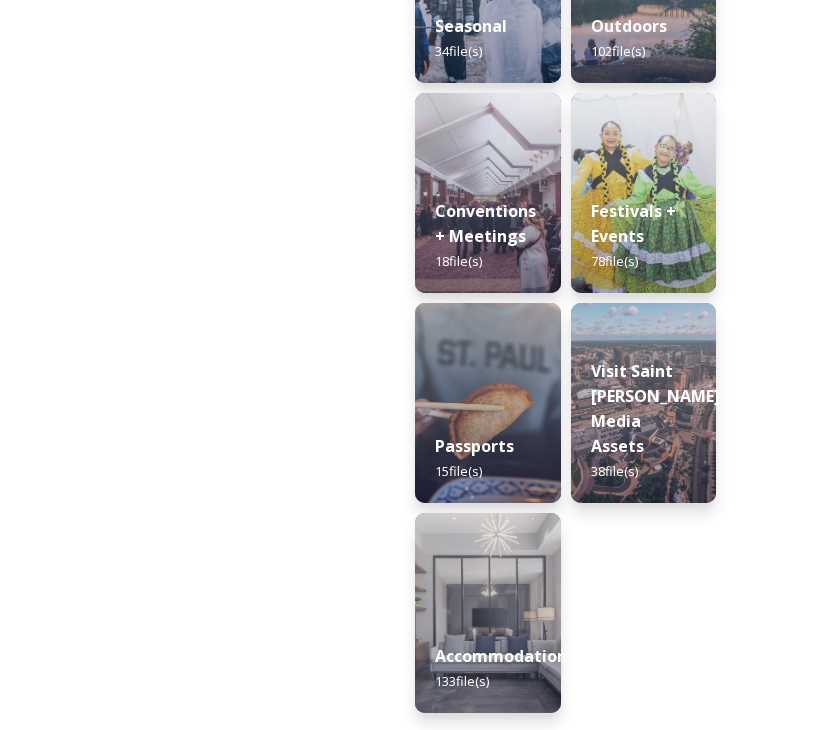 scroll, scrollTop: 860, scrollLeft: 0, axis: vertical 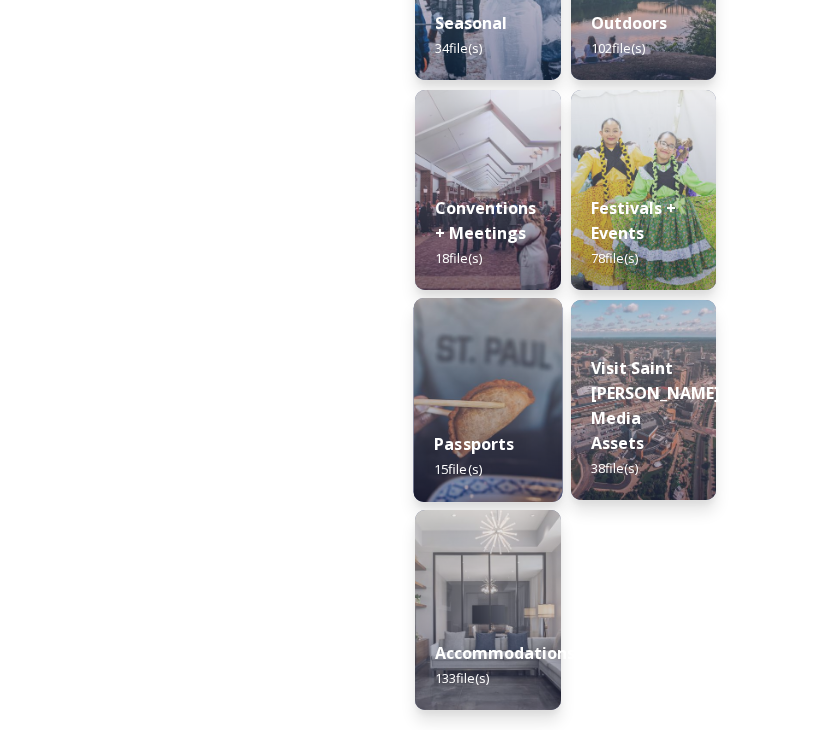 click at bounding box center (488, 400) 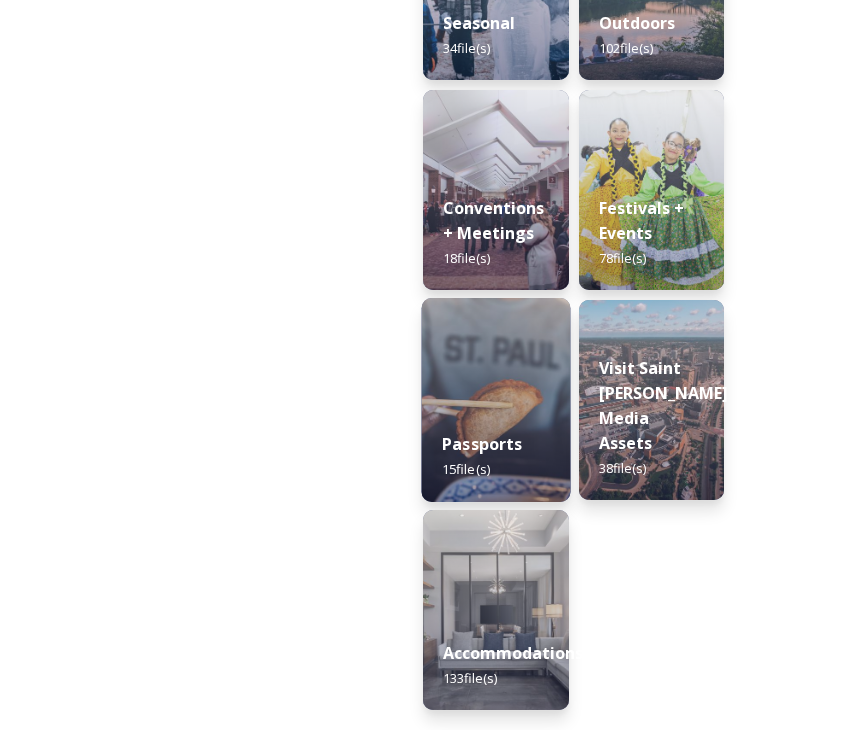 scroll, scrollTop: 0, scrollLeft: 0, axis: both 